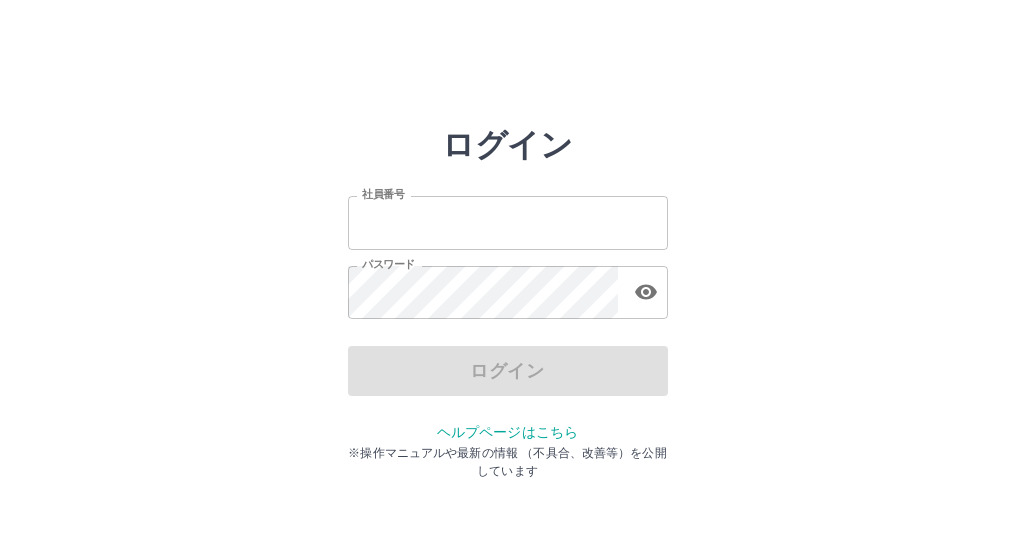 scroll, scrollTop: 0, scrollLeft: 0, axis: both 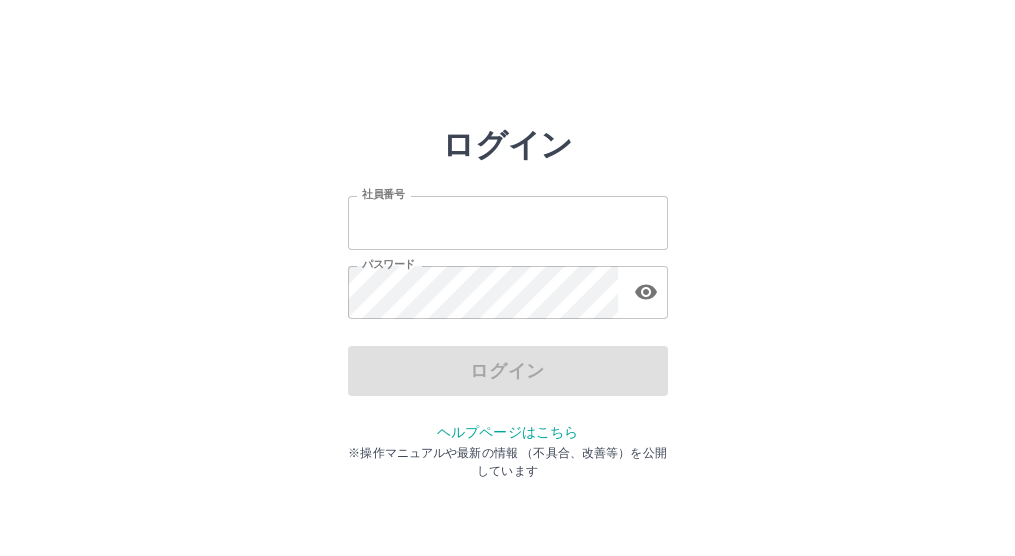 type on "*******" 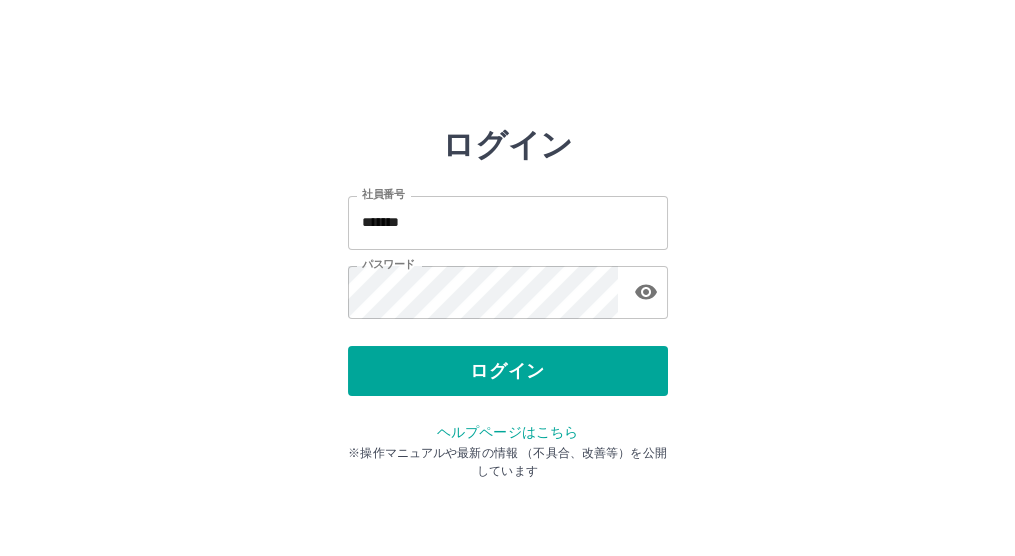 click on "ログイン" at bounding box center [508, 371] 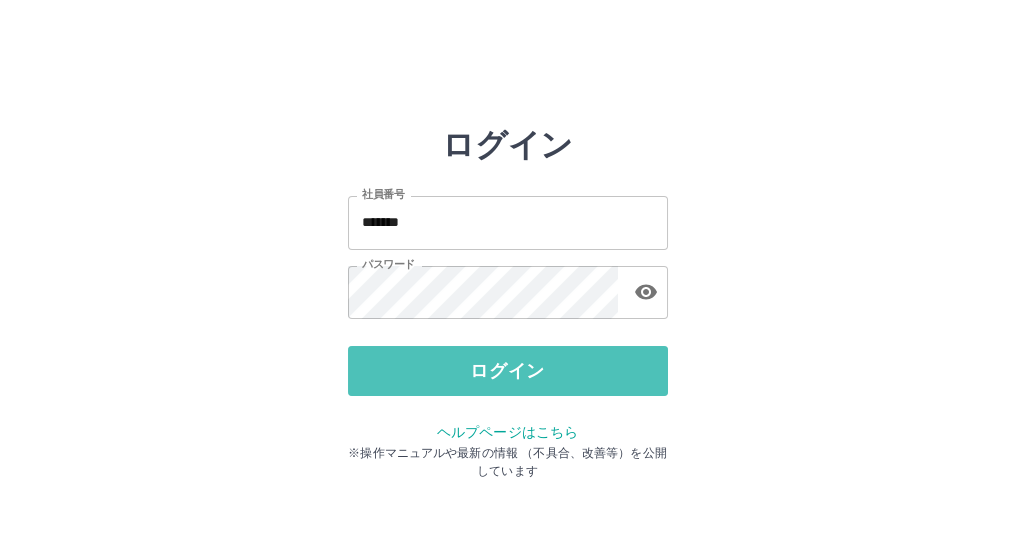 click on "ログイン" at bounding box center [508, 371] 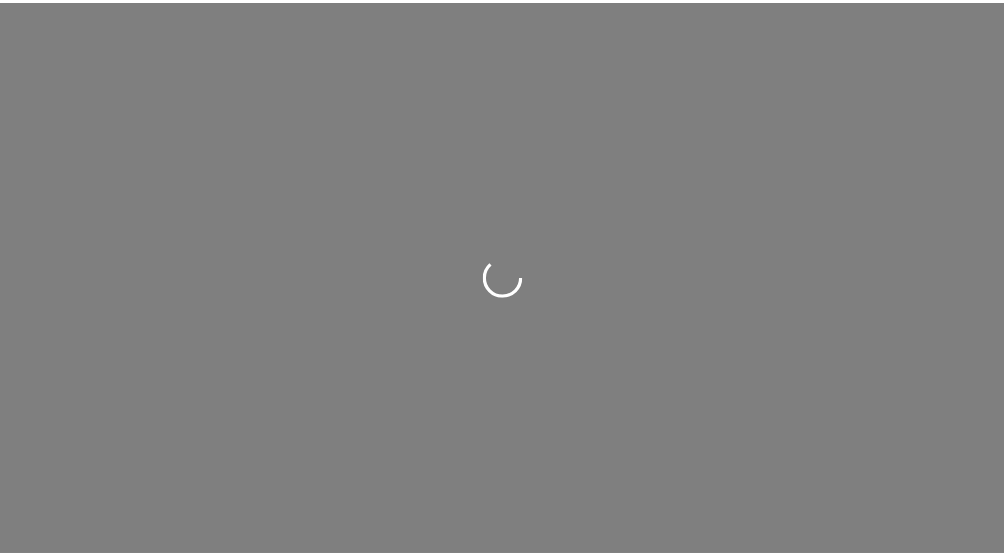 scroll, scrollTop: 0, scrollLeft: 0, axis: both 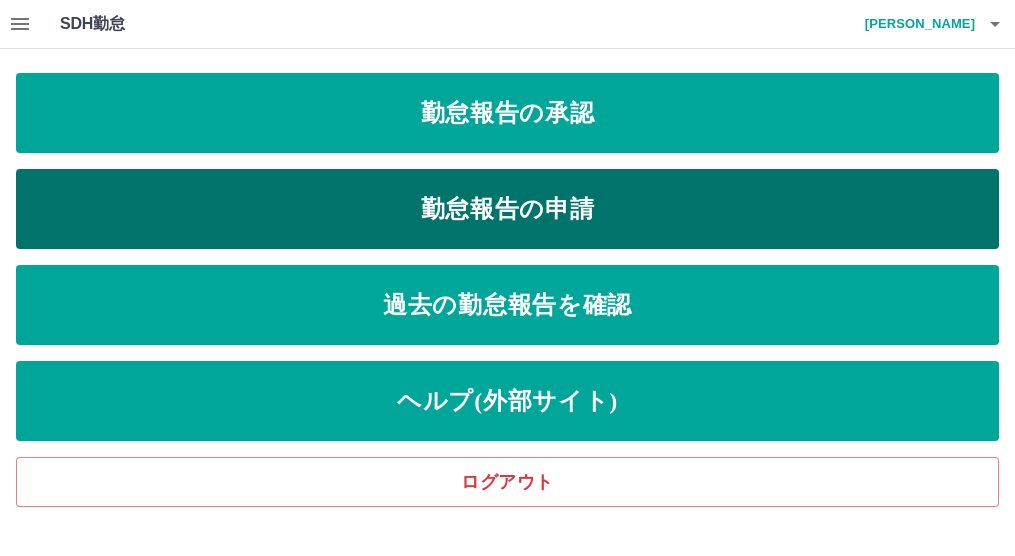 click on "勤怠報告の申請" at bounding box center (507, 209) 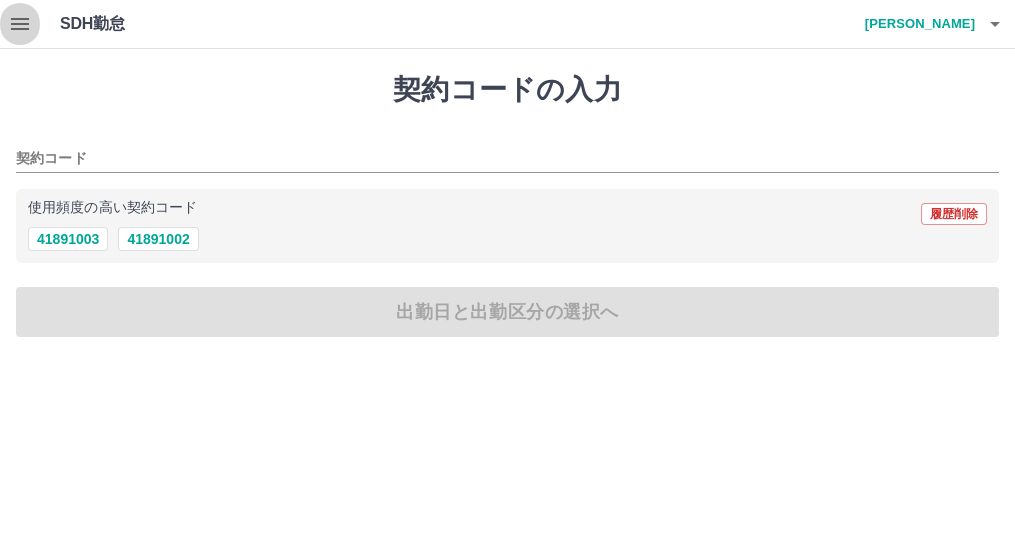 click 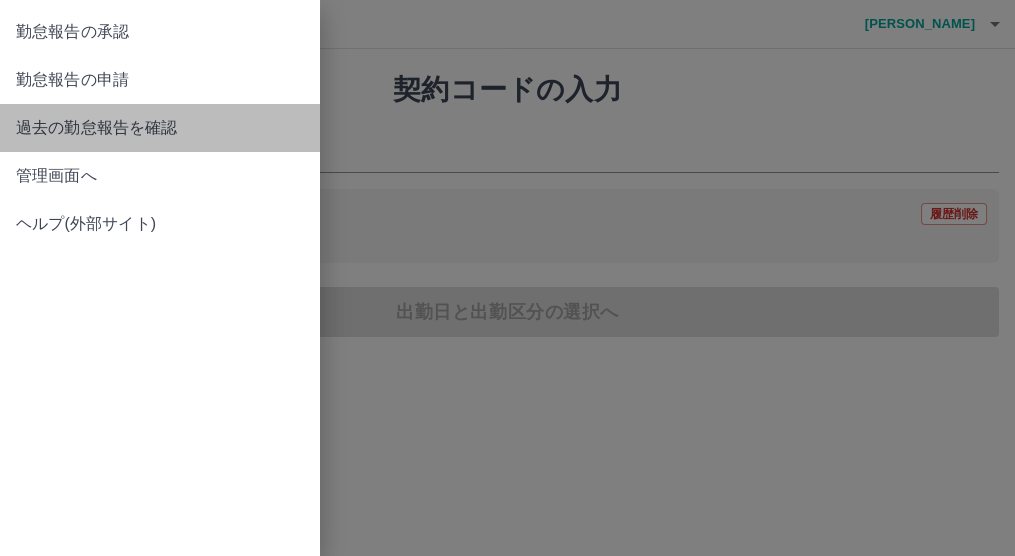 click on "過去の勤怠報告を確認" at bounding box center (160, 128) 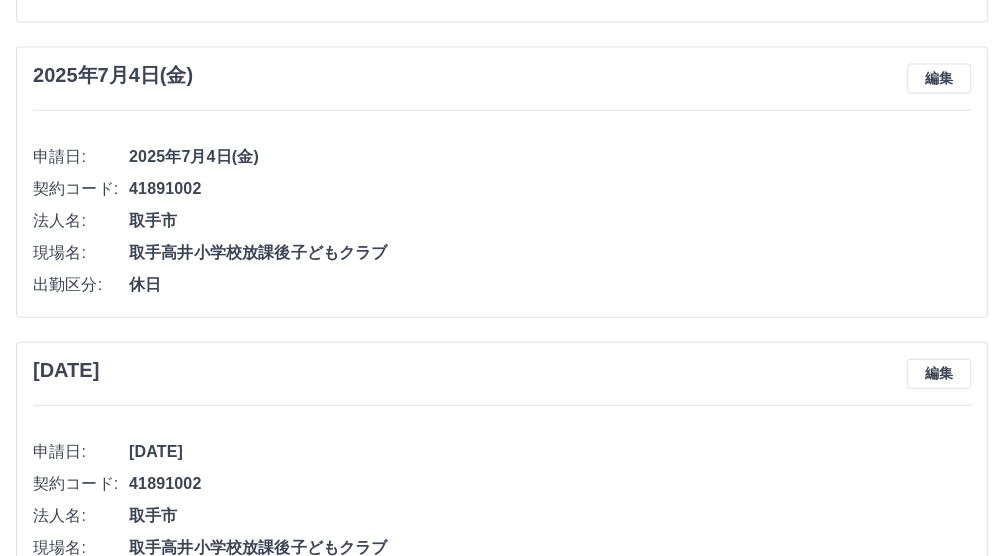 scroll, scrollTop: 2250, scrollLeft: 0, axis: vertical 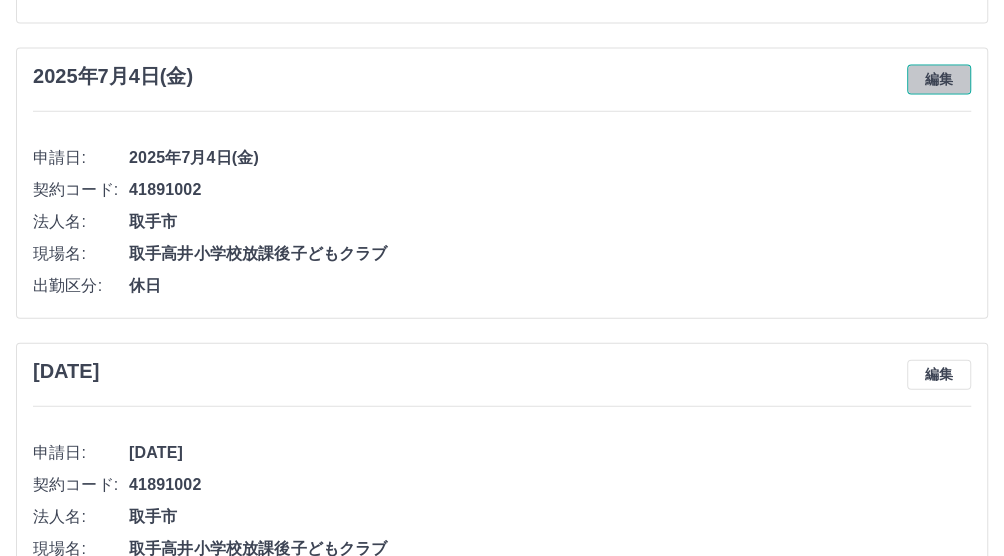 click on "編集" at bounding box center [939, 80] 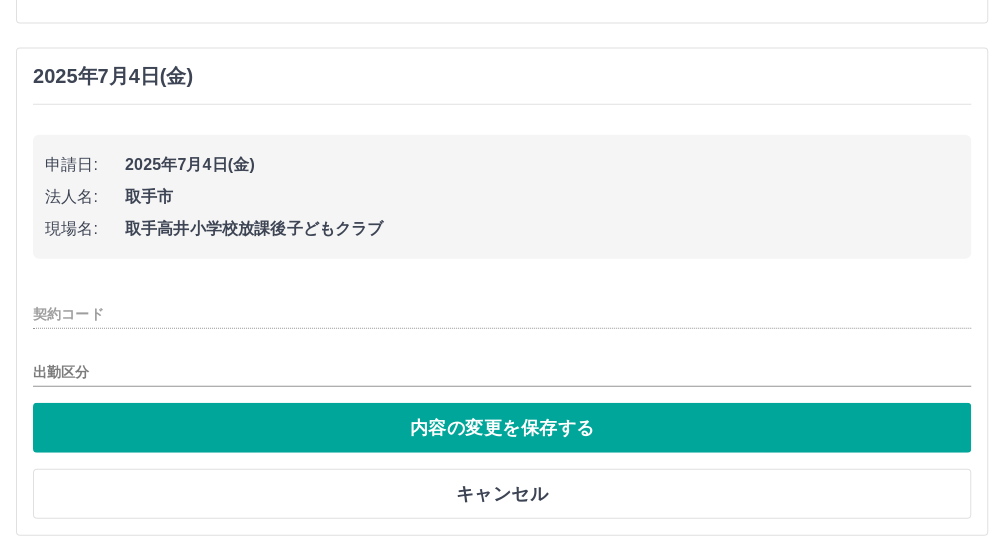 type on "********" 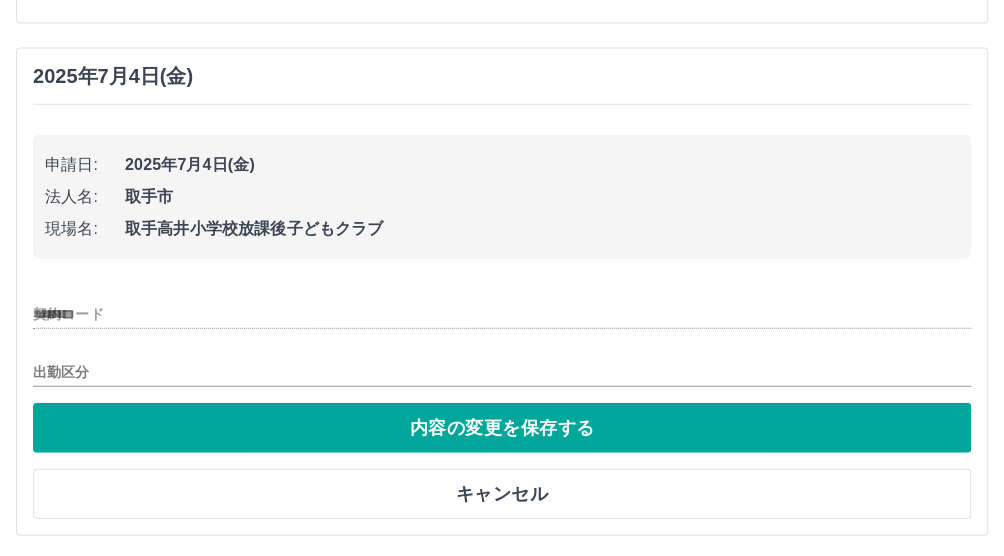 type on "**" 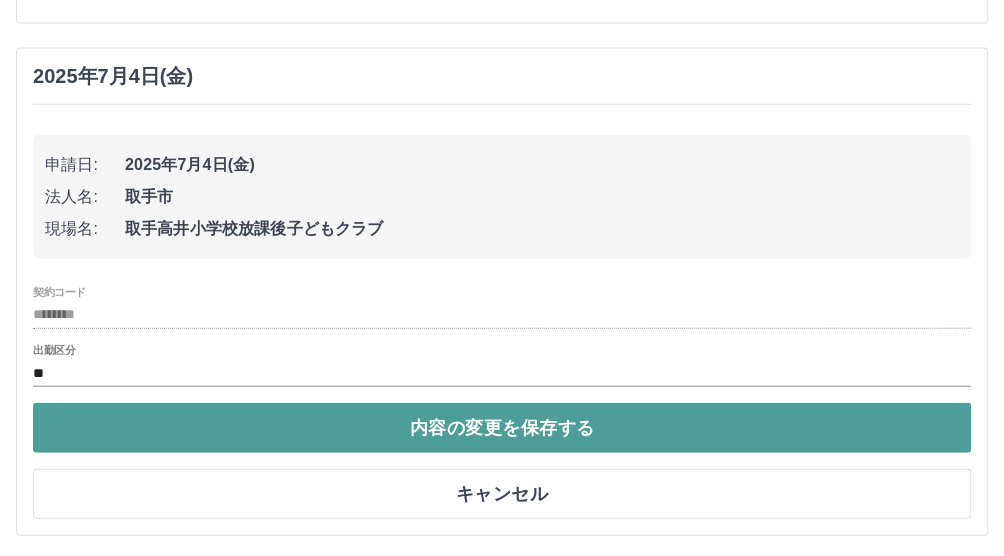 click on "内容の変更を保存する" at bounding box center (502, 428) 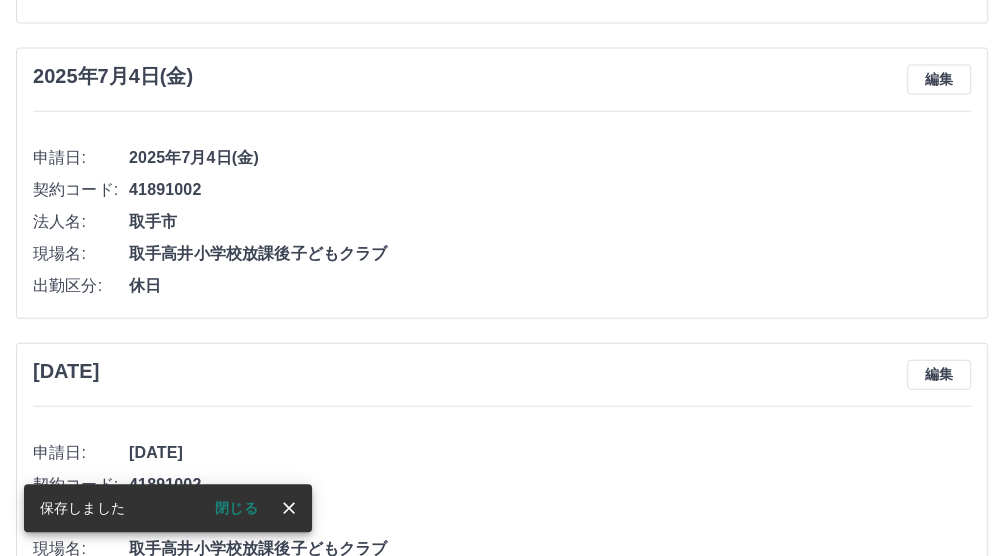 click on "休日" at bounding box center [550, 286] 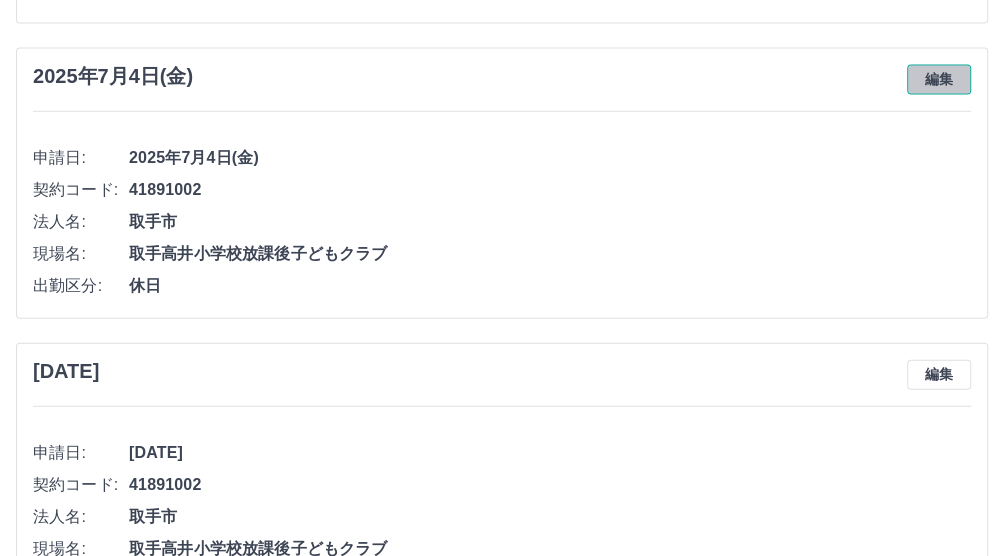 click on "編集" at bounding box center [939, 80] 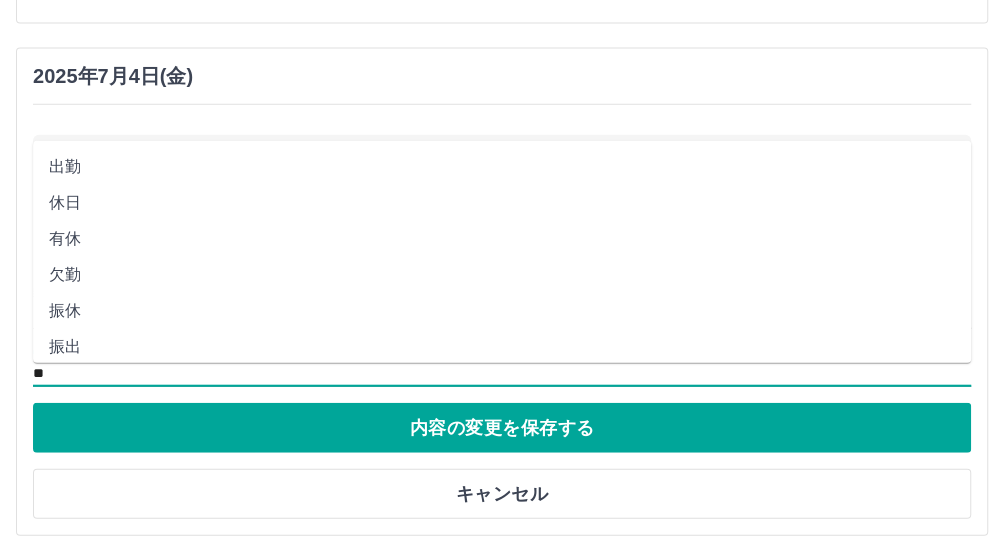 click on "**" at bounding box center [502, 373] 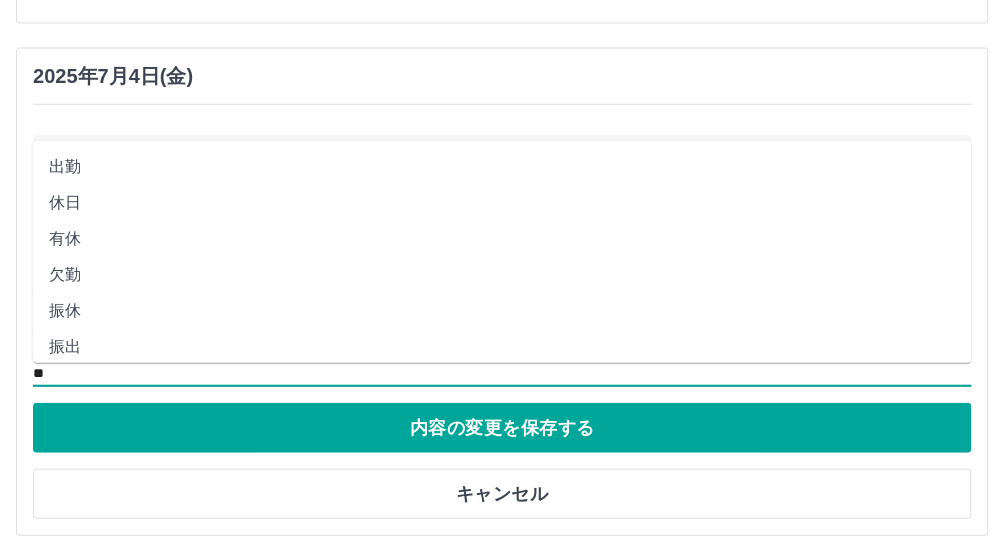click on "出勤" at bounding box center (502, 167) 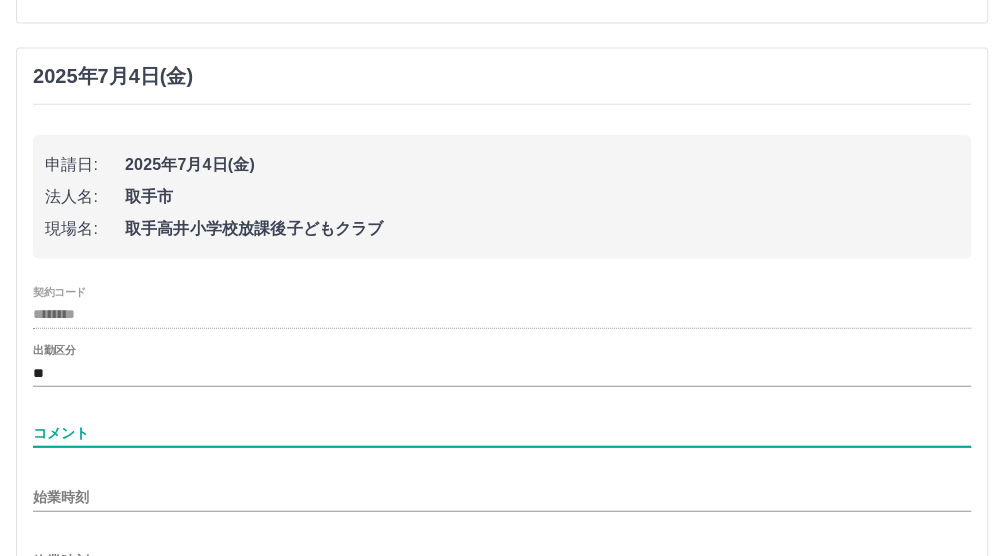 drag, startPoint x: 99, startPoint y: 438, endPoint x: 106, endPoint y: 446, distance: 10.630146 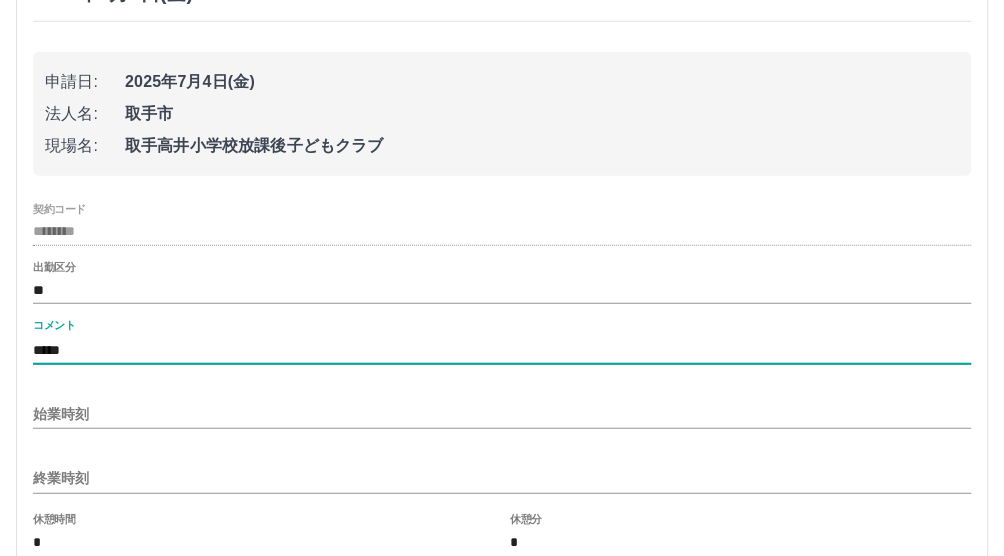 scroll, scrollTop: 2417, scrollLeft: 0, axis: vertical 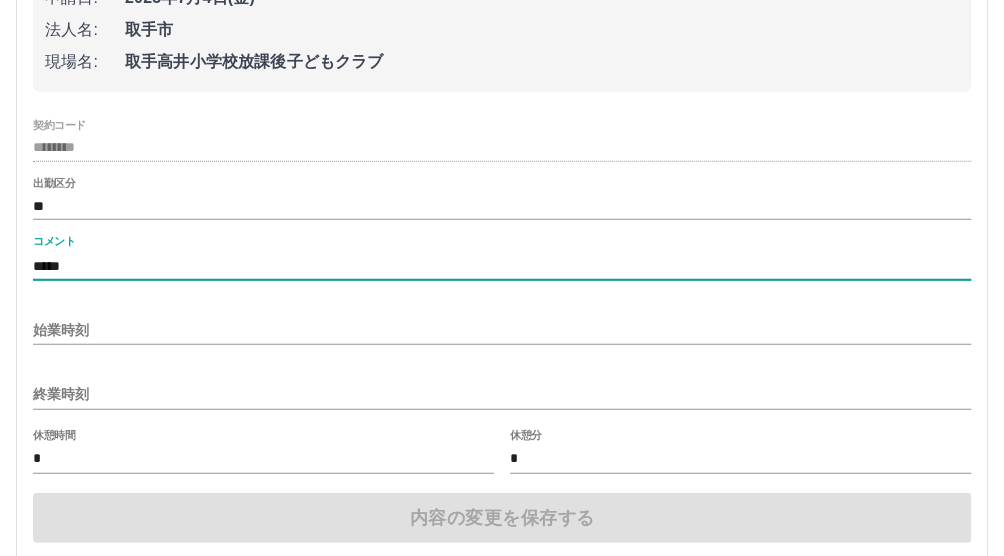 click on "終業時刻" at bounding box center (502, 394) 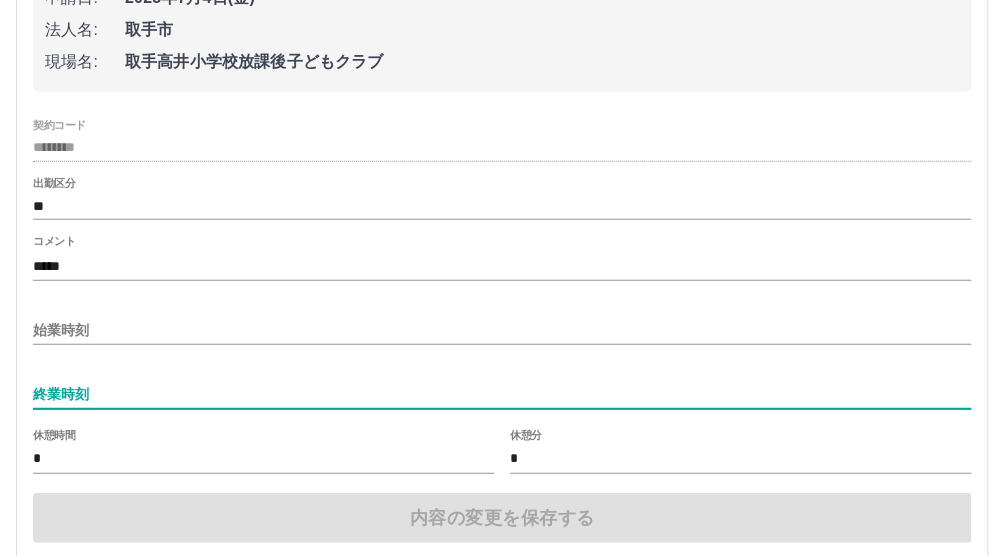 click on "始業時刻" at bounding box center [502, 324] 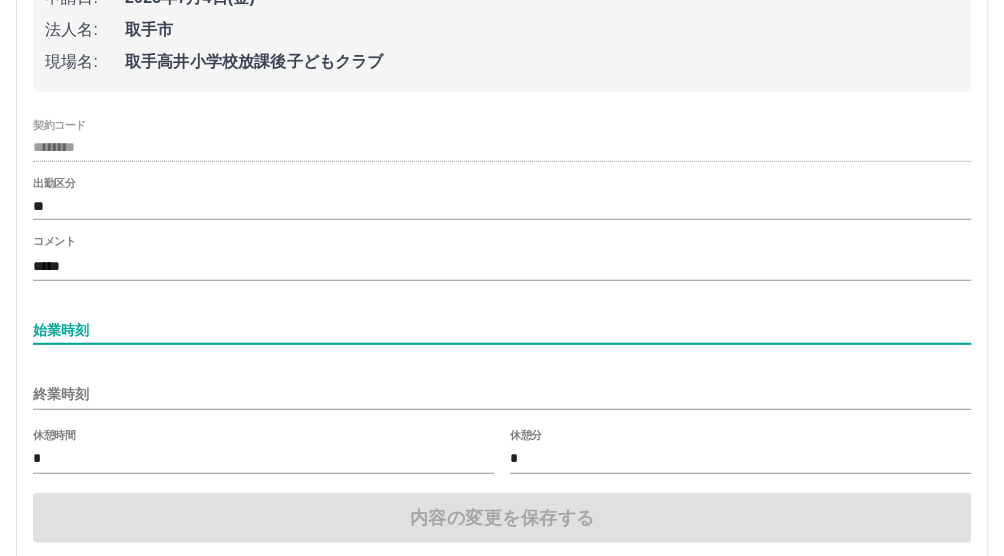 click on "始業時刻" at bounding box center [502, 330] 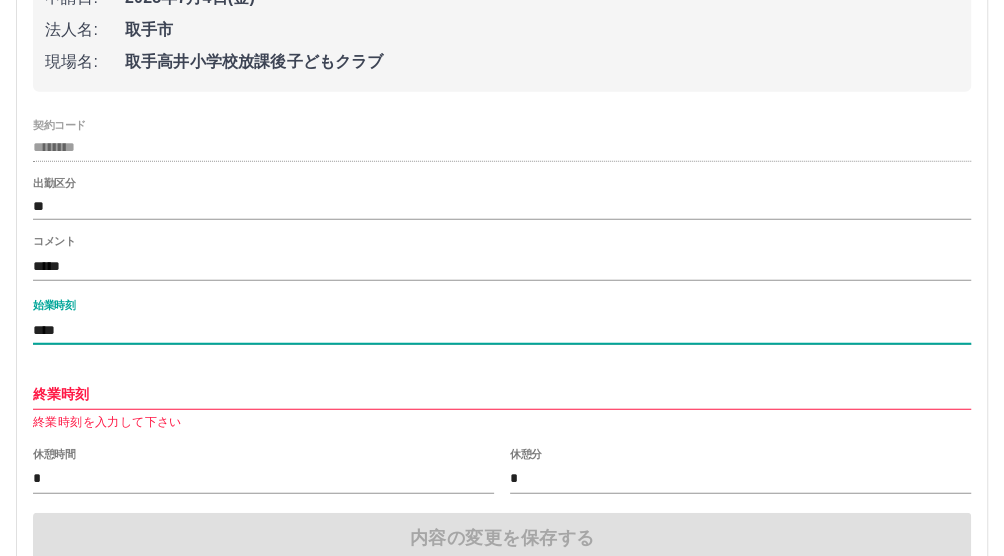 click on "****" at bounding box center [502, 330] 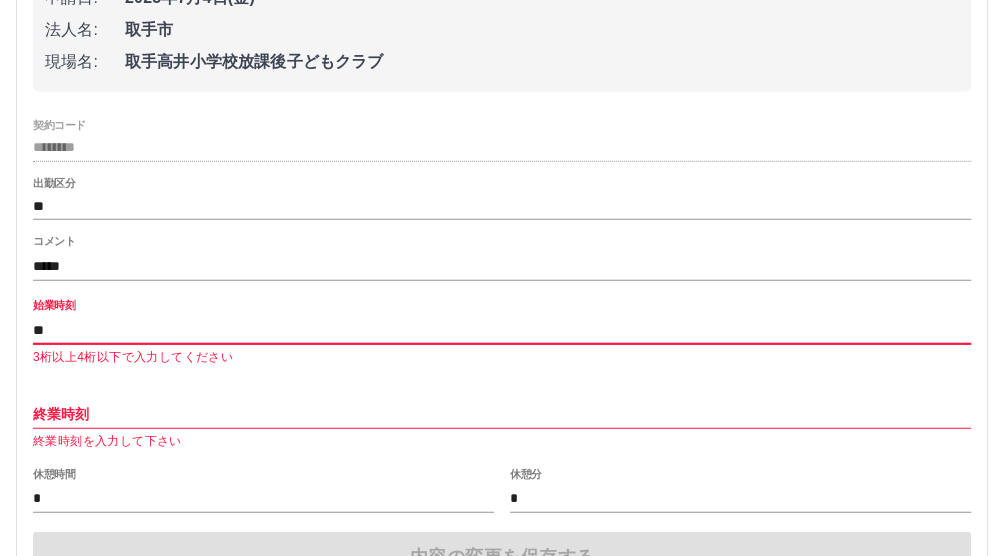 type on "*" 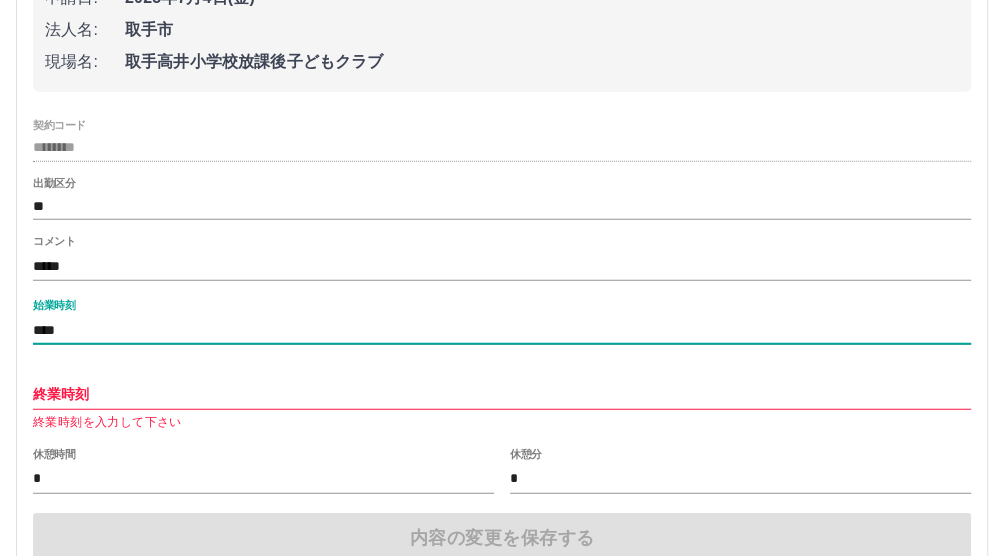 type on "****" 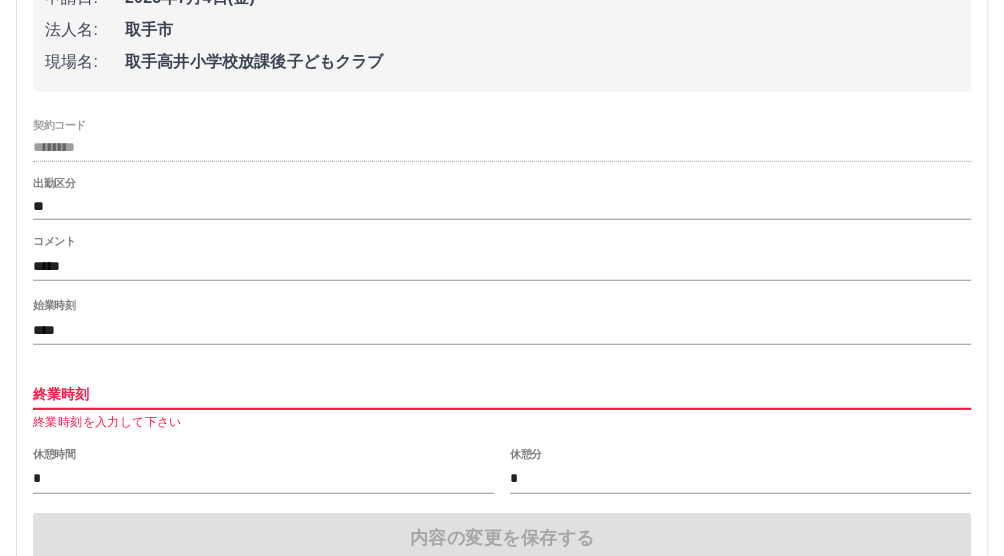 click on "終業時刻" at bounding box center [502, 394] 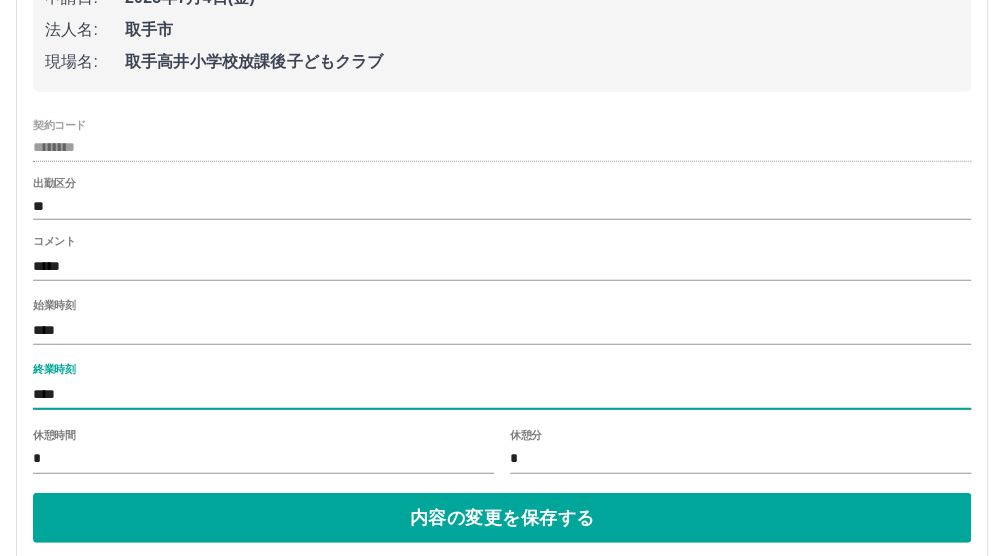 click on "*" at bounding box center (263, 459) 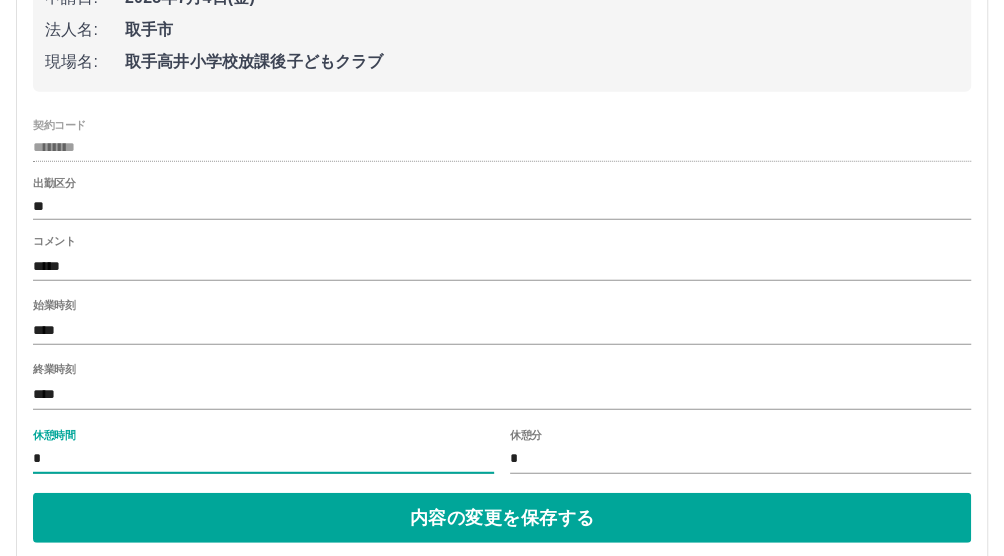 click on "*" at bounding box center [263, 459] 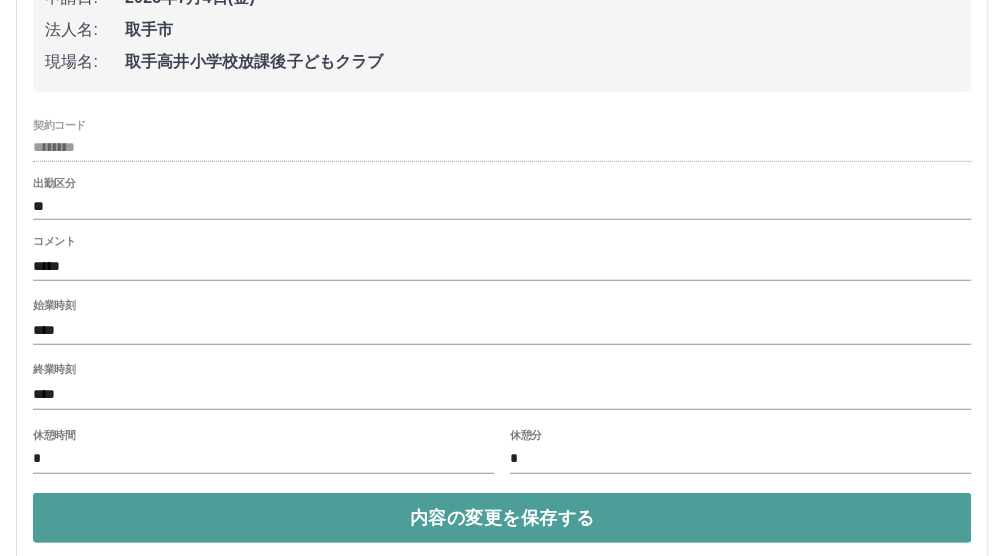 click on "内容の変更を保存する" at bounding box center [502, 518] 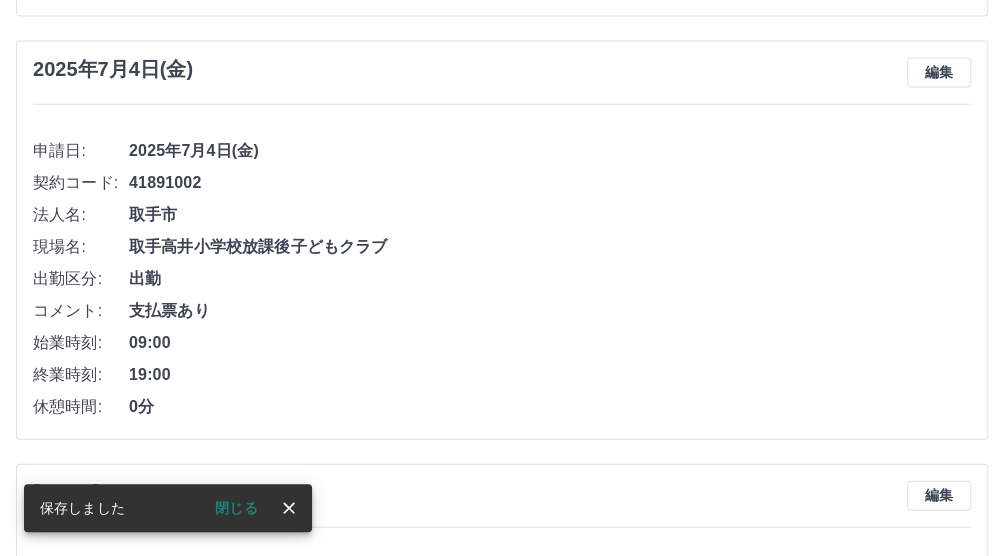 scroll, scrollTop: 2257, scrollLeft: 0, axis: vertical 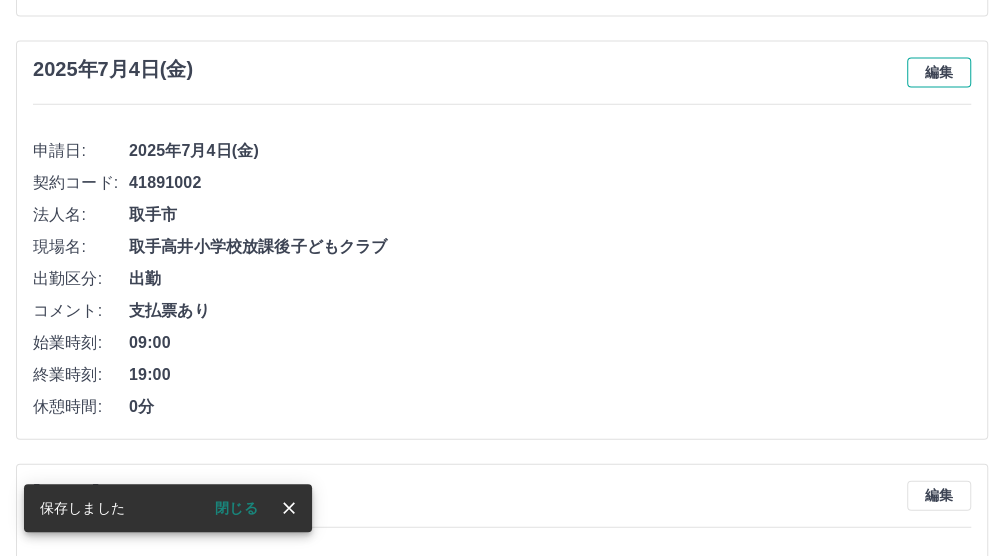 click on "編集" at bounding box center [939, 73] 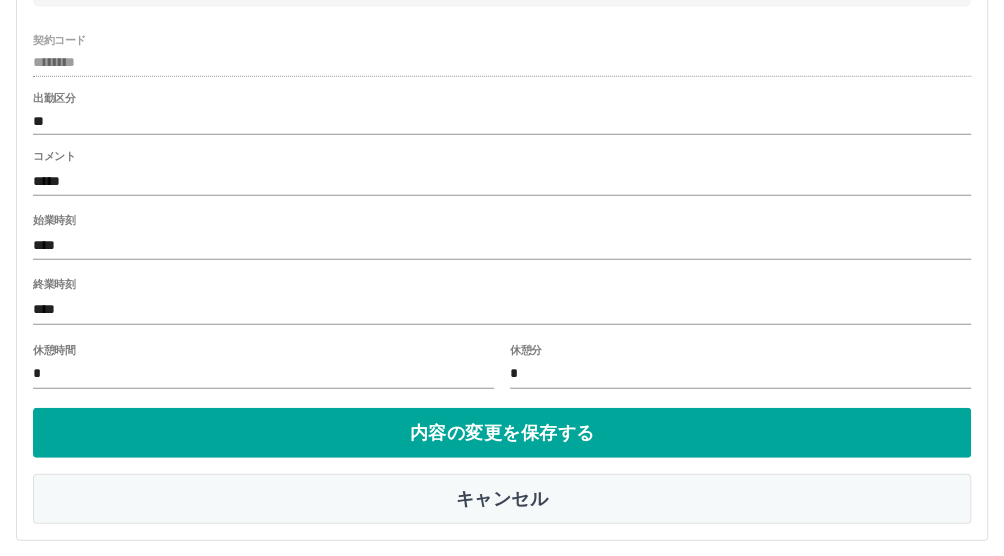 scroll, scrollTop: 2507, scrollLeft: 0, axis: vertical 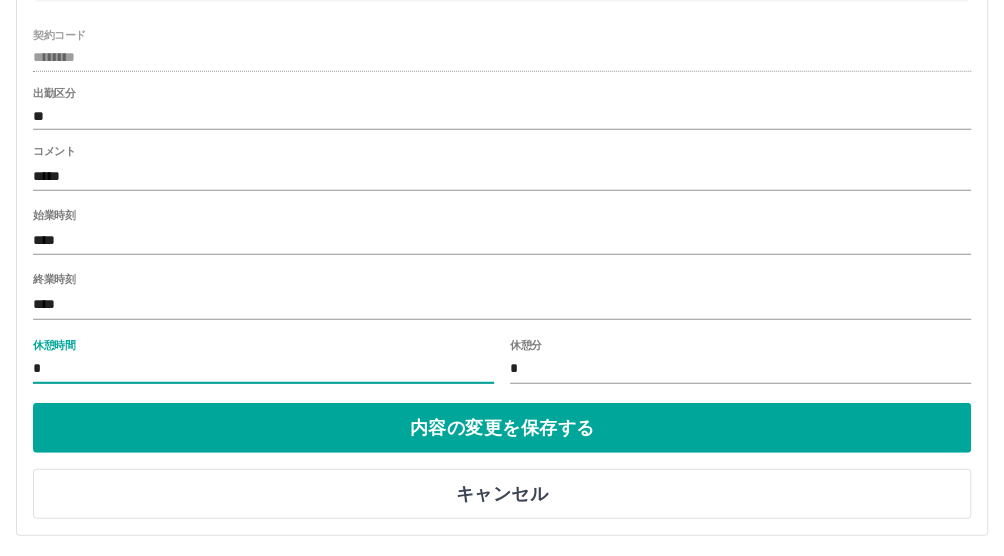 drag, startPoint x: 40, startPoint y: 368, endPoint x: 50, endPoint y: 371, distance: 10.440307 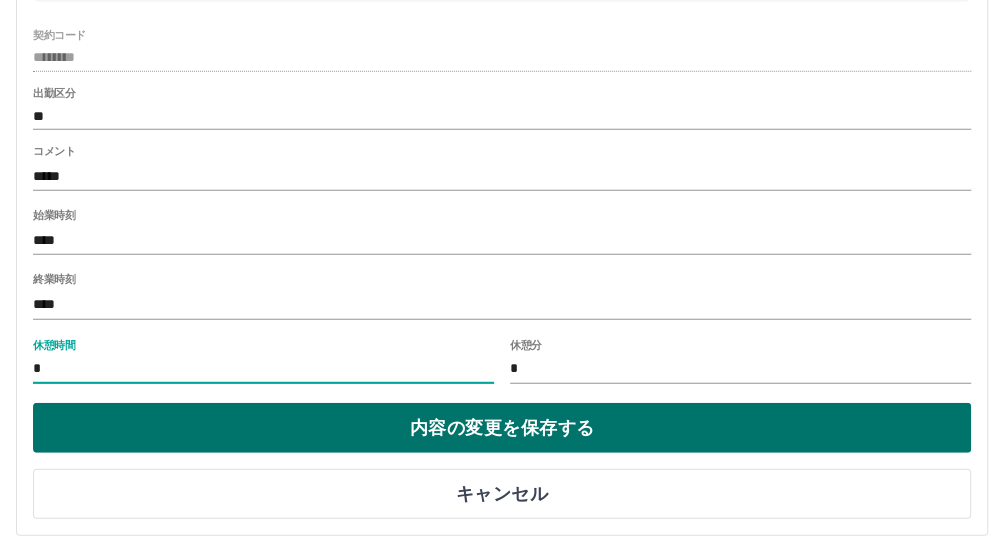 type on "*" 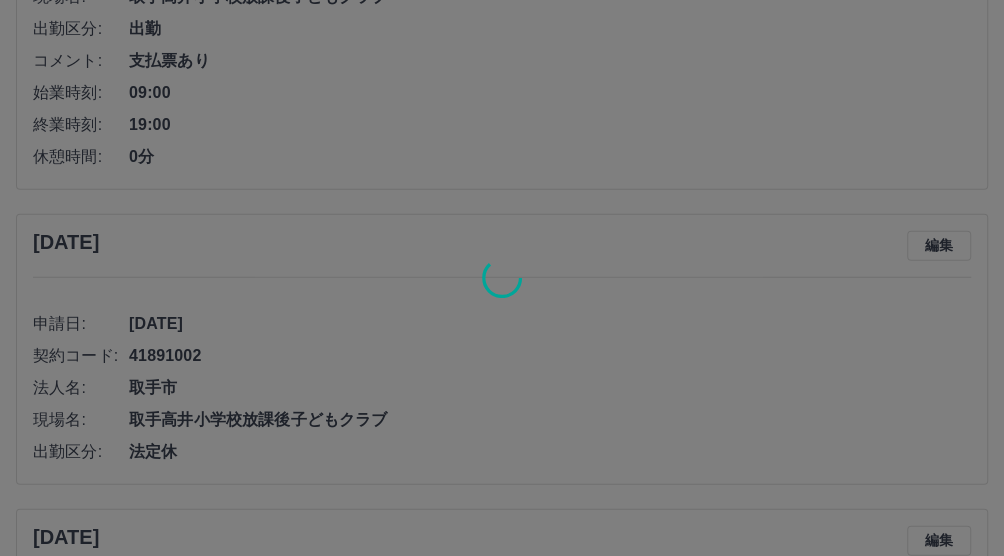 scroll, scrollTop: 2513, scrollLeft: 0, axis: vertical 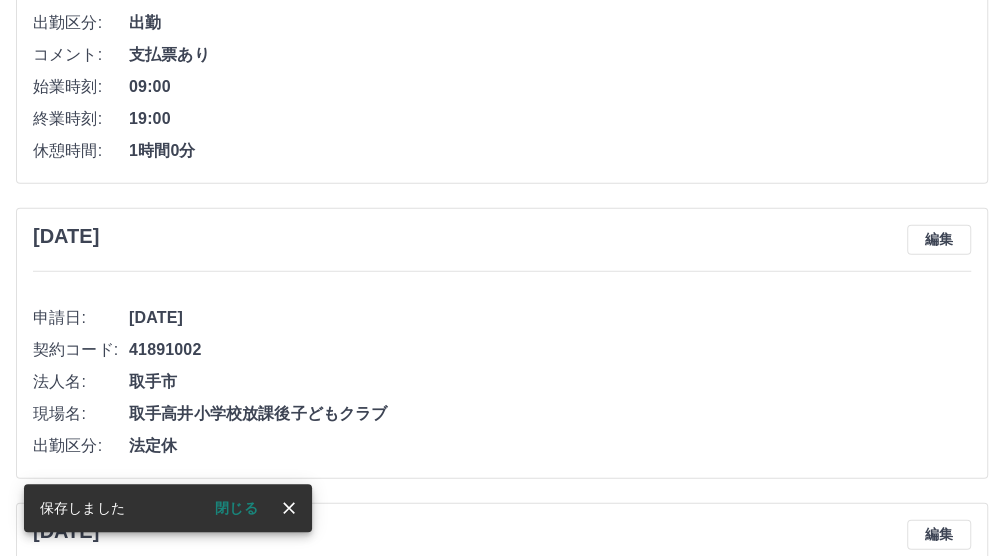 click 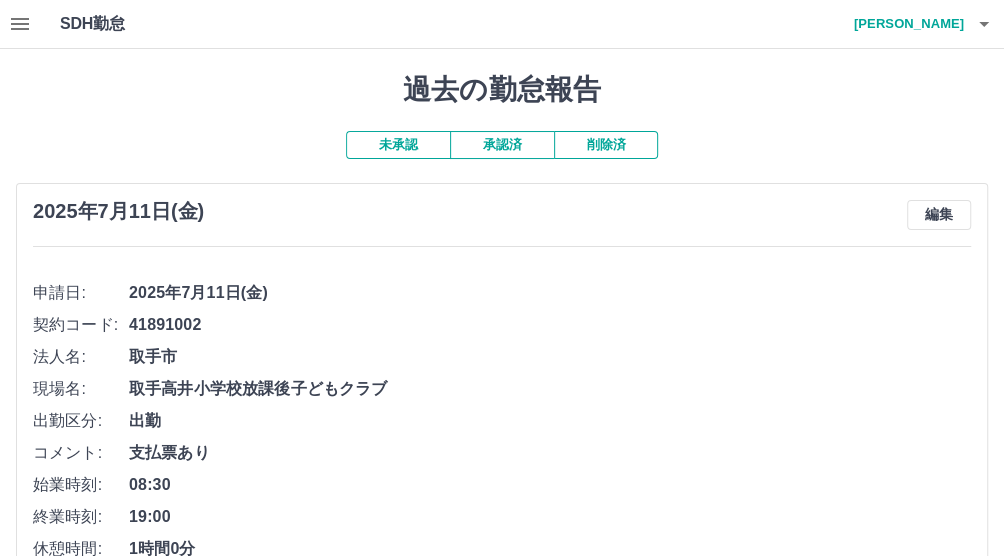 scroll, scrollTop: 0, scrollLeft: 0, axis: both 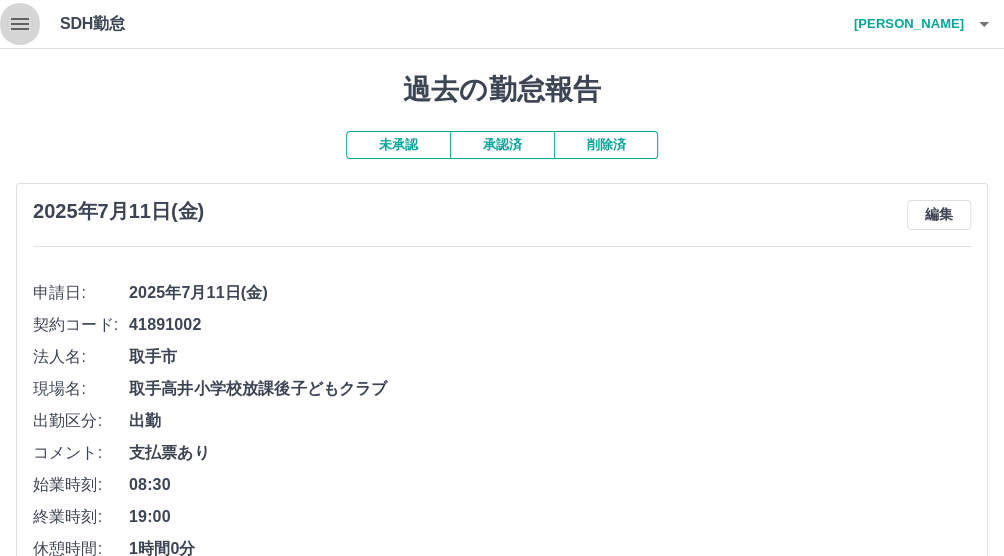 click 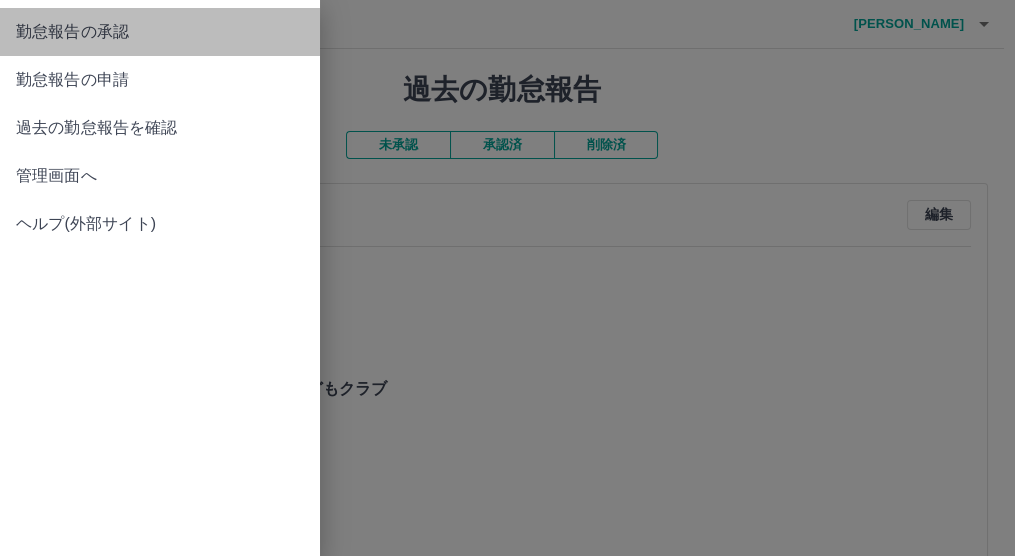 click on "勤怠報告の承認" at bounding box center (160, 32) 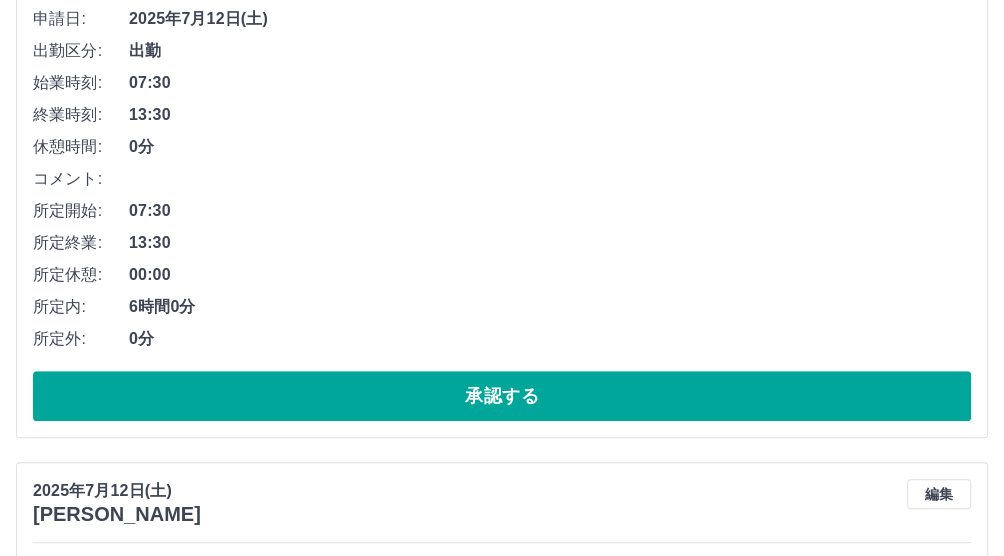 scroll, scrollTop: 333, scrollLeft: 0, axis: vertical 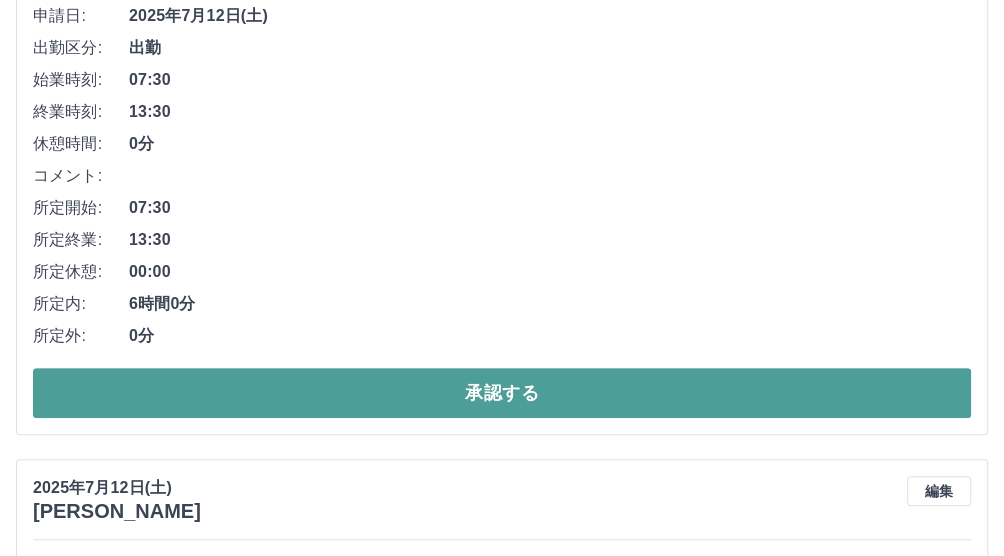 click on "承認する" at bounding box center (502, 393) 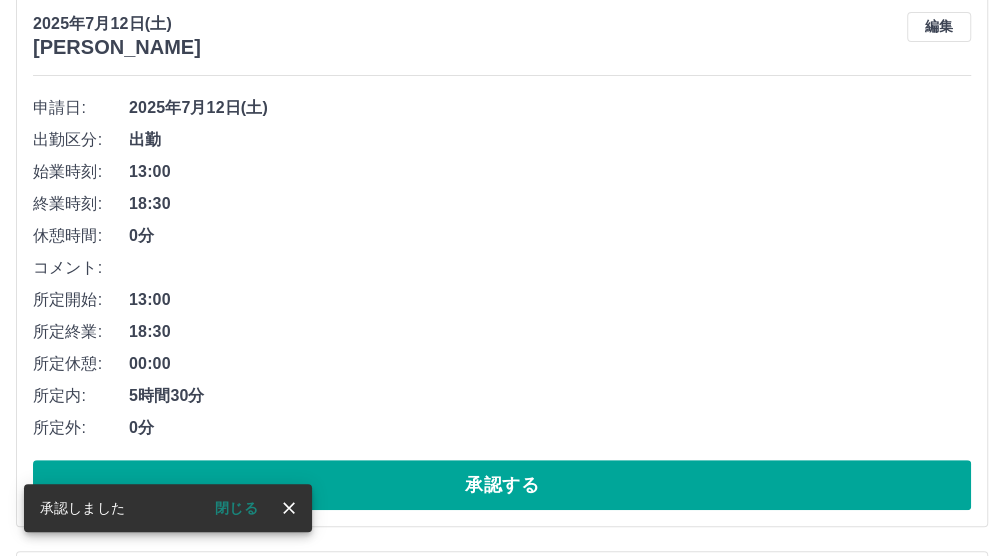 scroll, scrollTop: 250, scrollLeft: 0, axis: vertical 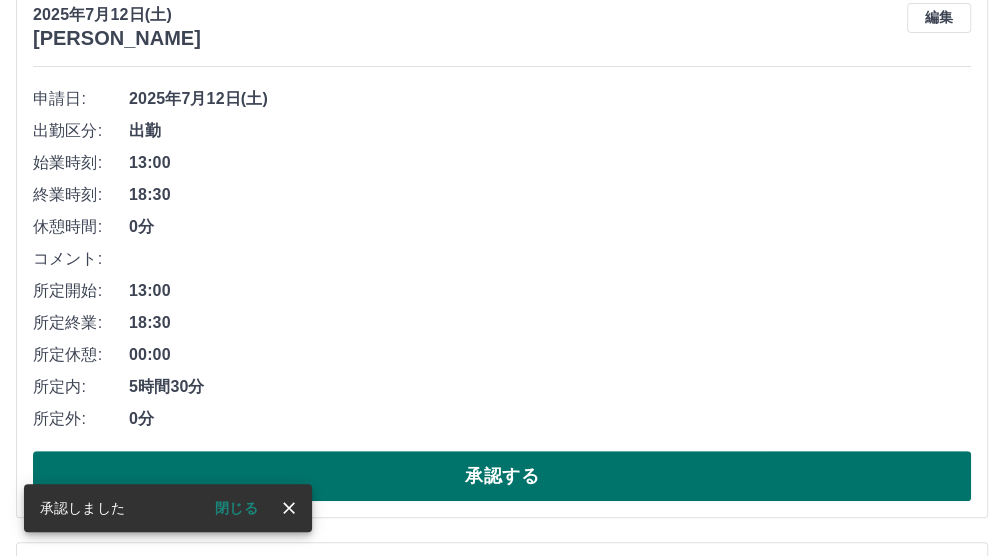 click on "承認する" at bounding box center [502, 476] 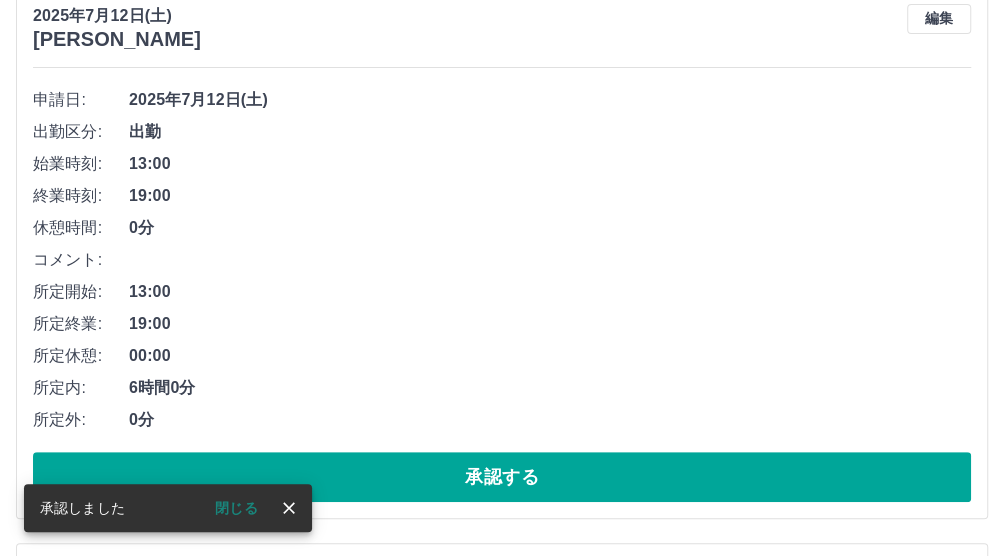 scroll, scrollTop: 250, scrollLeft: 0, axis: vertical 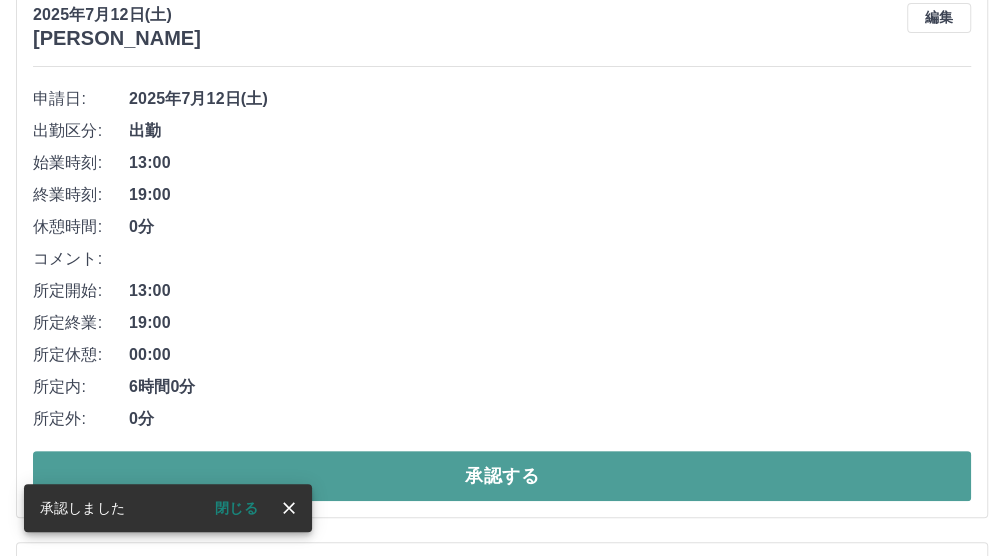 click on "承認する" at bounding box center (502, 476) 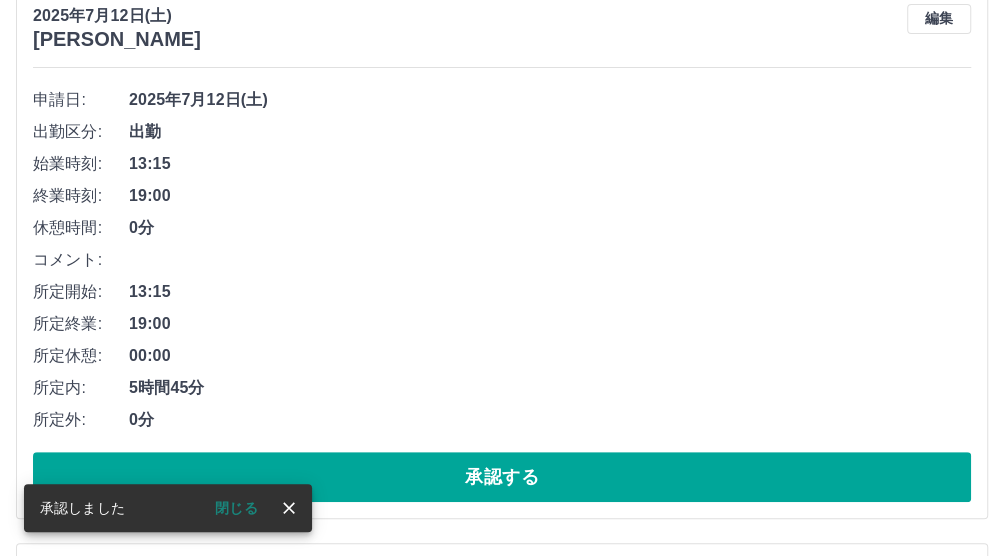 scroll, scrollTop: 250, scrollLeft: 0, axis: vertical 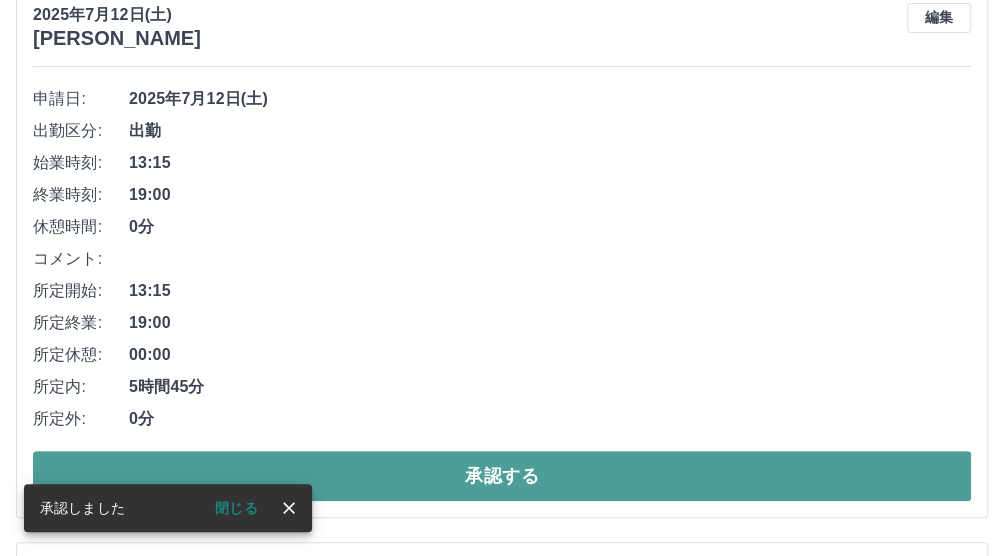 click on "承認する" at bounding box center [502, 476] 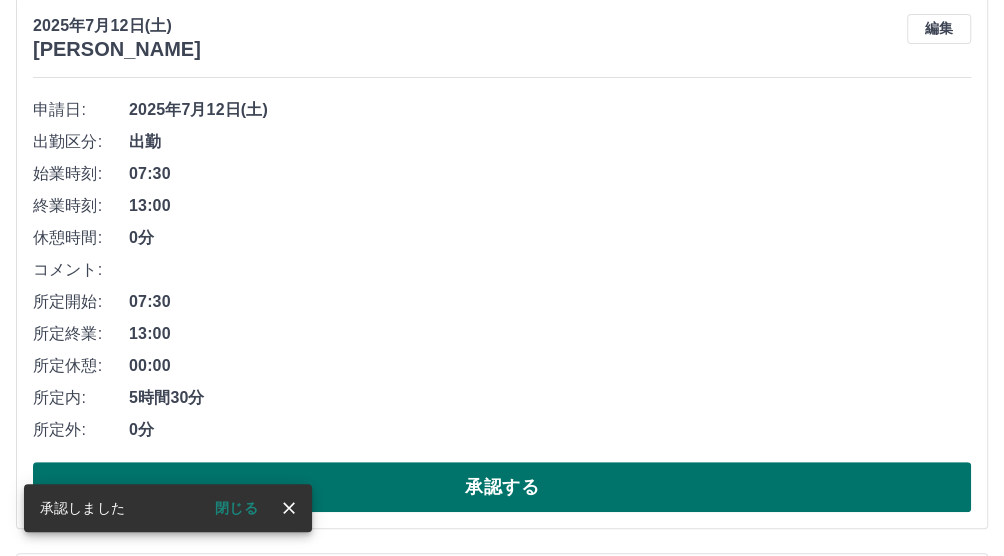 scroll, scrollTop: 250, scrollLeft: 0, axis: vertical 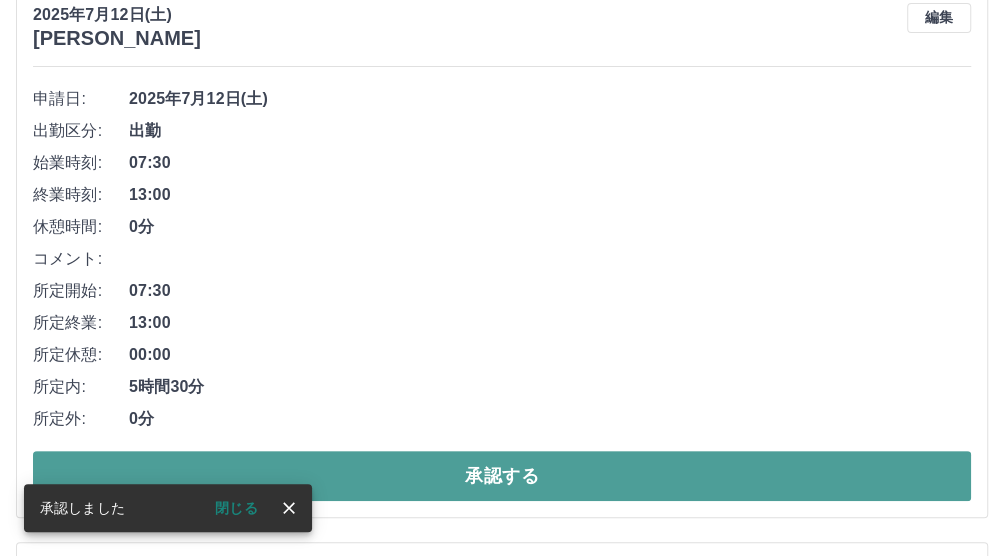 click on "承認する" at bounding box center [502, 476] 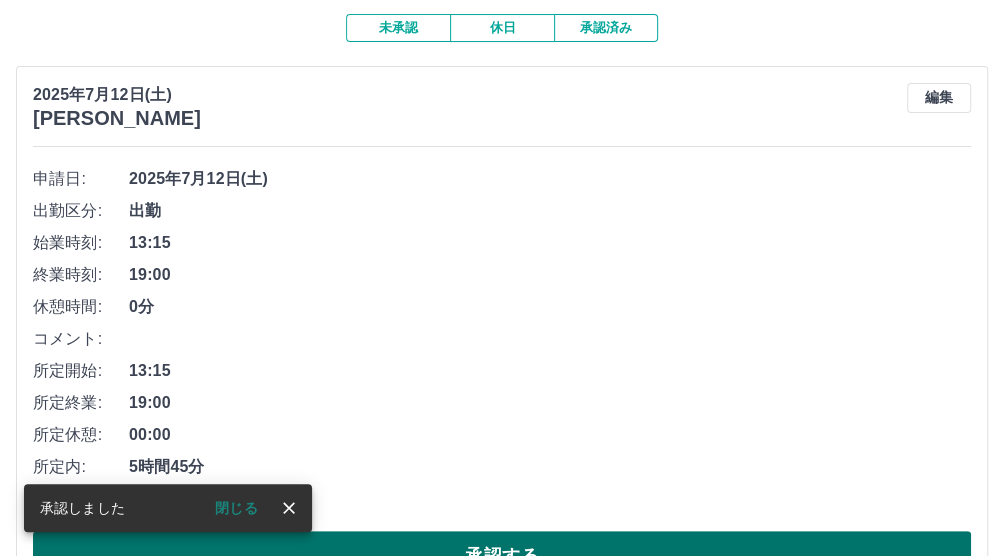 scroll, scrollTop: 250, scrollLeft: 0, axis: vertical 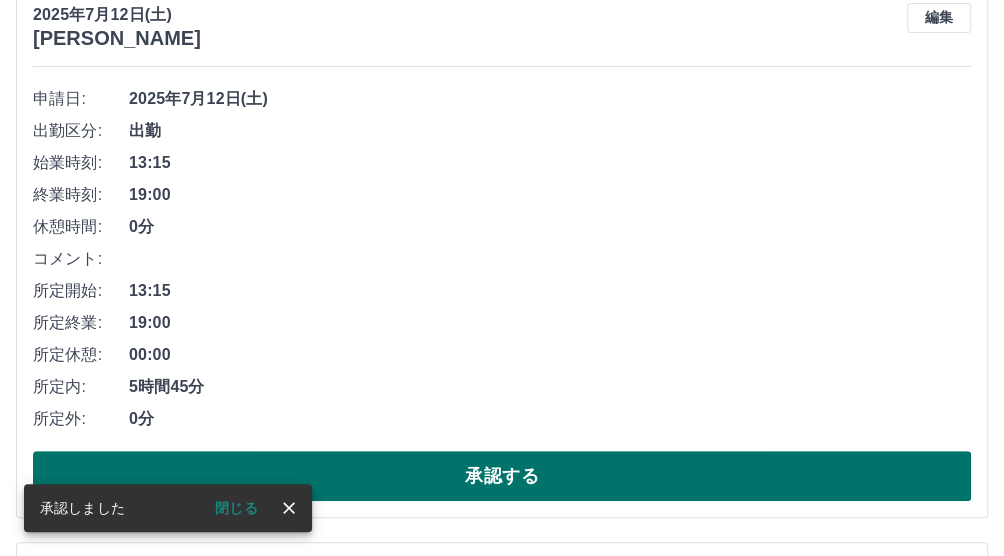 click on "承認する" at bounding box center [502, 476] 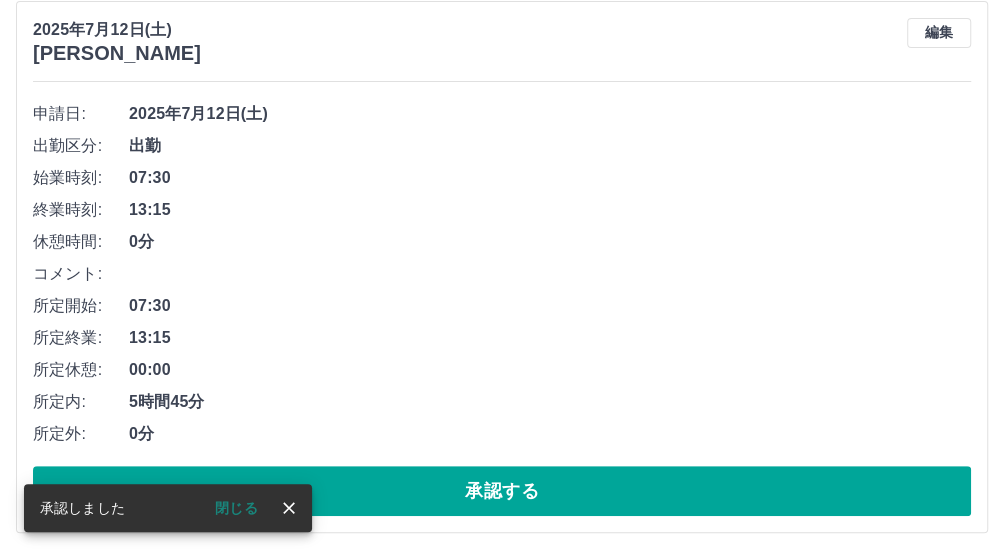 scroll, scrollTop: 250, scrollLeft: 0, axis: vertical 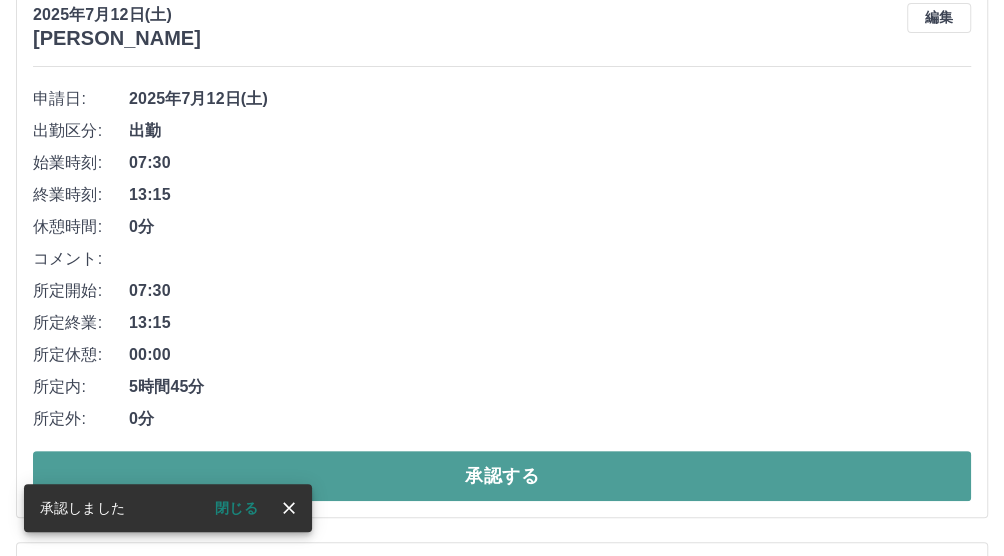 click on "承認する" at bounding box center (502, 476) 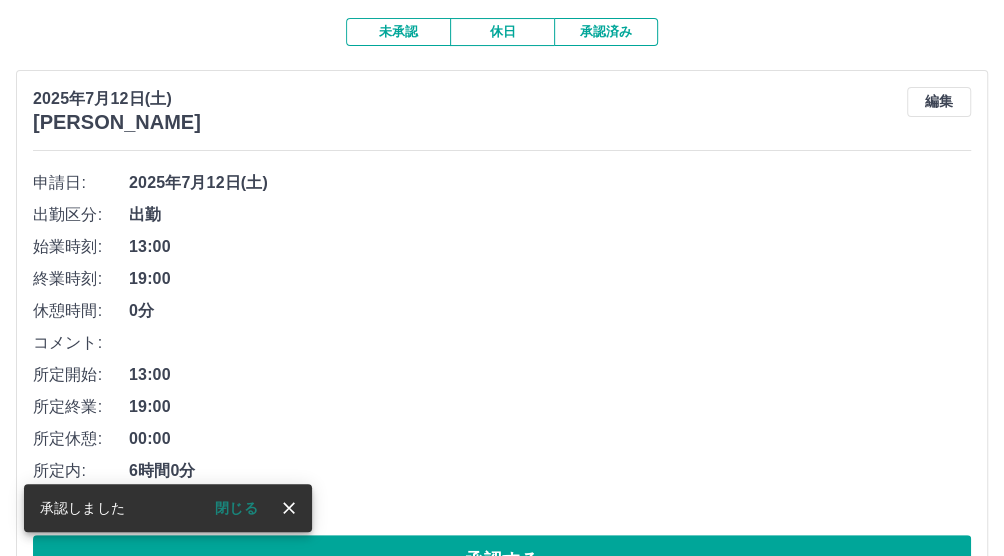 scroll, scrollTop: 250, scrollLeft: 0, axis: vertical 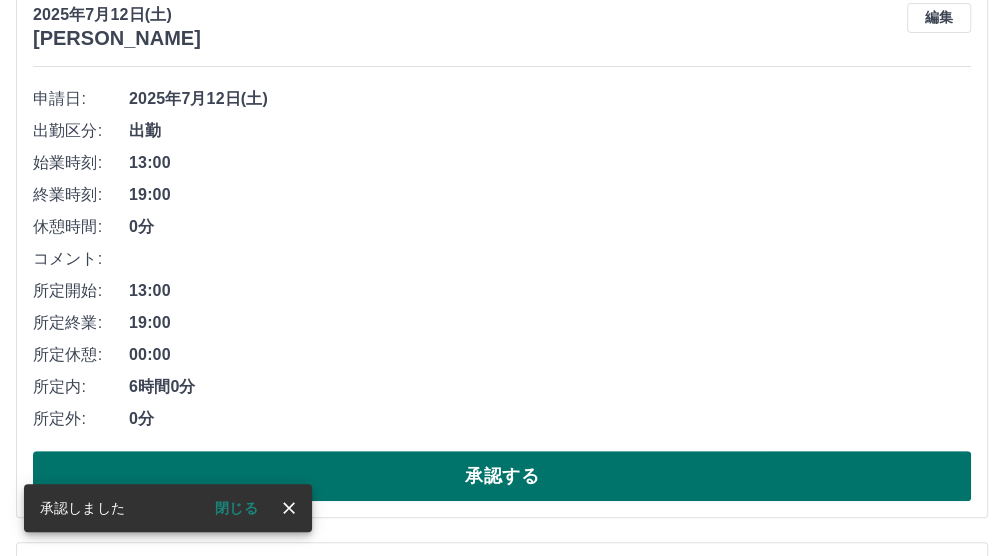 click on "承認する" at bounding box center (502, 476) 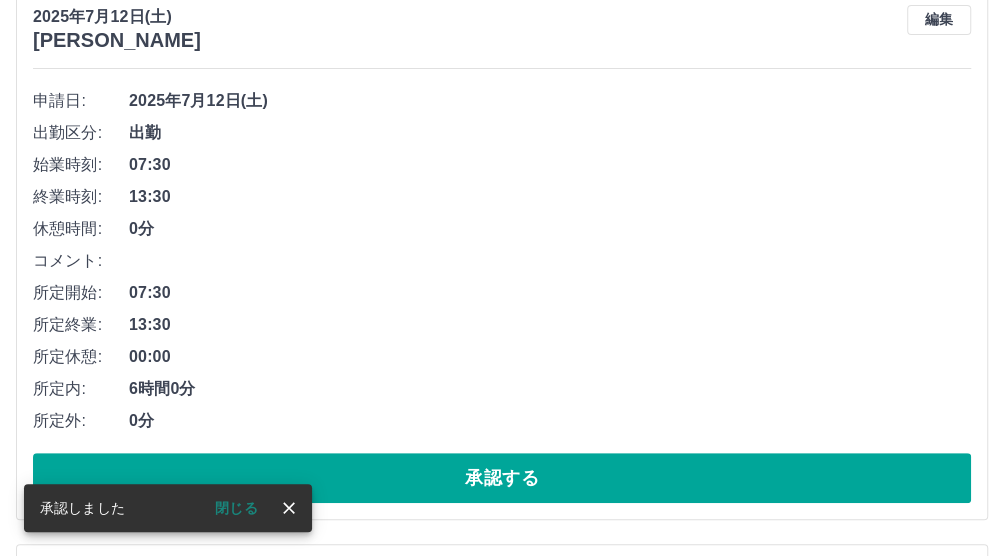 scroll, scrollTop: 250, scrollLeft: 0, axis: vertical 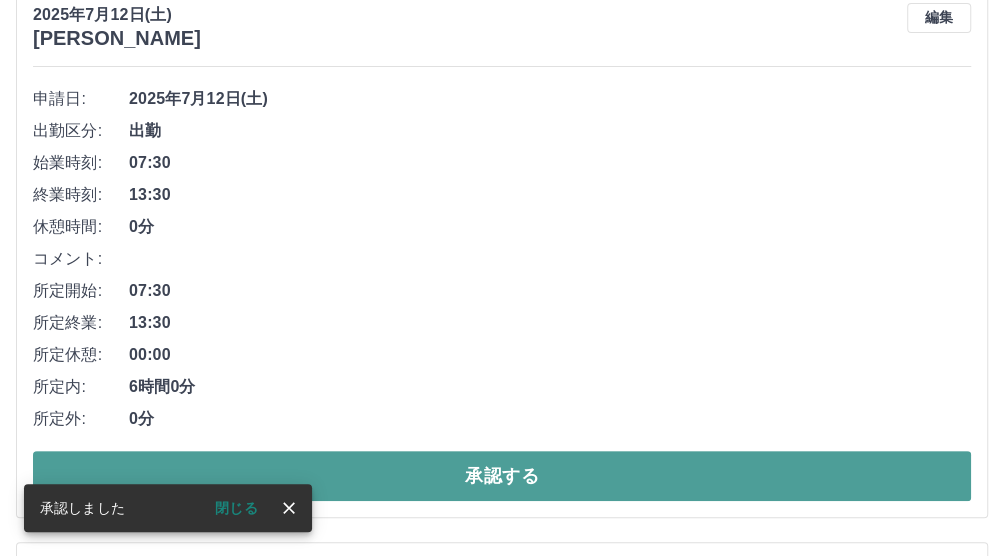 click on "承認する" at bounding box center [502, 476] 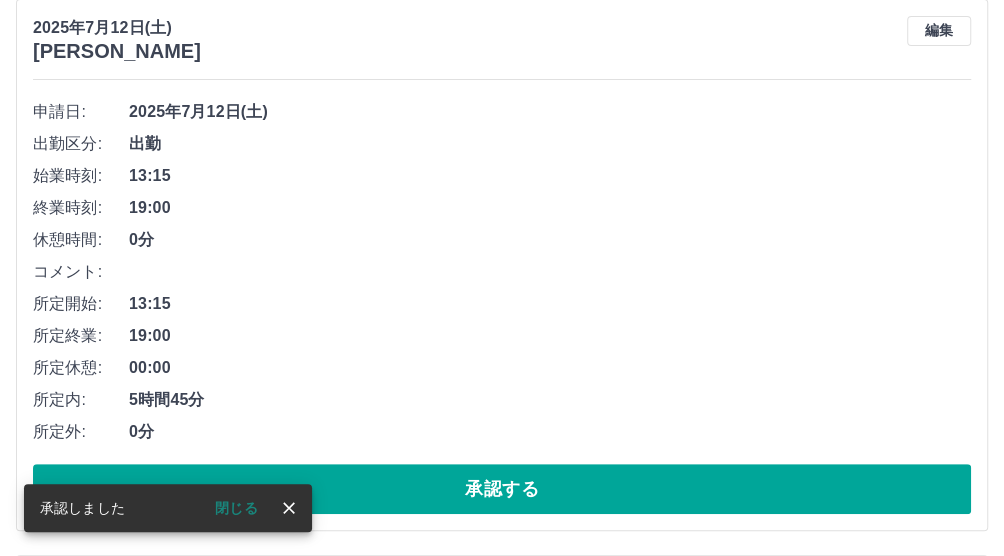 scroll, scrollTop: 250, scrollLeft: 0, axis: vertical 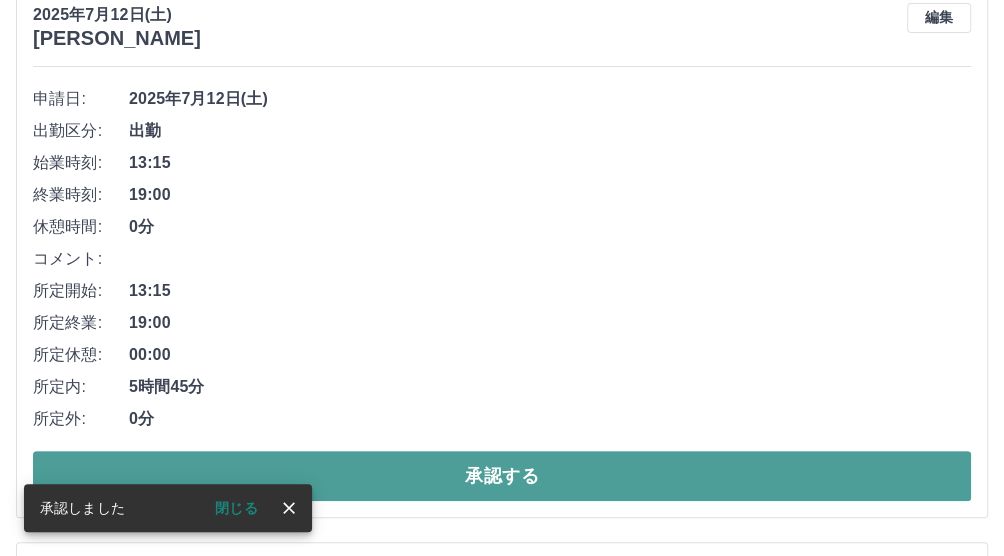click on "承認する" at bounding box center (502, 476) 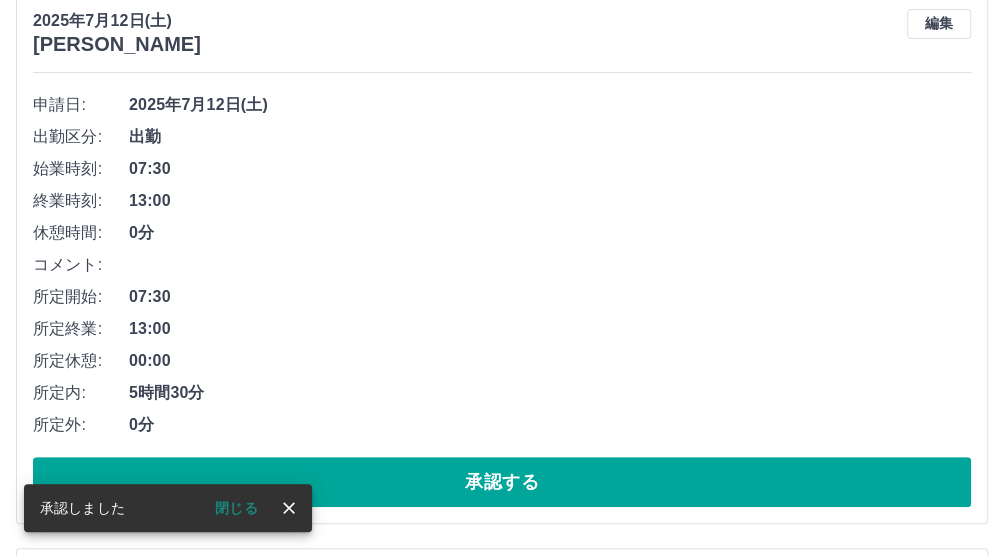 scroll, scrollTop: 250, scrollLeft: 0, axis: vertical 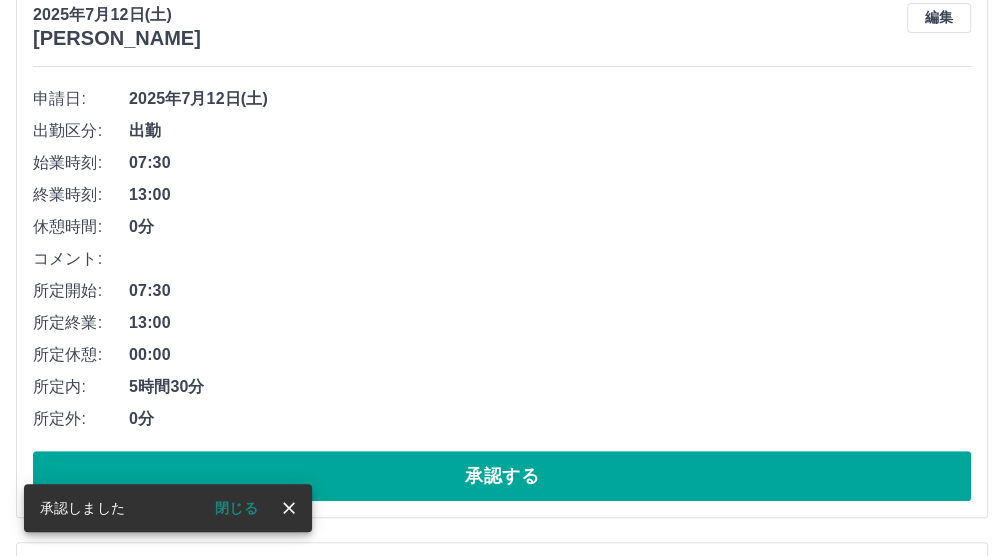 click on "承認する" at bounding box center [502, 476] 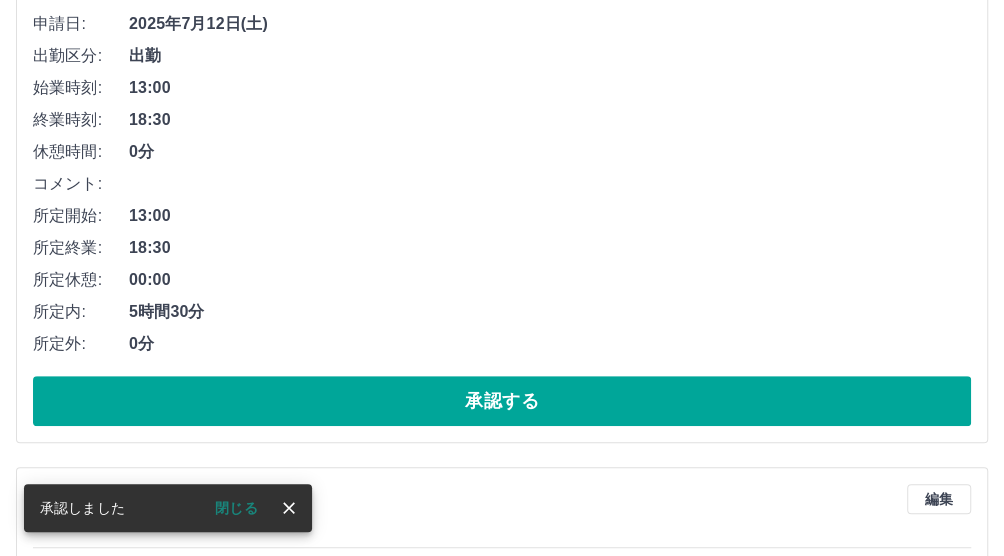 scroll, scrollTop: 333, scrollLeft: 0, axis: vertical 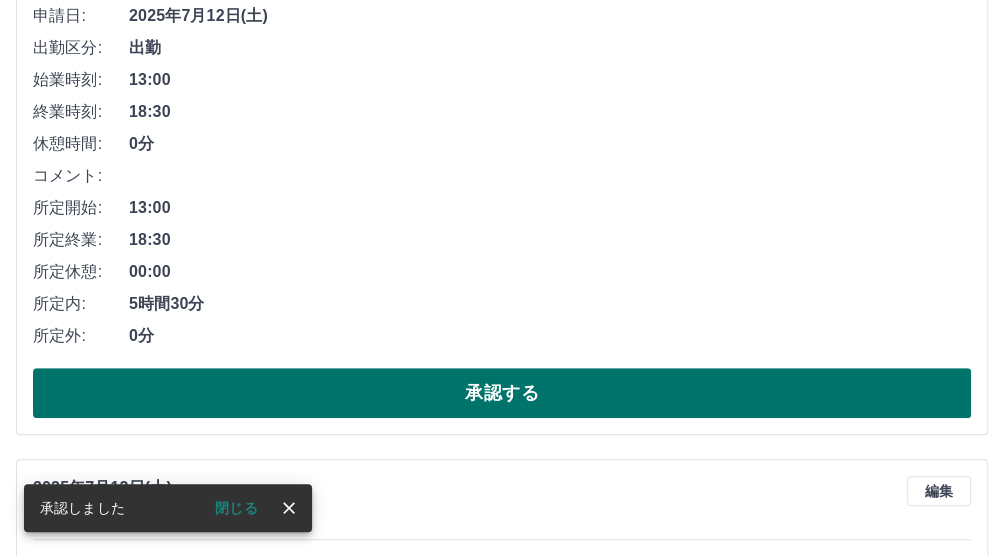 click on "承認する" at bounding box center [502, 393] 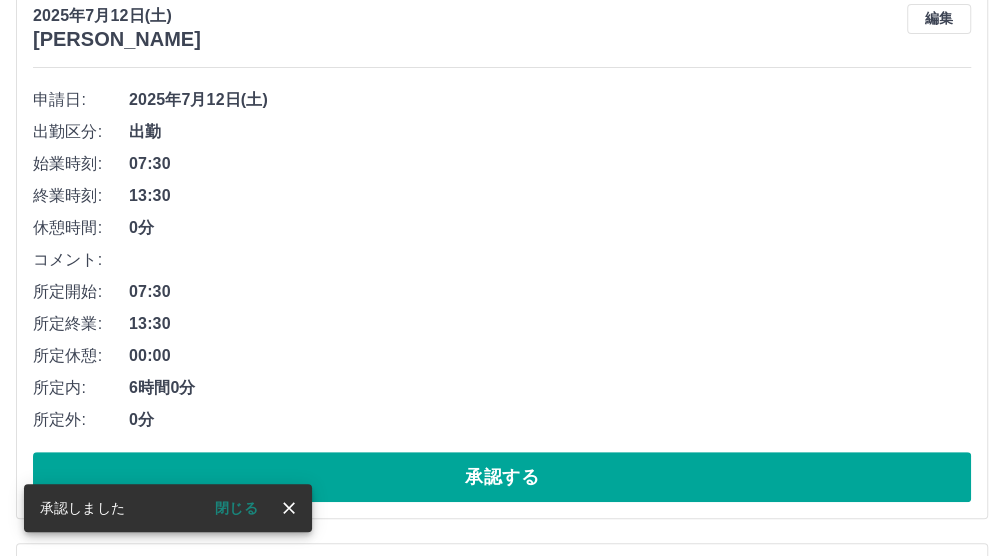scroll, scrollTop: 250, scrollLeft: 0, axis: vertical 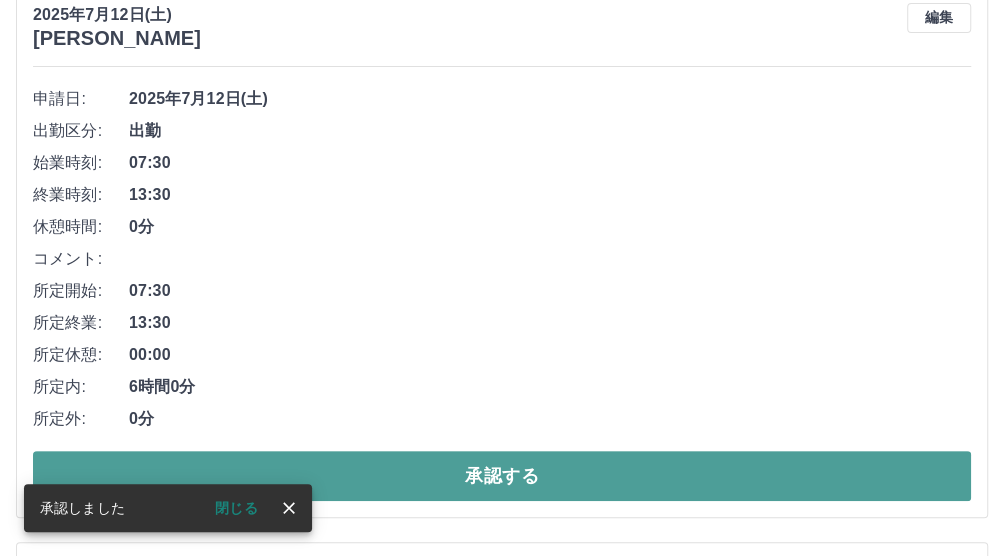 click on "承認する" at bounding box center (502, 476) 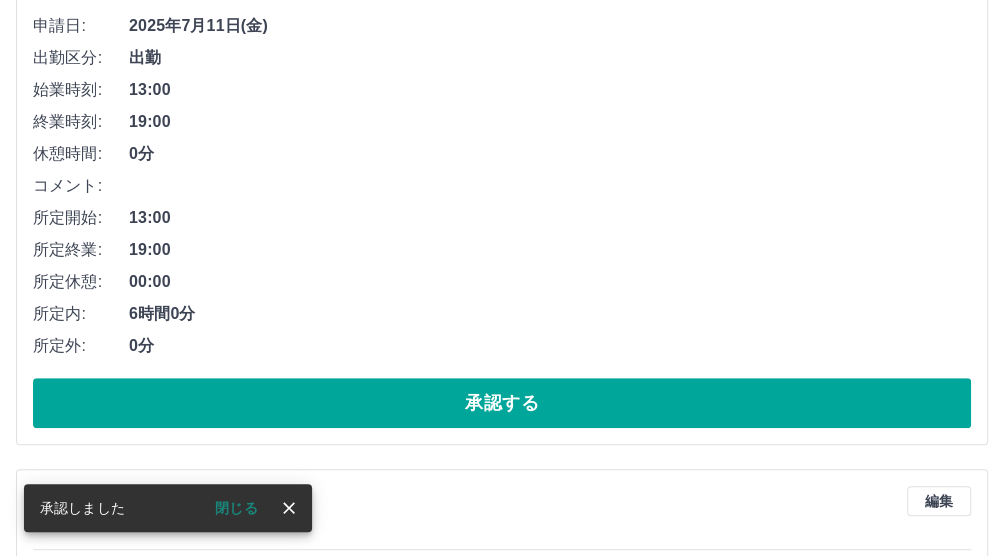 scroll, scrollTop: 333, scrollLeft: 0, axis: vertical 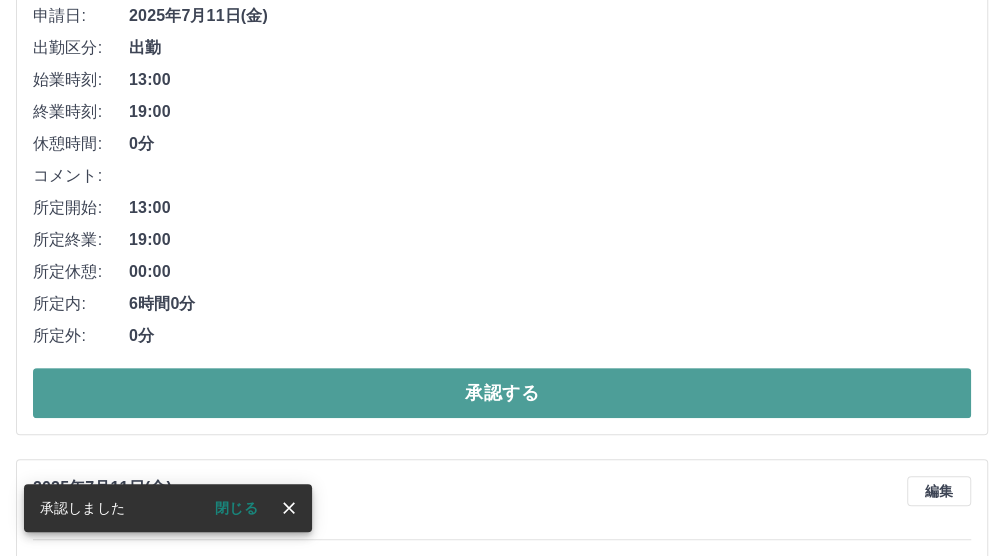 click on "承認する" at bounding box center [502, 393] 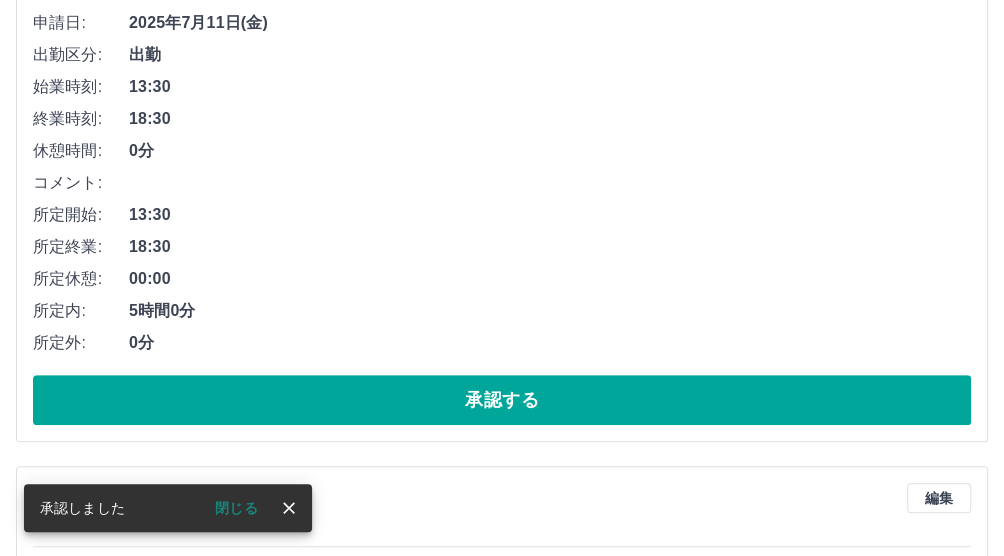 scroll, scrollTop: 333, scrollLeft: 0, axis: vertical 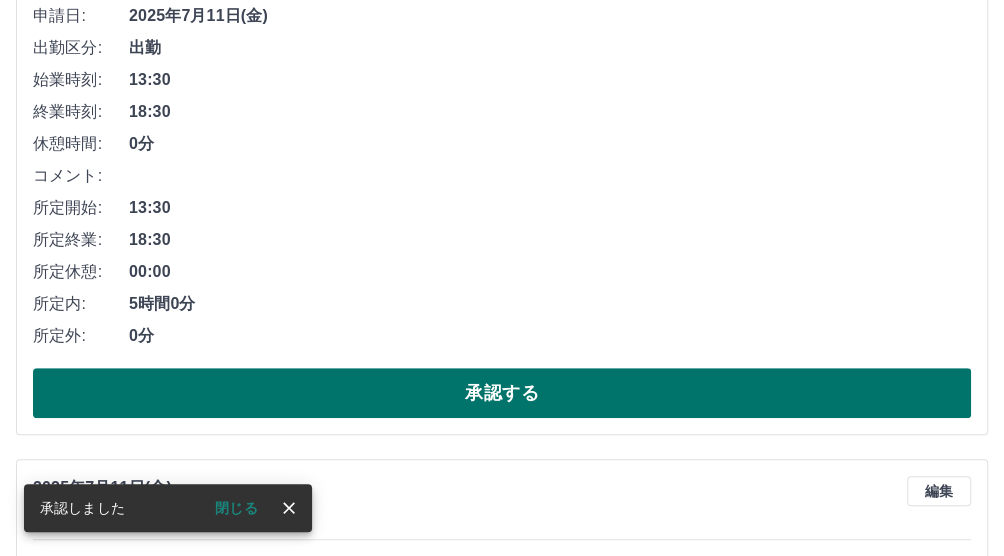 click on "承認する" at bounding box center (502, 393) 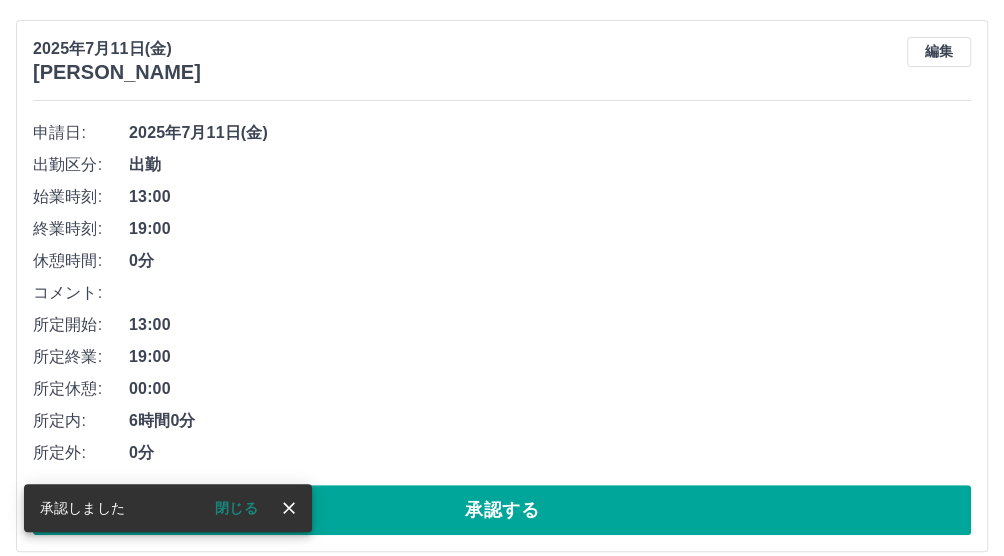 scroll, scrollTop: 250, scrollLeft: 0, axis: vertical 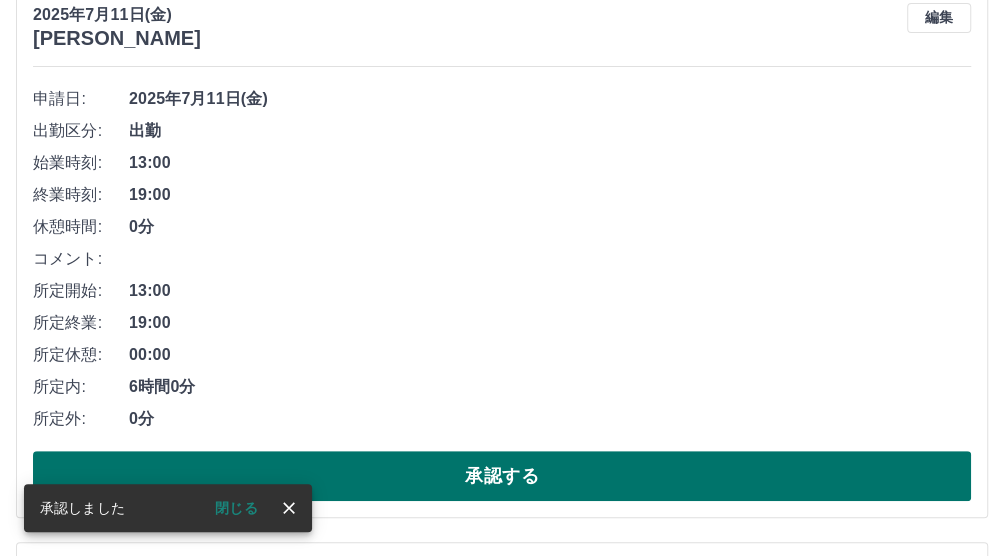 click on "承認する" at bounding box center [502, 476] 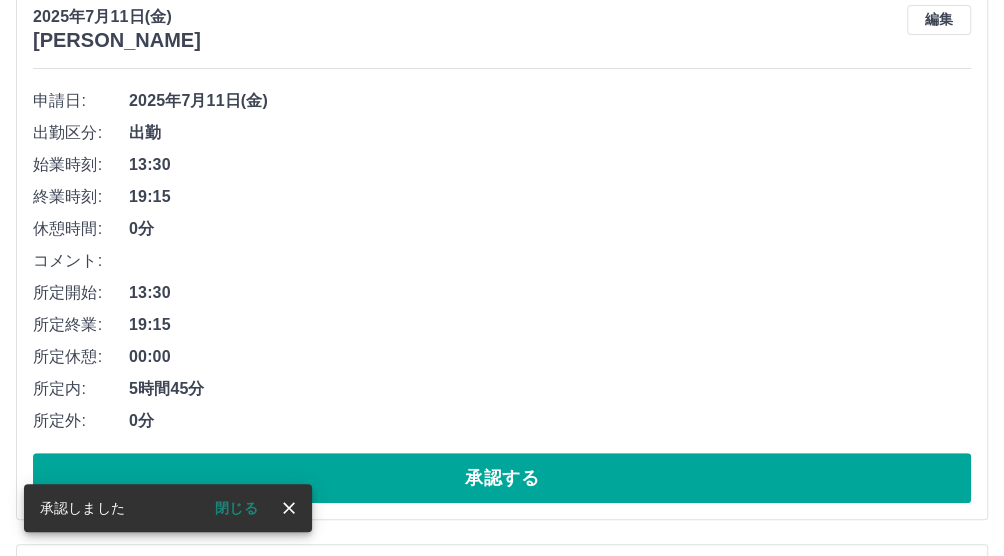 scroll, scrollTop: 250, scrollLeft: 0, axis: vertical 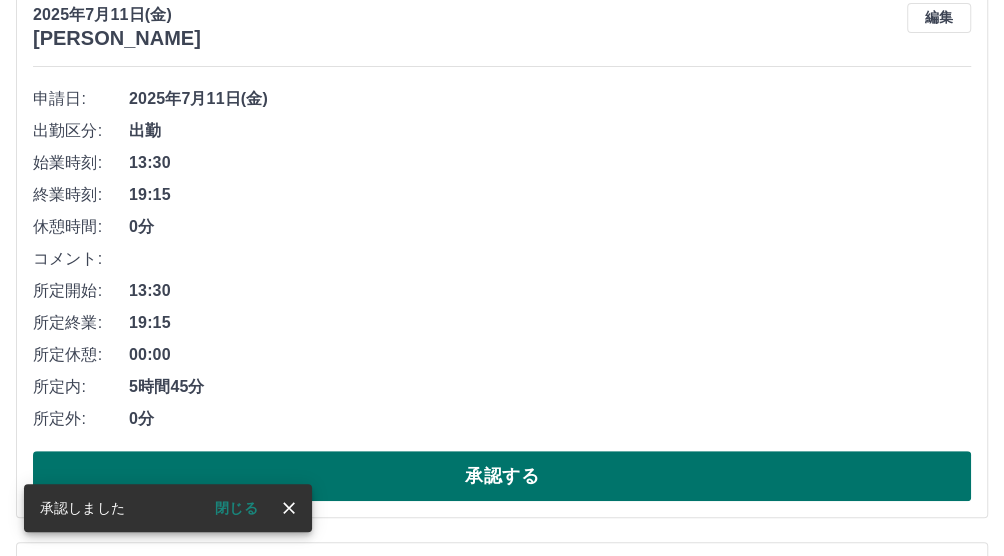 click on "承認する" at bounding box center (502, 476) 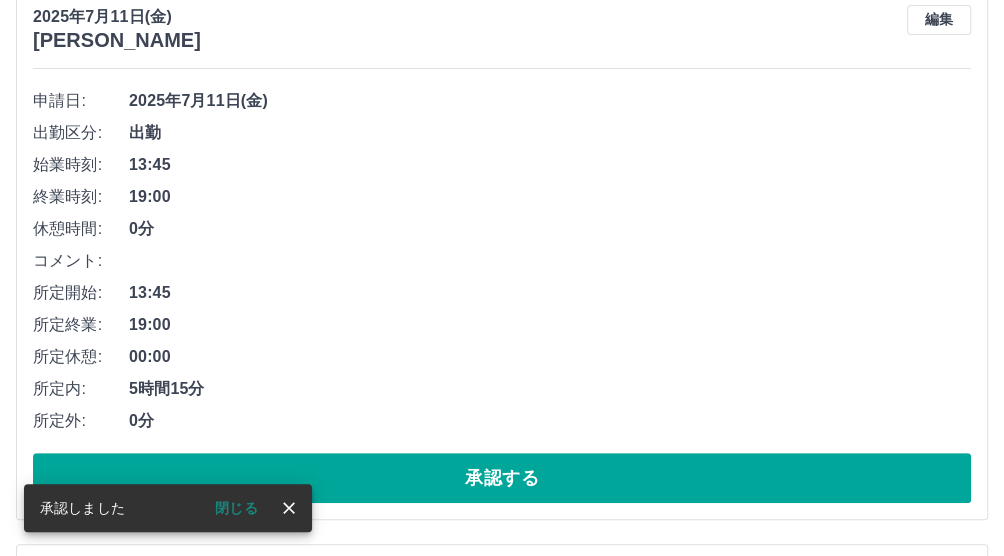 scroll, scrollTop: 250, scrollLeft: 0, axis: vertical 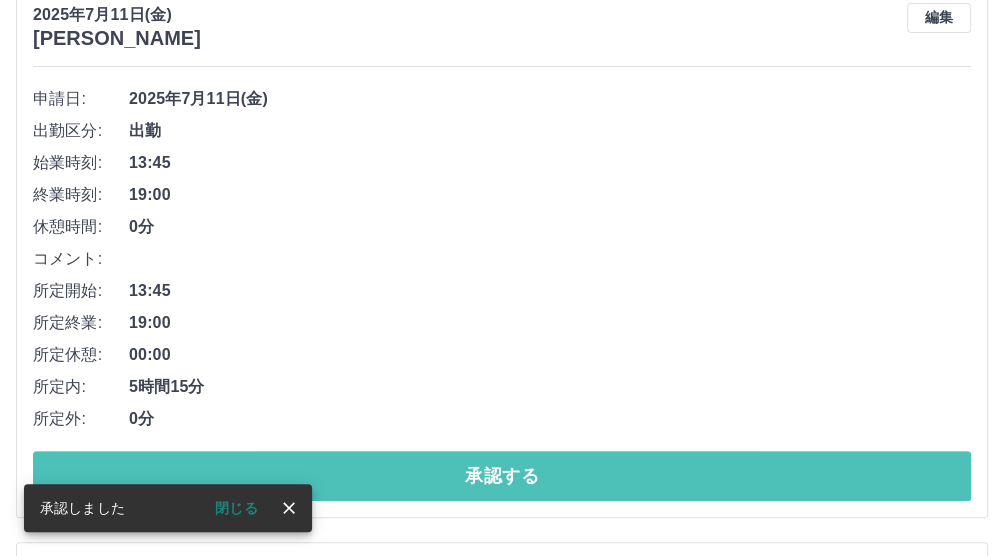 click on "承認する" at bounding box center [502, 476] 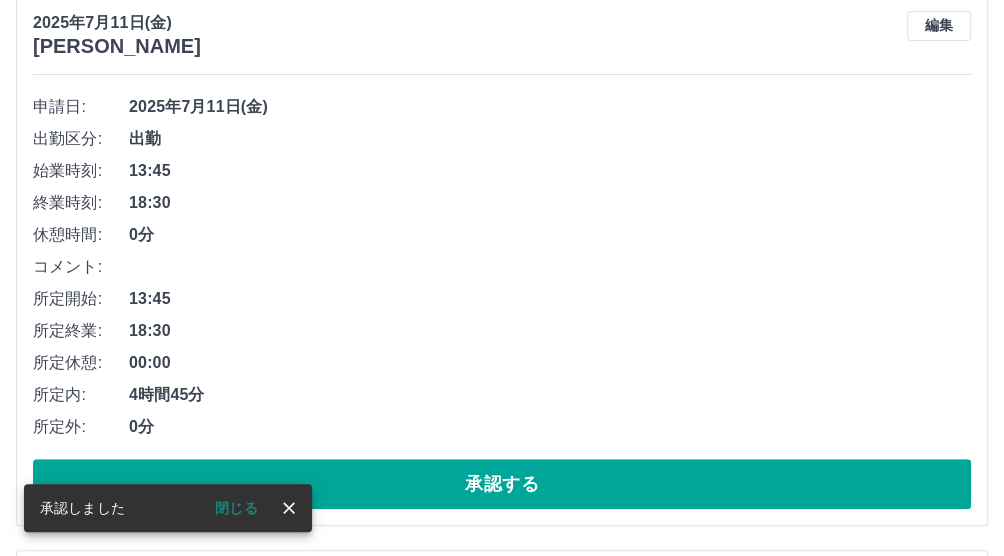 scroll, scrollTop: 250, scrollLeft: 0, axis: vertical 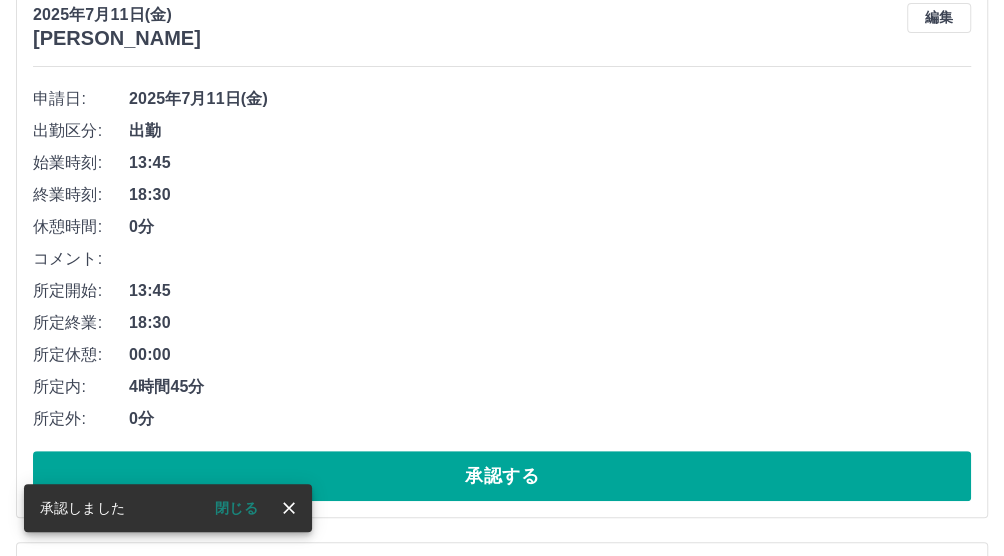 click on "承認する" at bounding box center [502, 476] 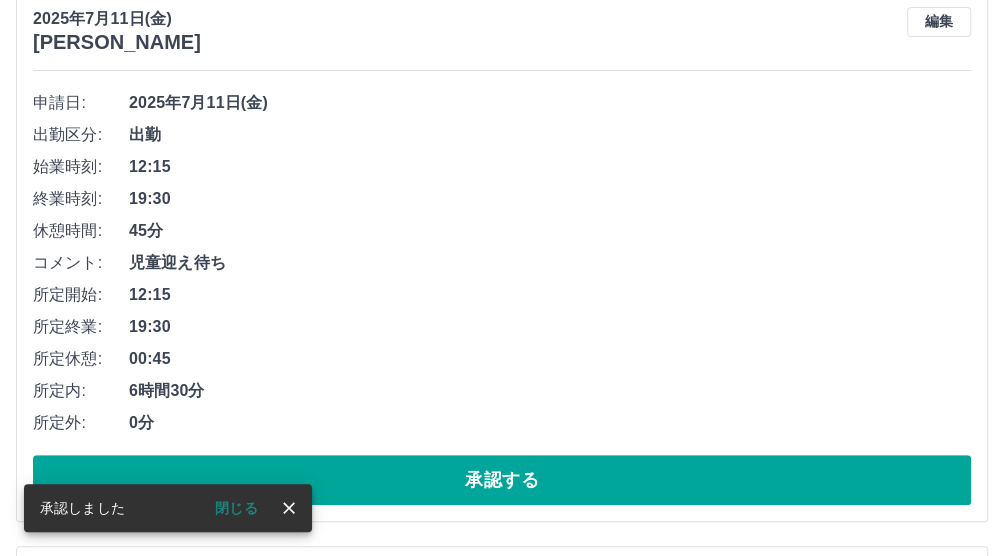 scroll, scrollTop: 250, scrollLeft: 0, axis: vertical 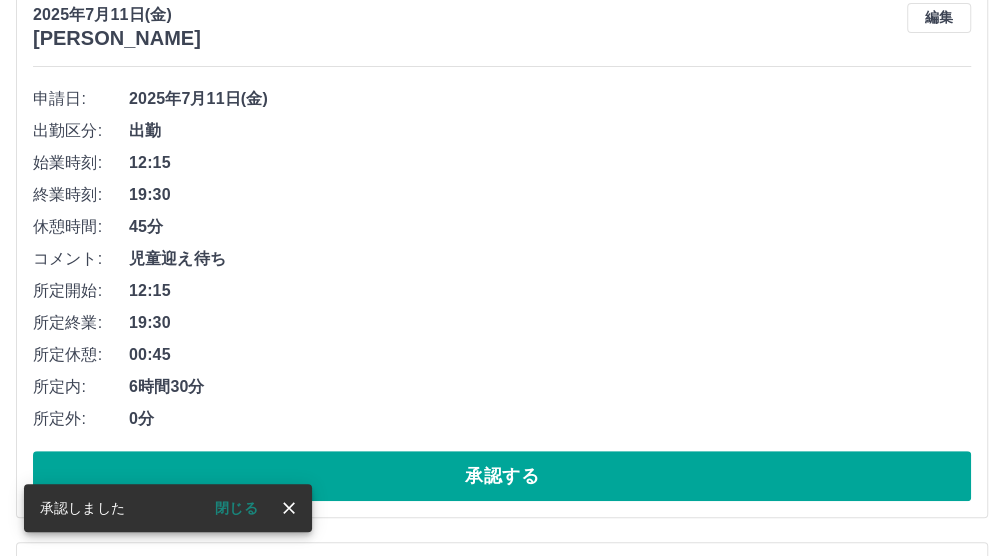 click on "承認する" at bounding box center (502, 476) 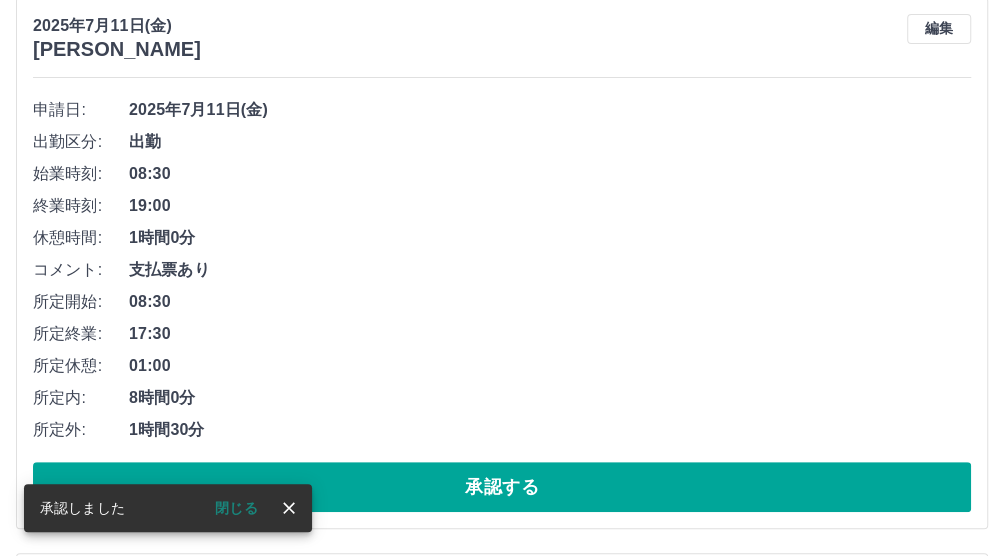 scroll, scrollTop: 250, scrollLeft: 0, axis: vertical 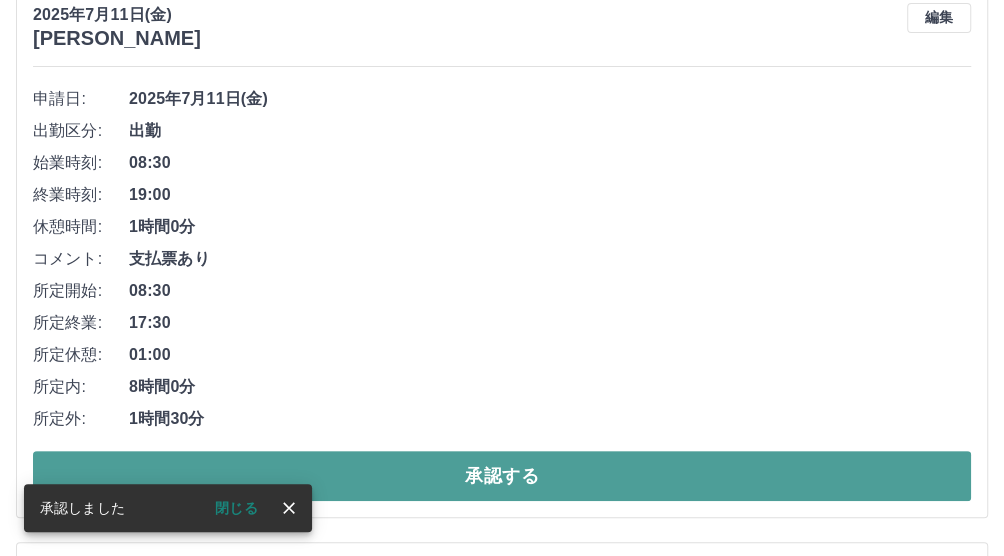 click on "承認する" at bounding box center [502, 476] 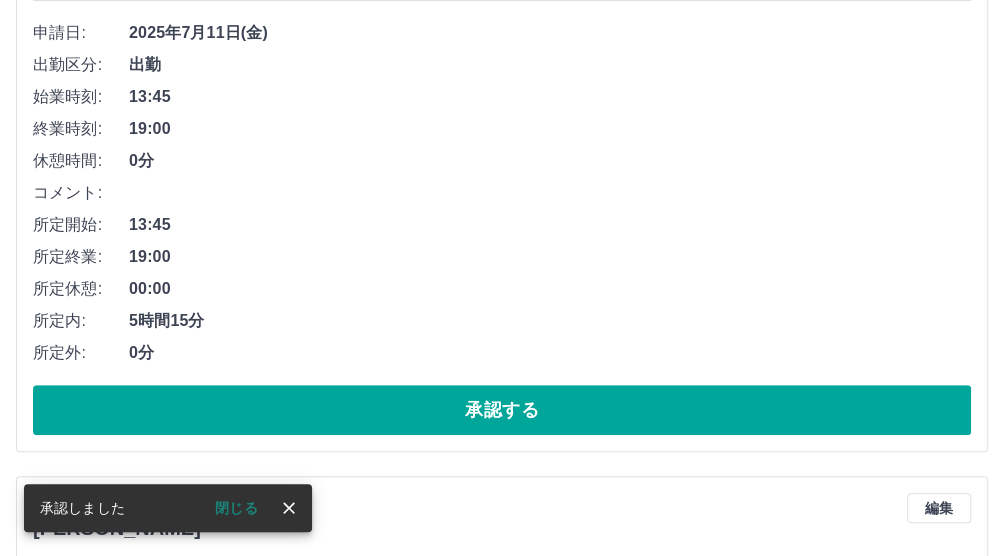 scroll, scrollTop: 333, scrollLeft: 0, axis: vertical 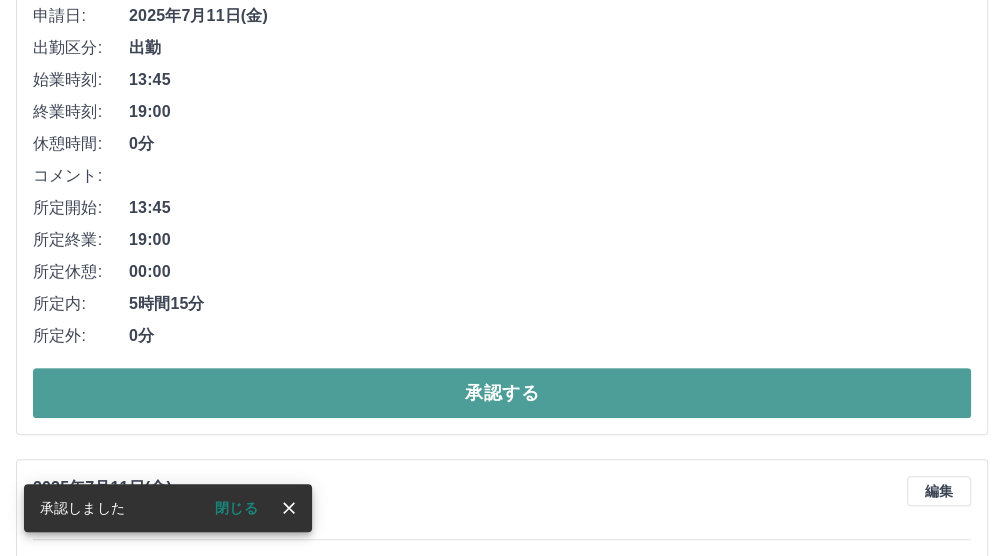 click on "承認する" at bounding box center [502, 393] 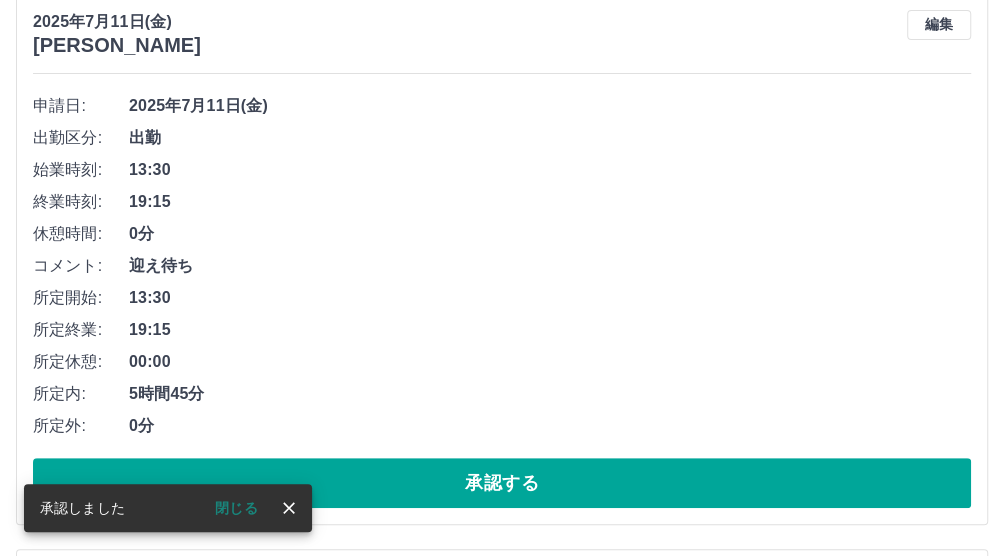 scroll, scrollTop: 250, scrollLeft: 0, axis: vertical 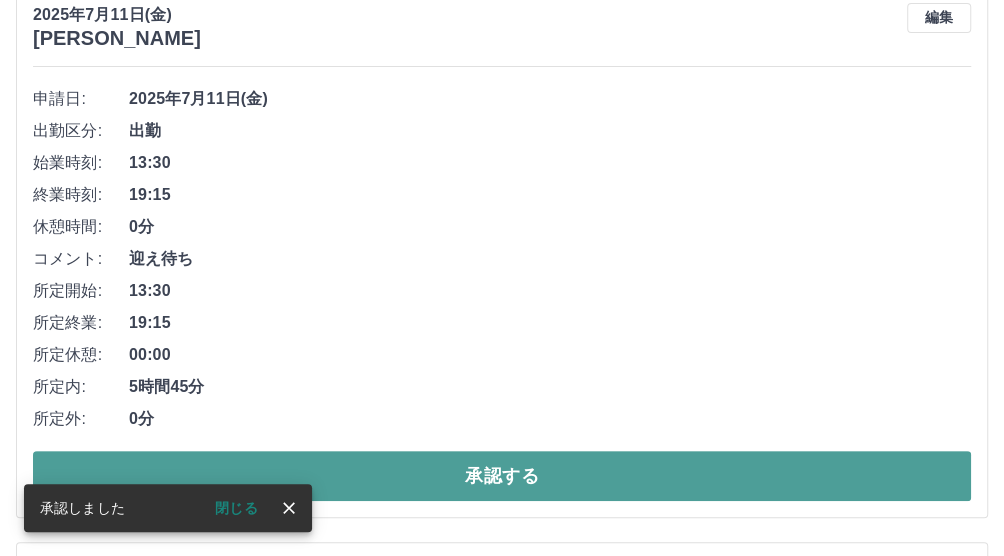 click on "承認する" at bounding box center [502, 476] 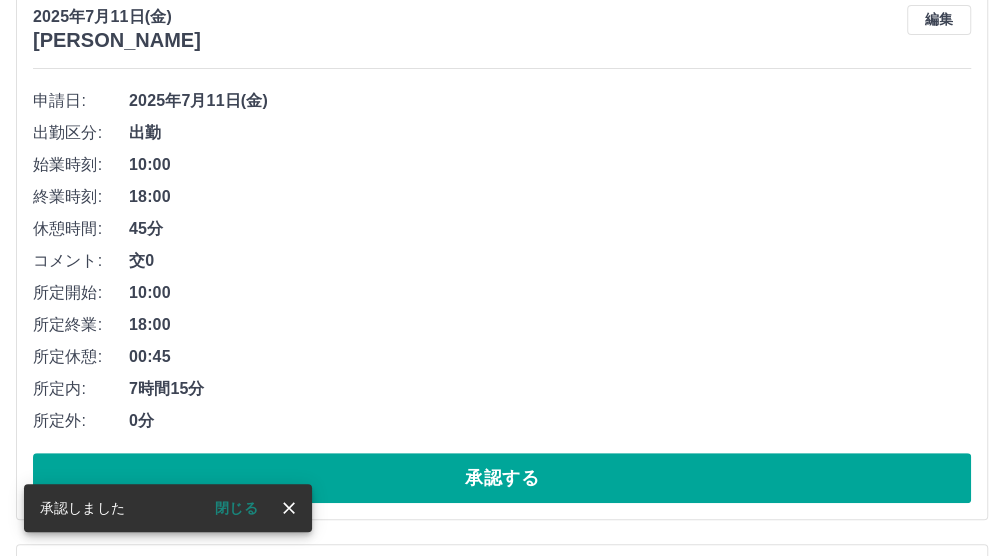 scroll, scrollTop: 250, scrollLeft: 0, axis: vertical 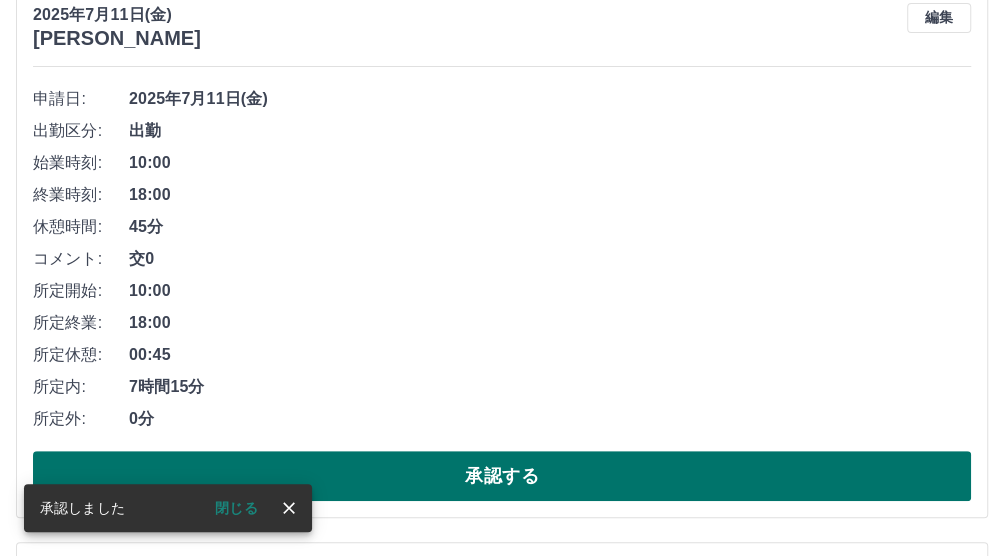 click on "承認する" at bounding box center [502, 476] 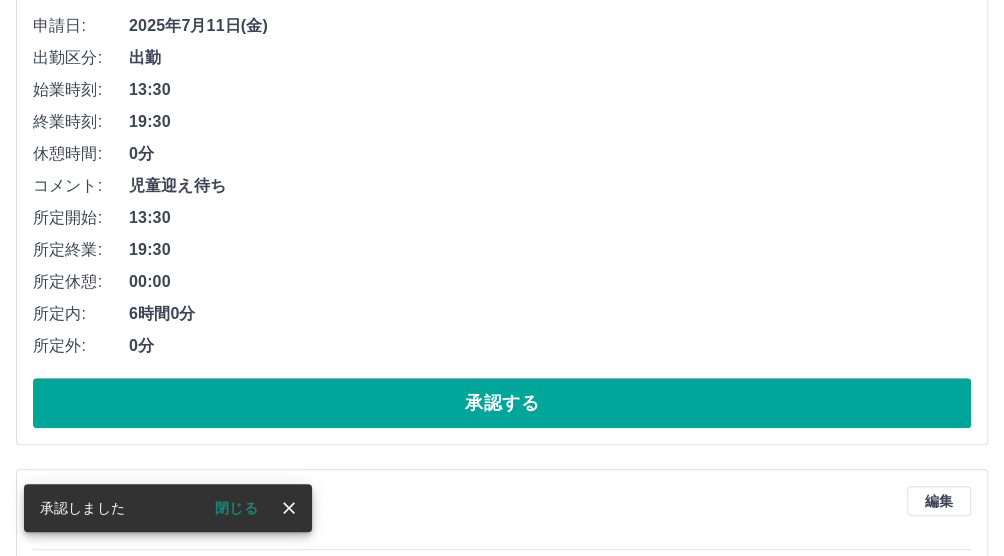 scroll, scrollTop: 333, scrollLeft: 0, axis: vertical 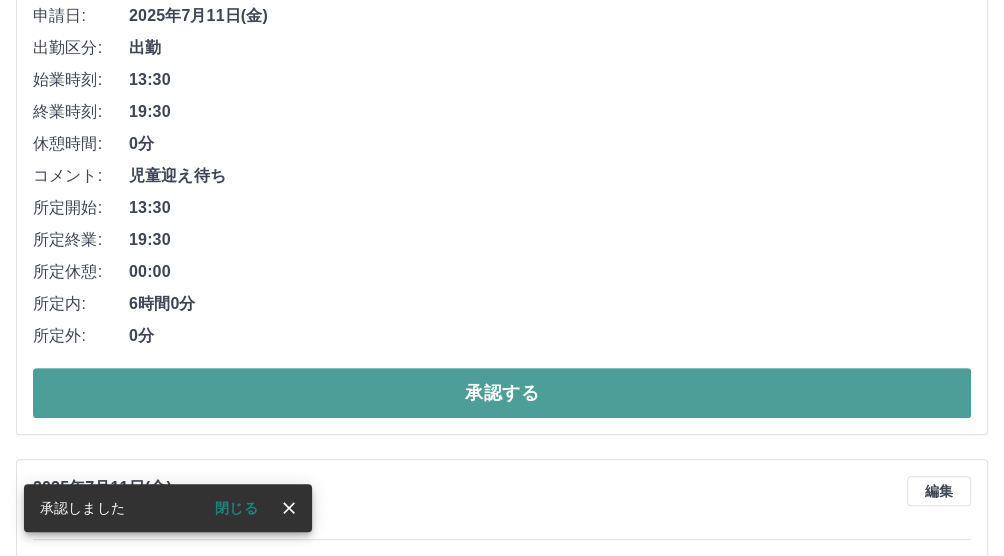 click on "承認する" at bounding box center [502, 393] 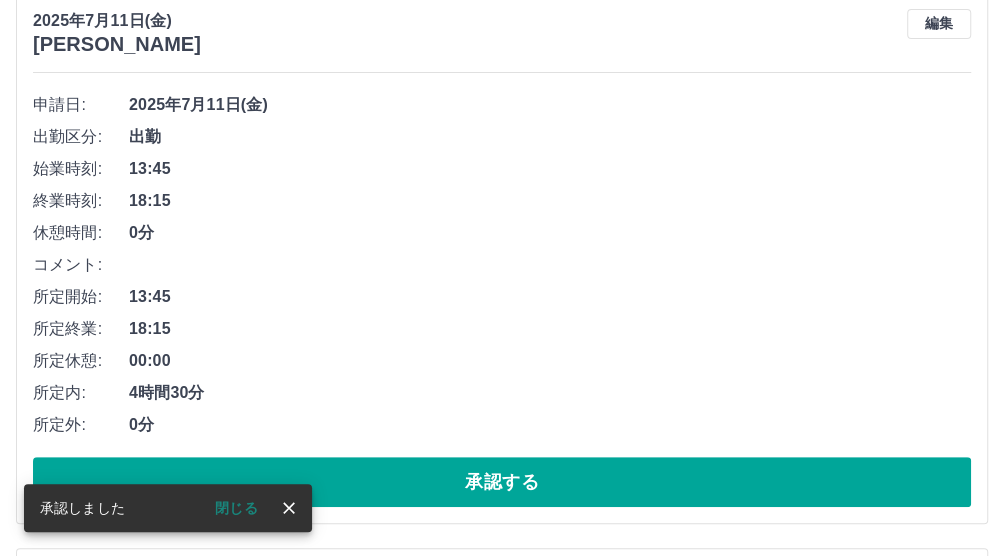 scroll, scrollTop: 250, scrollLeft: 0, axis: vertical 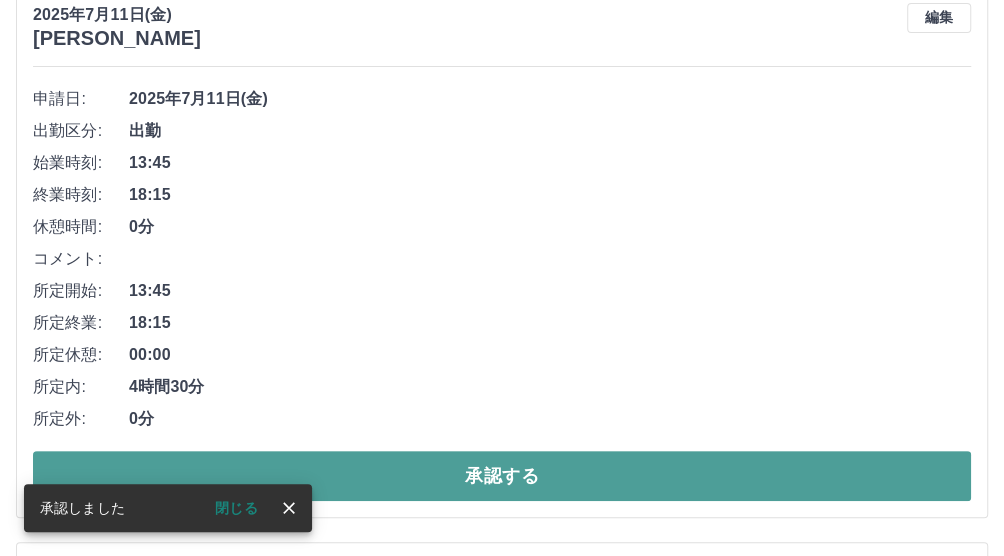 click on "承認する" at bounding box center (502, 476) 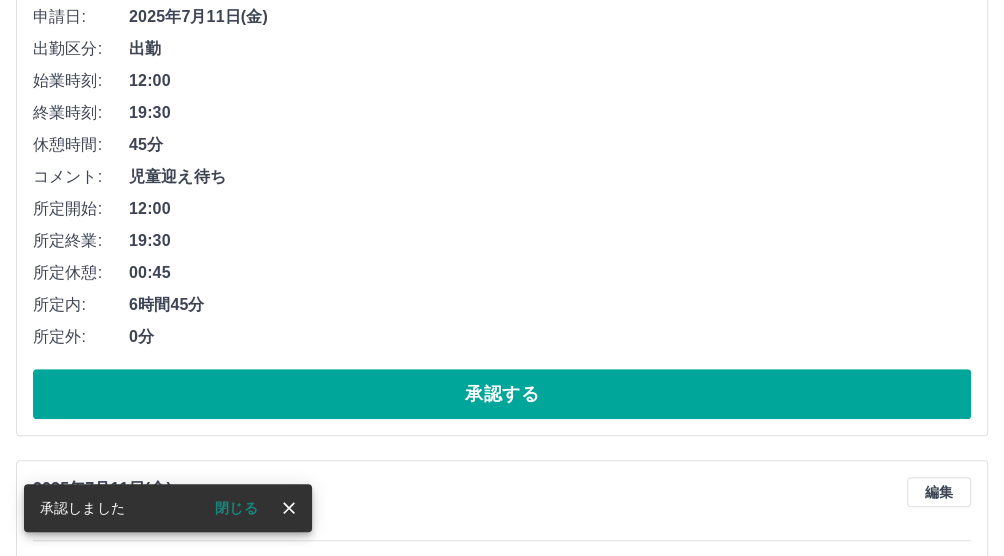 scroll, scrollTop: 333, scrollLeft: 0, axis: vertical 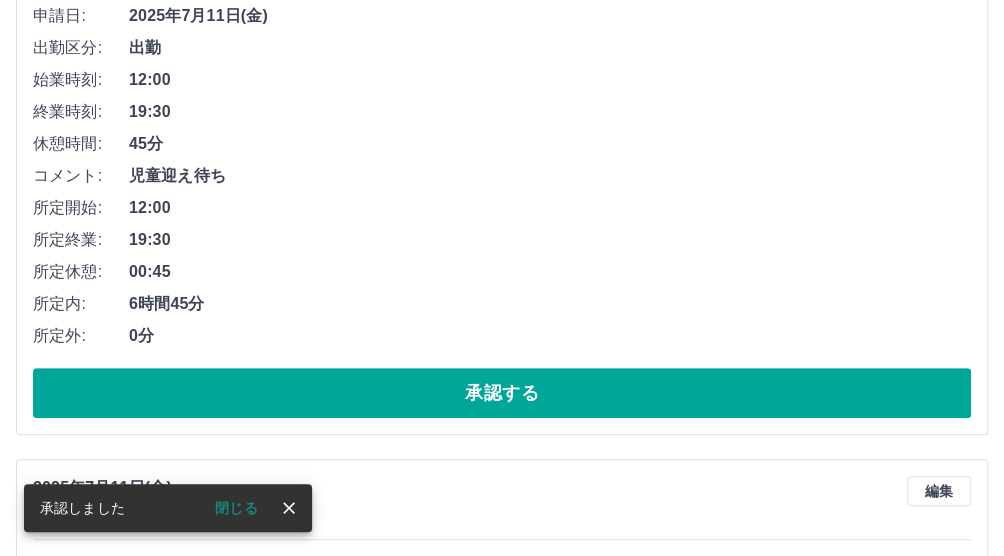click on "承認する" at bounding box center (502, 393) 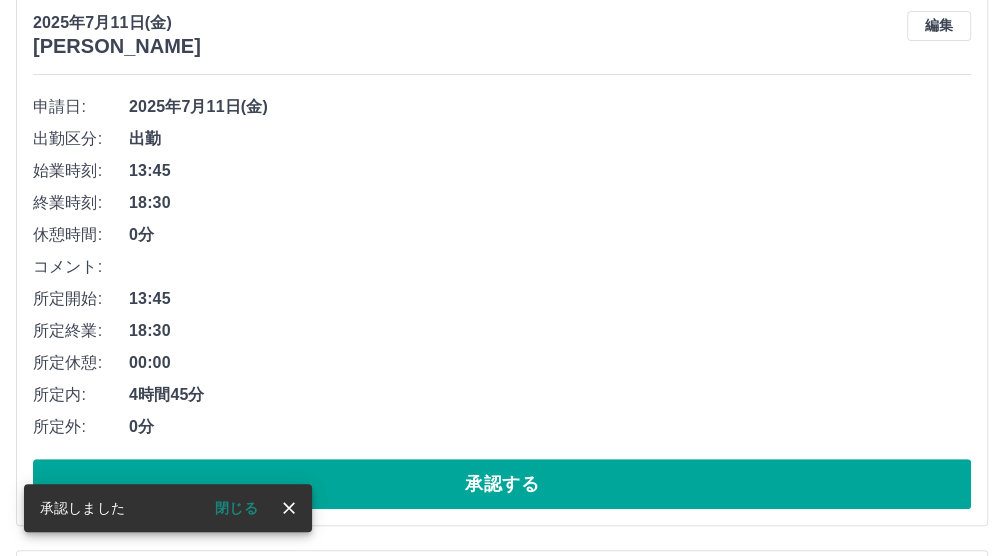scroll, scrollTop: 250, scrollLeft: 0, axis: vertical 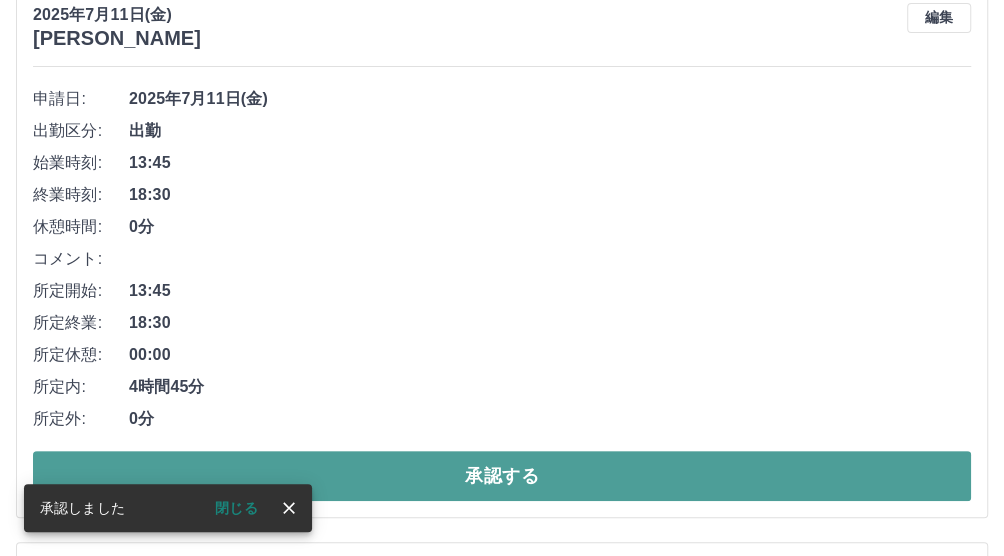 click on "承認する" at bounding box center [502, 476] 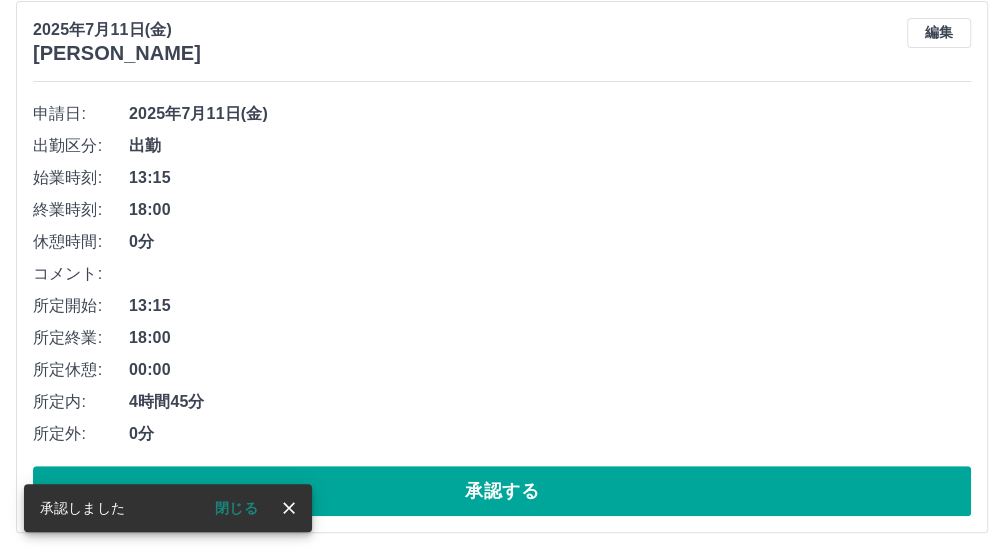 scroll, scrollTop: 250, scrollLeft: 0, axis: vertical 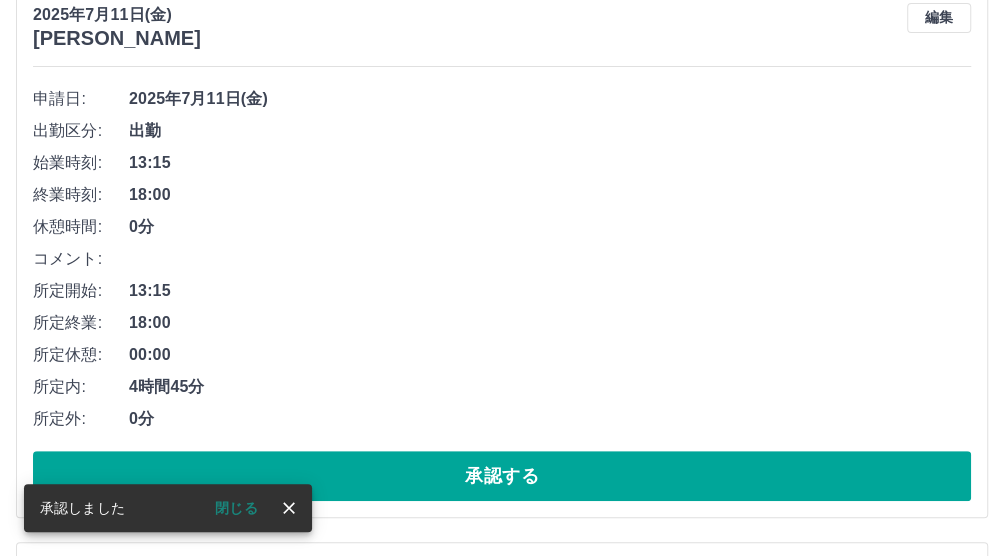 click on "承認する" at bounding box center (502, 476) 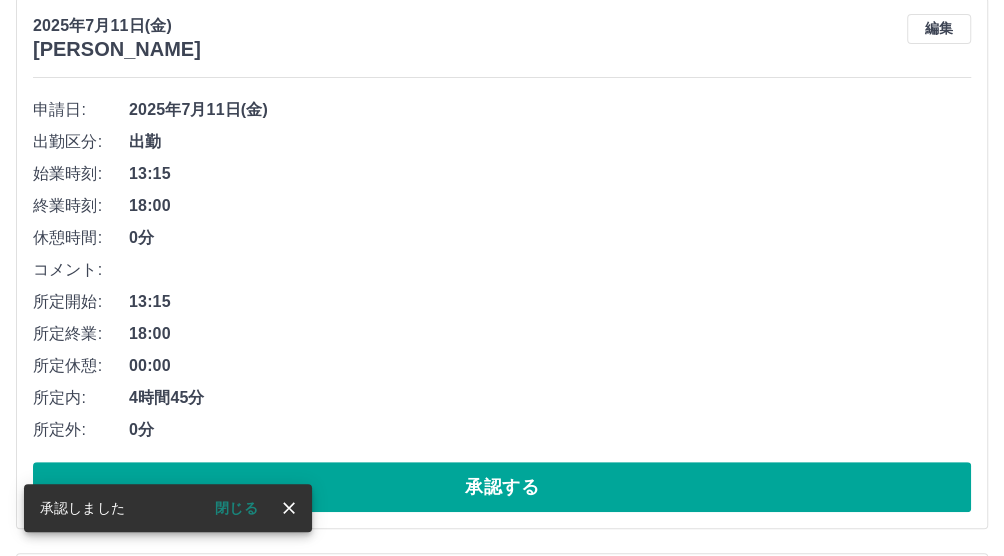 scroll, scrollTop: 250, scrollLeft: 0, axis: vertical 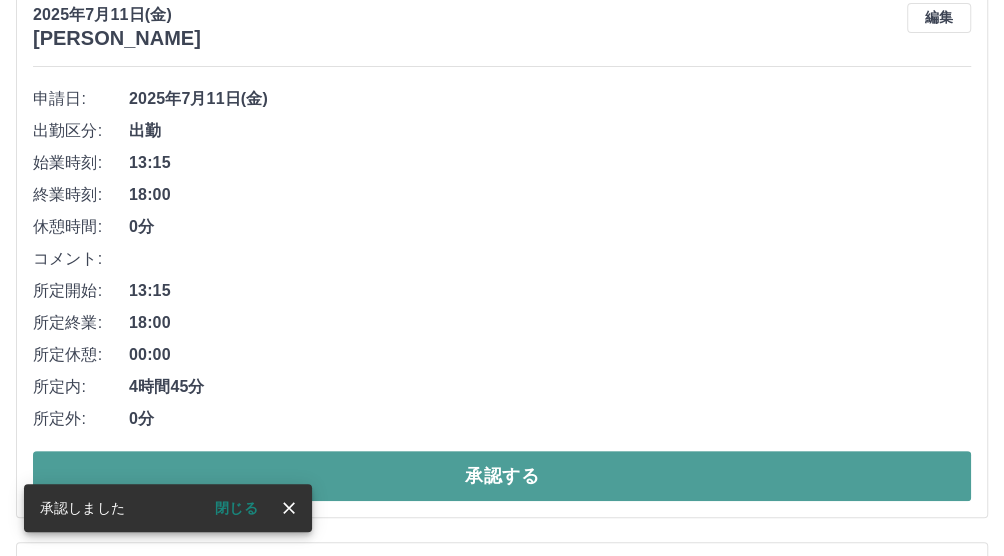 click on "承認する" at bounding box center [502, 476] 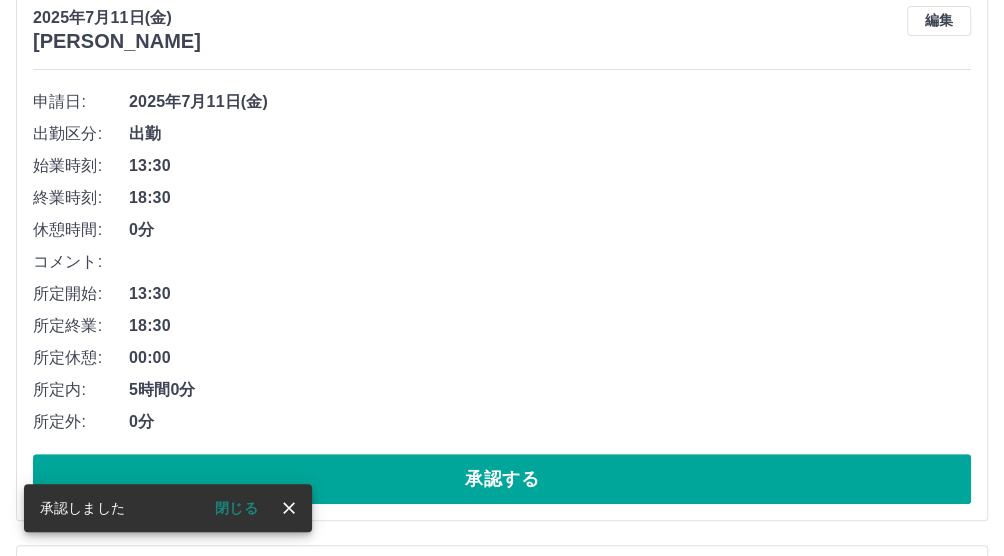 scroll, scrollTop: 250, scrollLeft: 0, axis: vertical 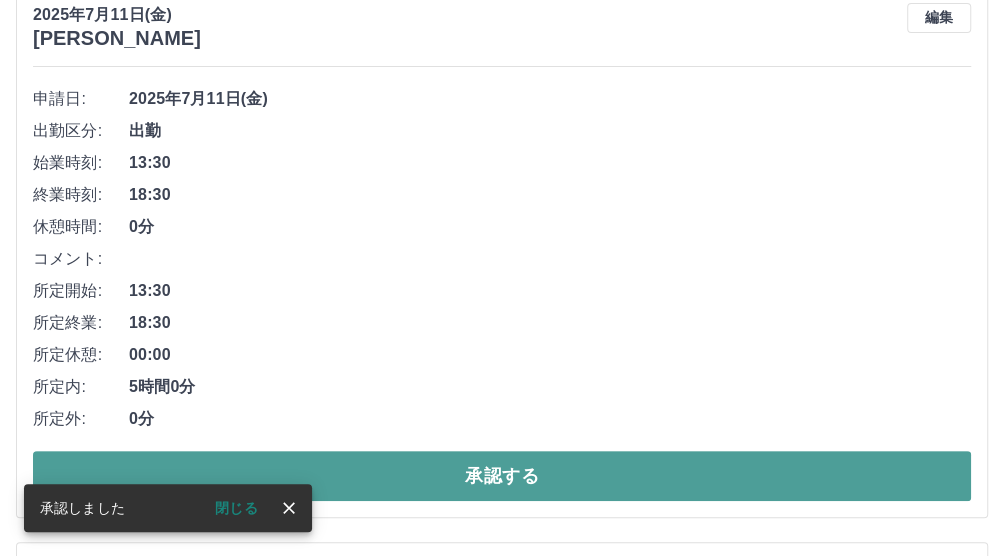 click on "承認する" at bounding box center [502, 476] 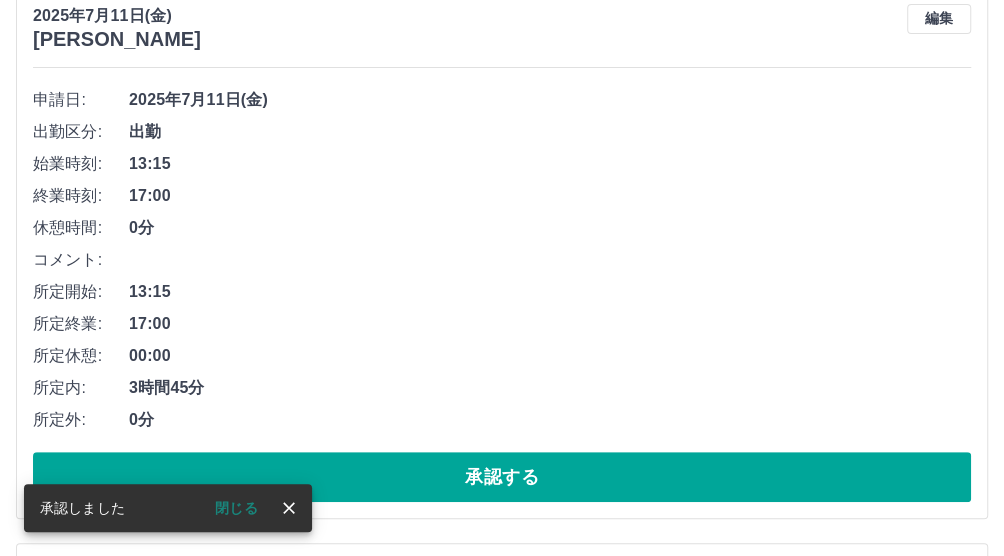 scroll, scrollTop: 250, scrollLeft: 0, axis: vertical 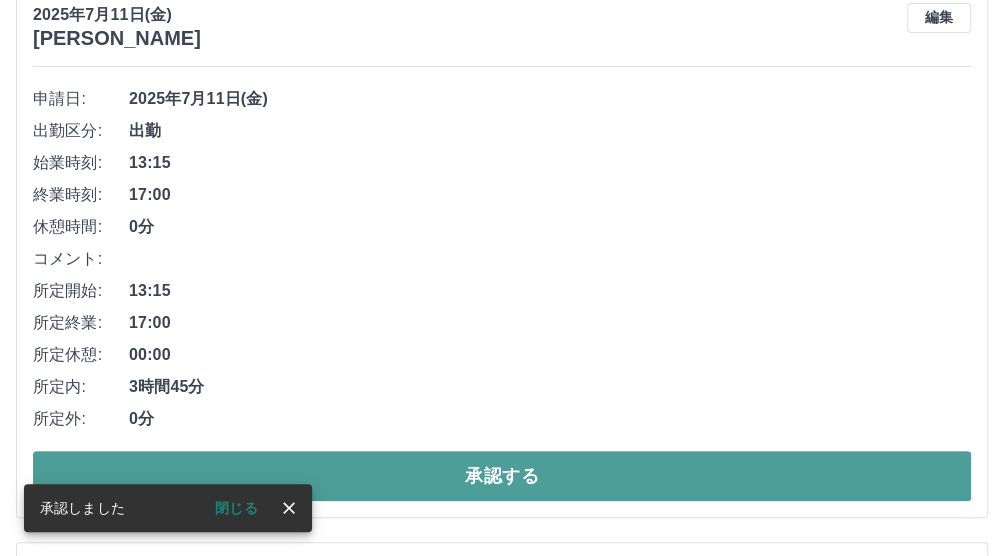 click on "承認する" at bounding box center (502, 476) 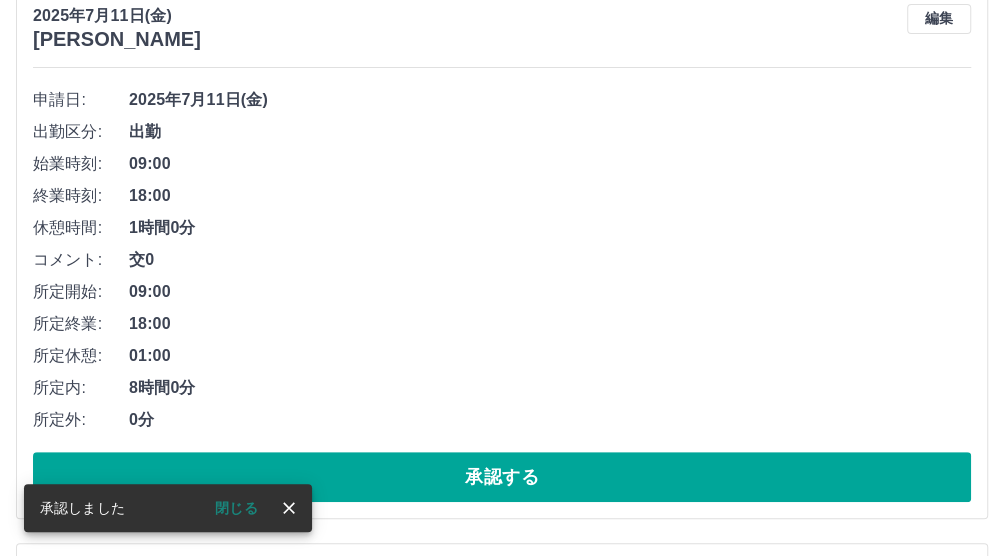 scroll, scrollTop: 250, scrollLeft: 0, axis: vertical 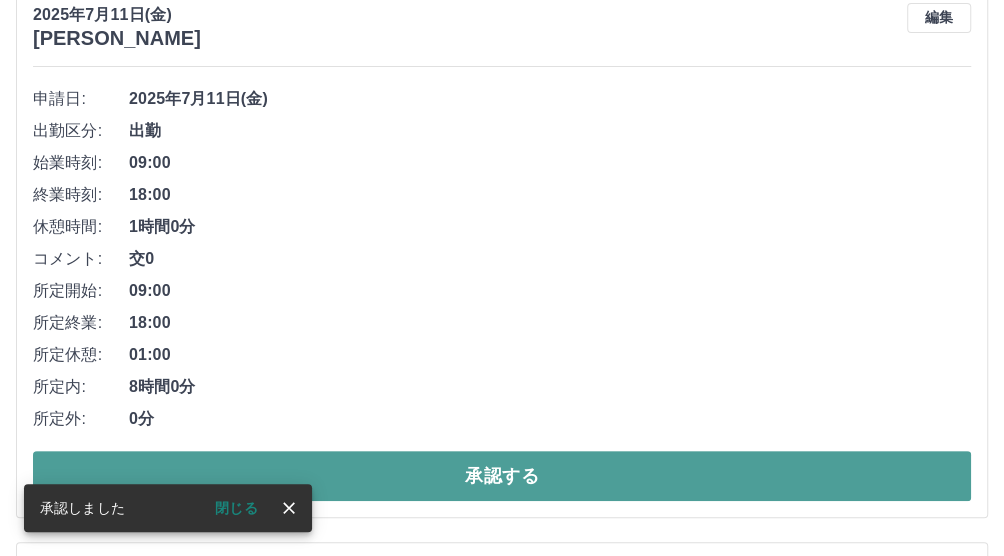 click on "承認する" at bounding box center [502, 476] 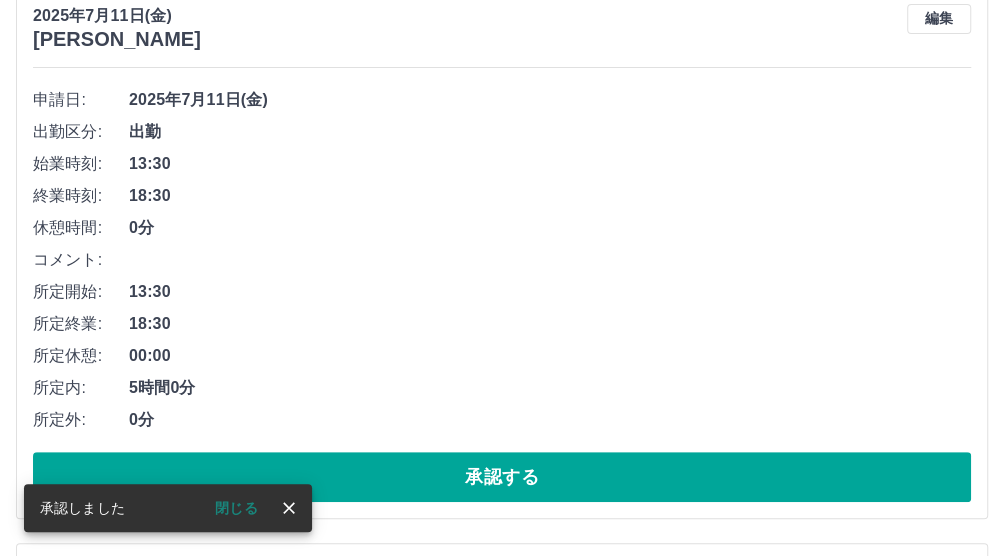 scroll, scrollTop: 250, scrollLeft: 0, axis: vertical 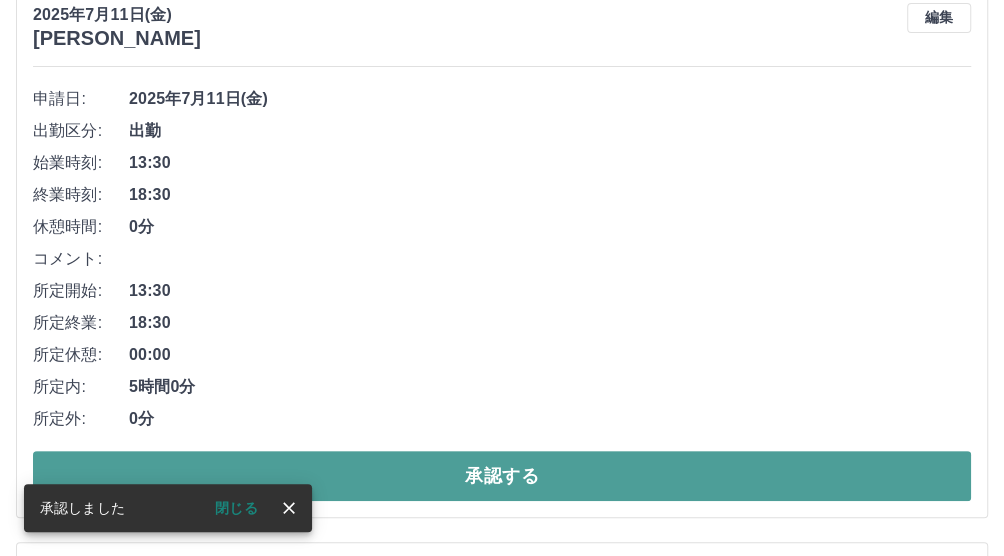 click on "承認する" at bounding box center [502, 476] 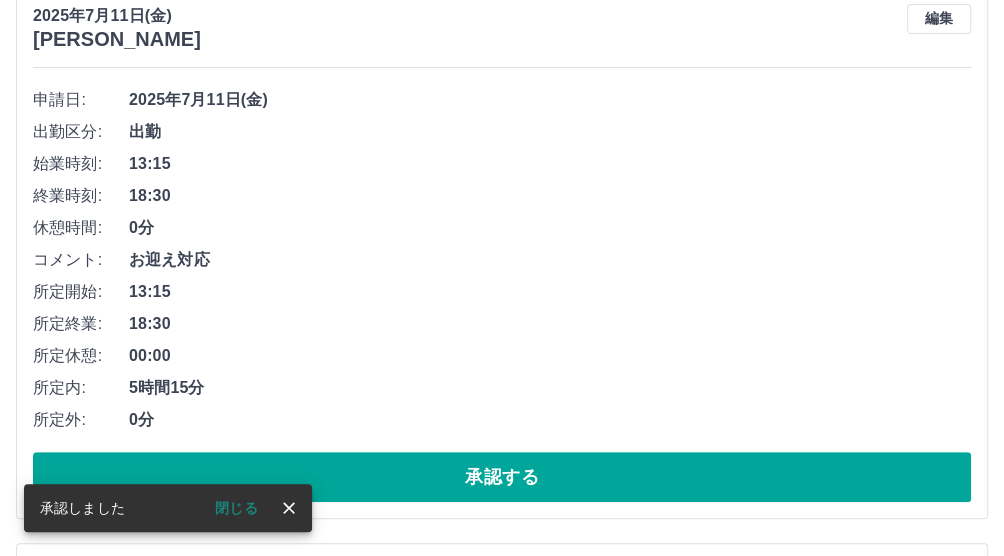 scroll, scrollTop: 250, scrollLeft: 0, axis: vertical 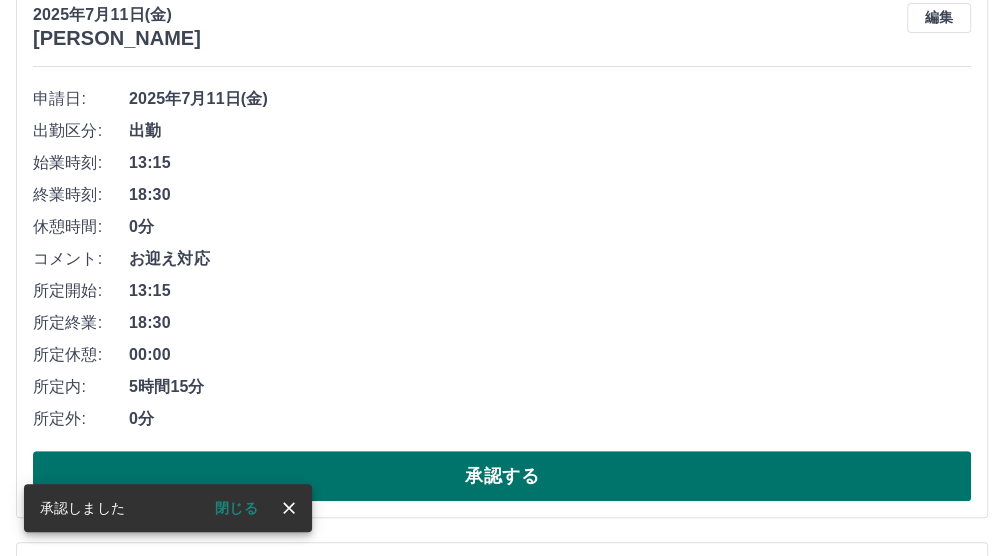 click on "承認する" at bounding box center [502, 476] 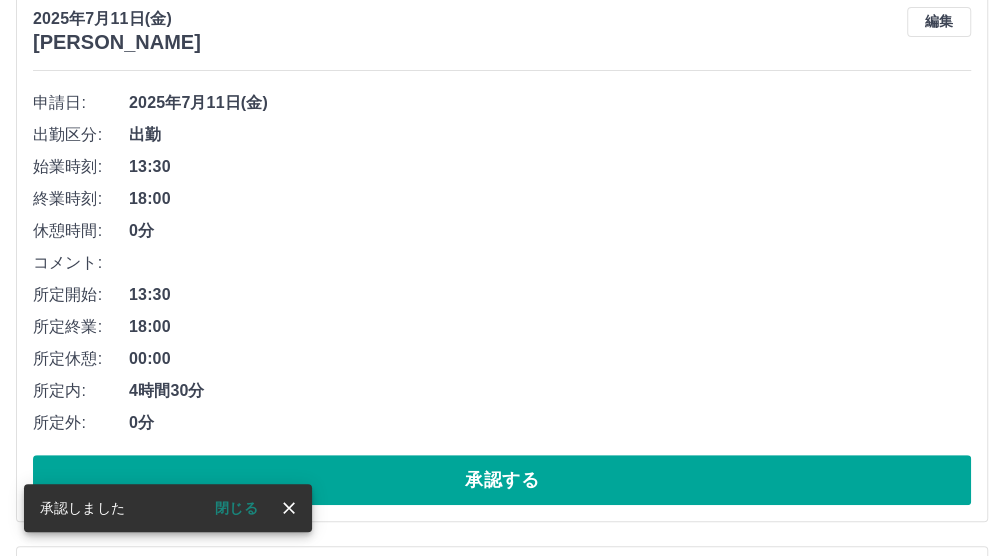 scroll, scrollTop: 250, scrollLeft: 0, axis: vertical 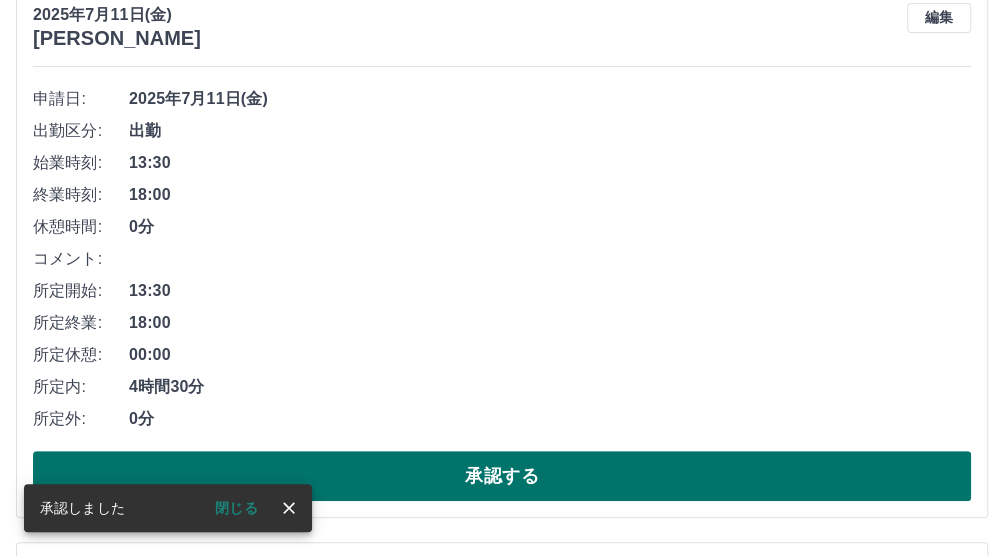 click on "承認する" at bounding box center (502, 476) 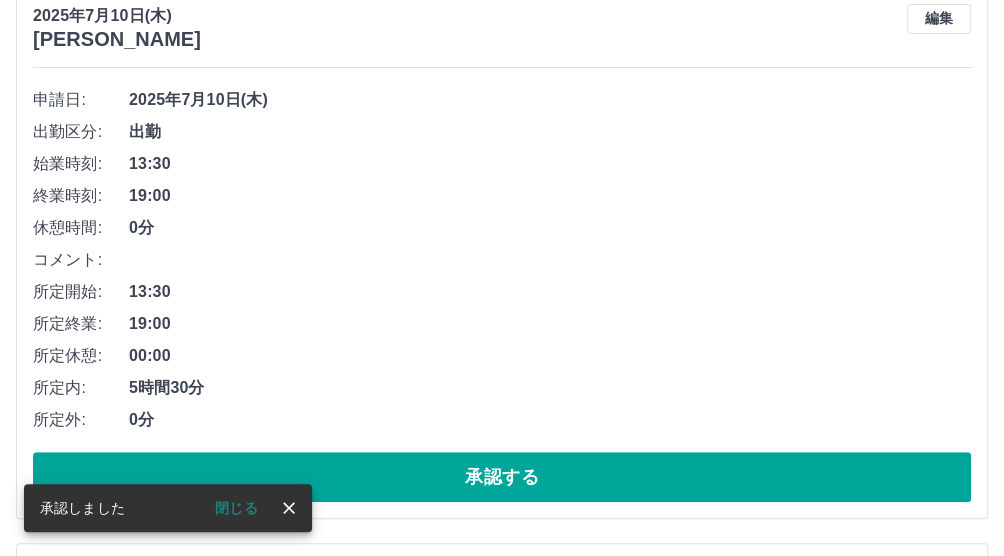 scroll, scrollTop: 250, scrollLeft: 0, axis: vertical 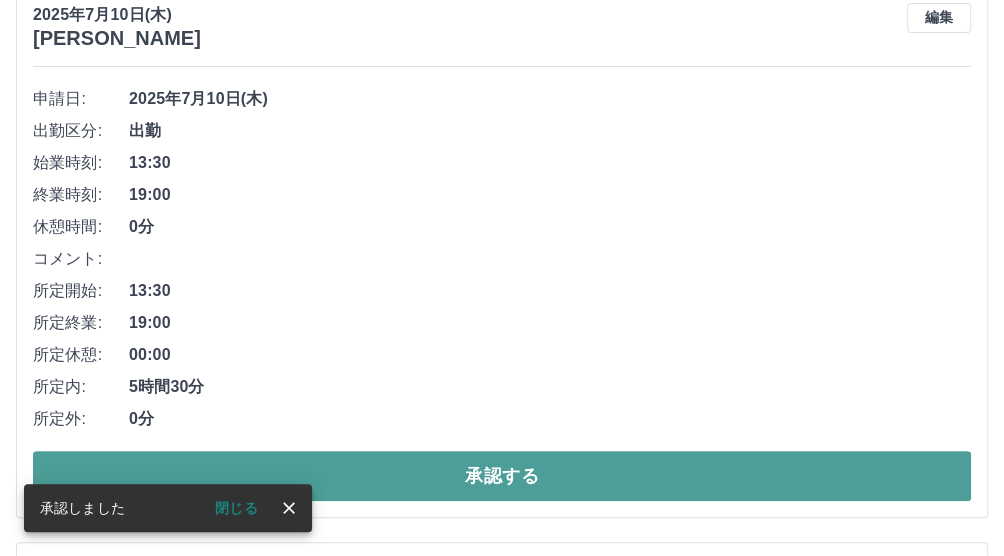 click on "承認する" at bounding box center [502, 476] 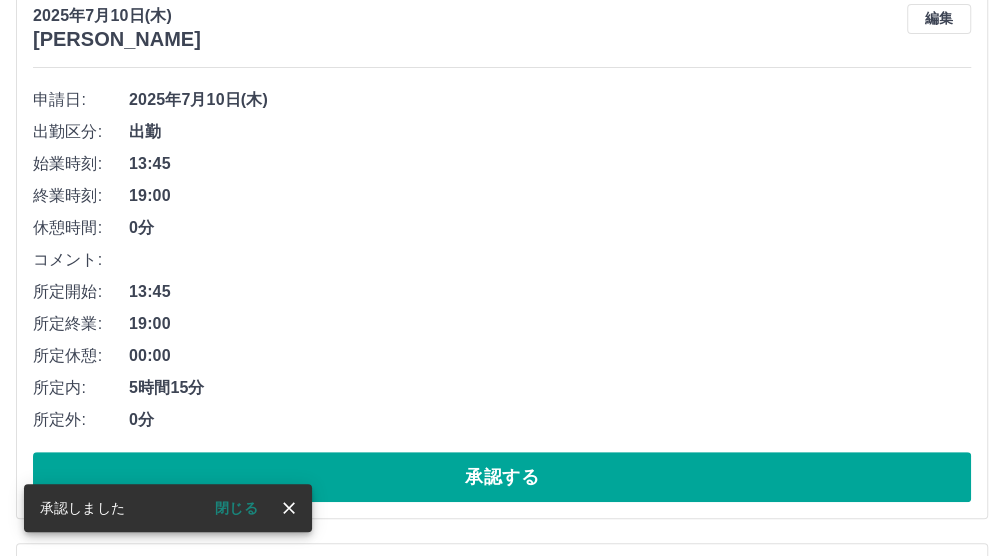 scroll, scrollTop: 250, scrollLeft: 0, axis: vertical 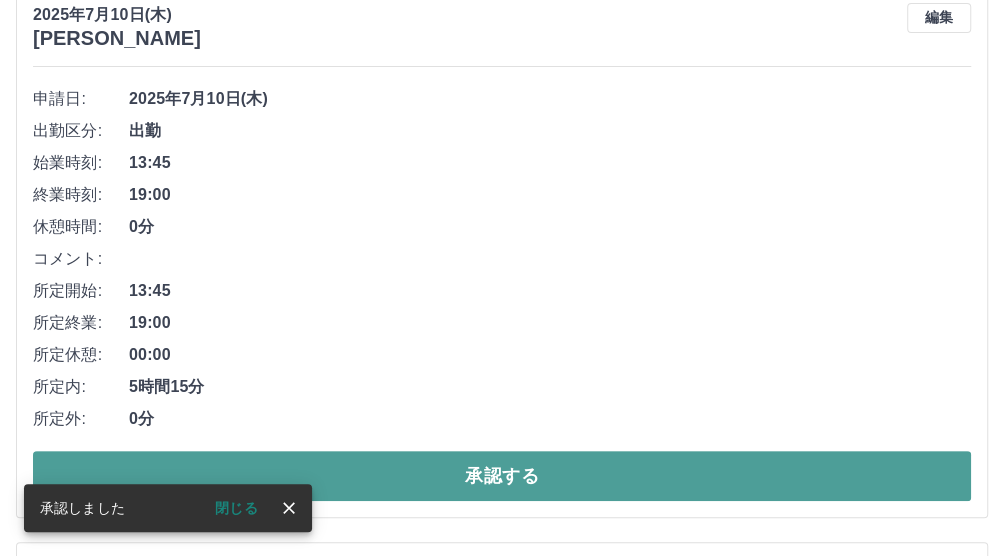 click on "承認する" at bounding box center [502, 476] 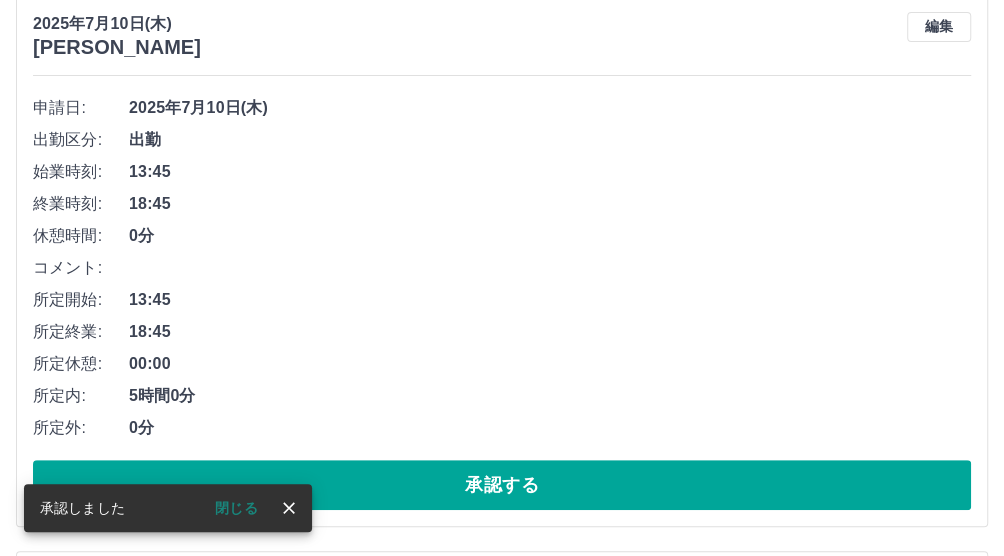 scroll, scrollTop: 250, scrollLeft: 0, axis: vertical 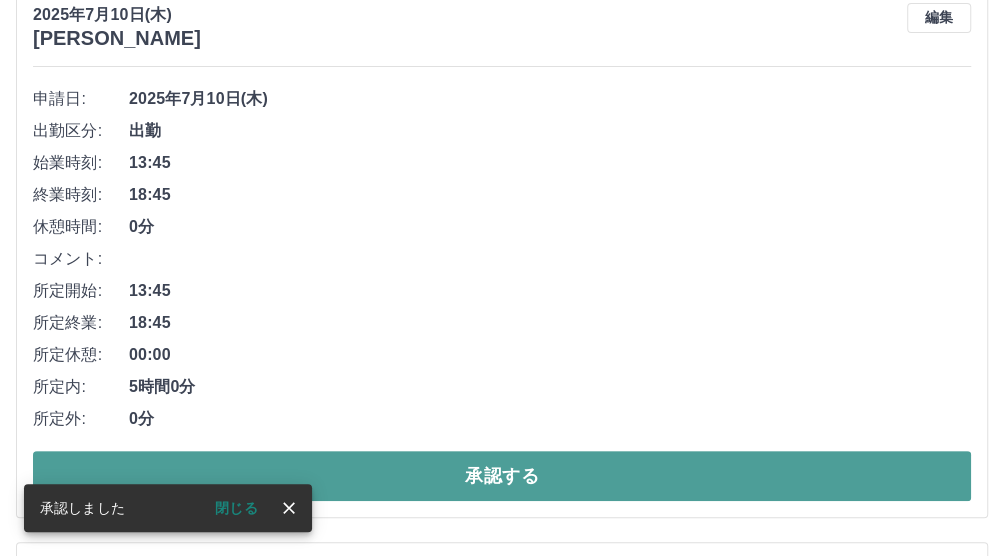 click on "承認する" at bounding box center [502, 476] 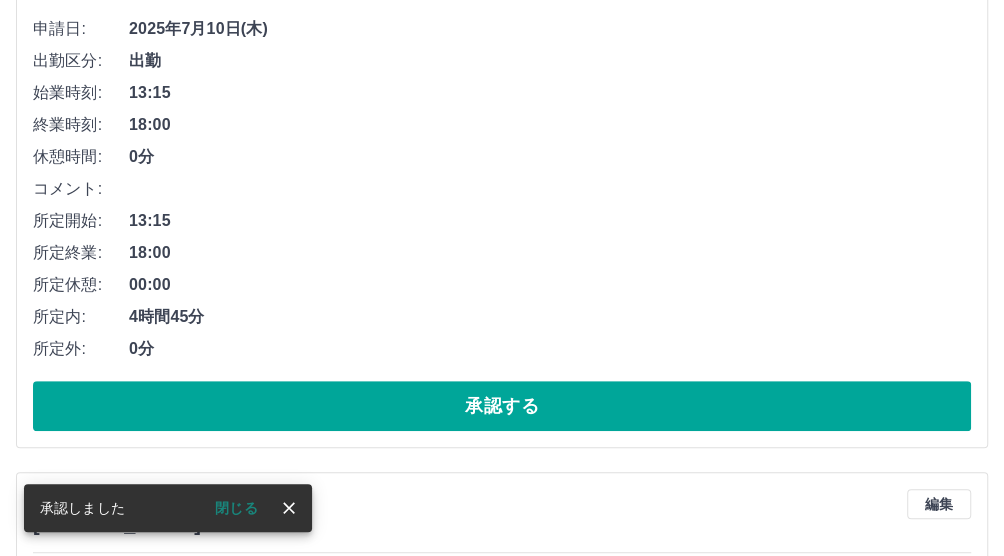 scroll, scrollTop: 333, scrollLeft: 0, axis: vertical 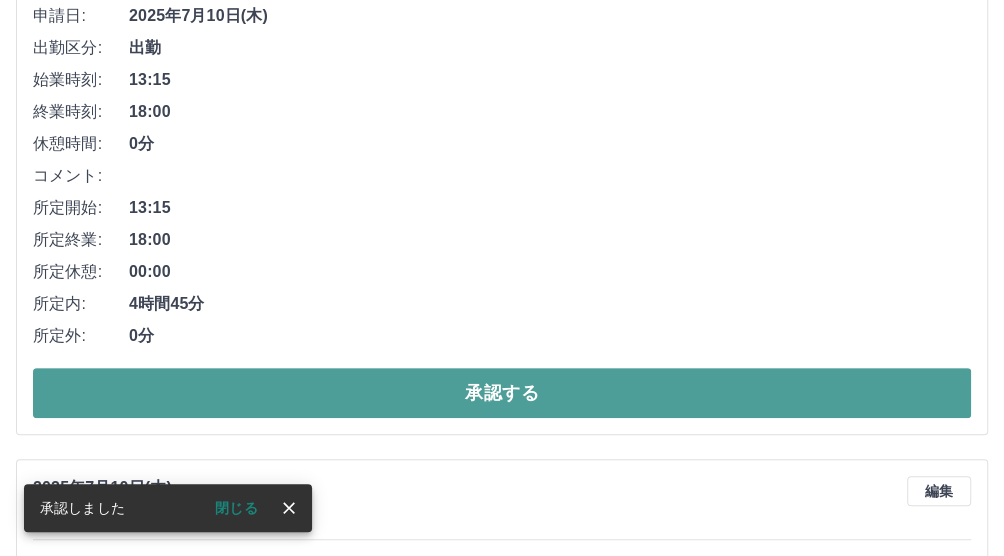 click on "承認する" at bounding box center [502, 393] 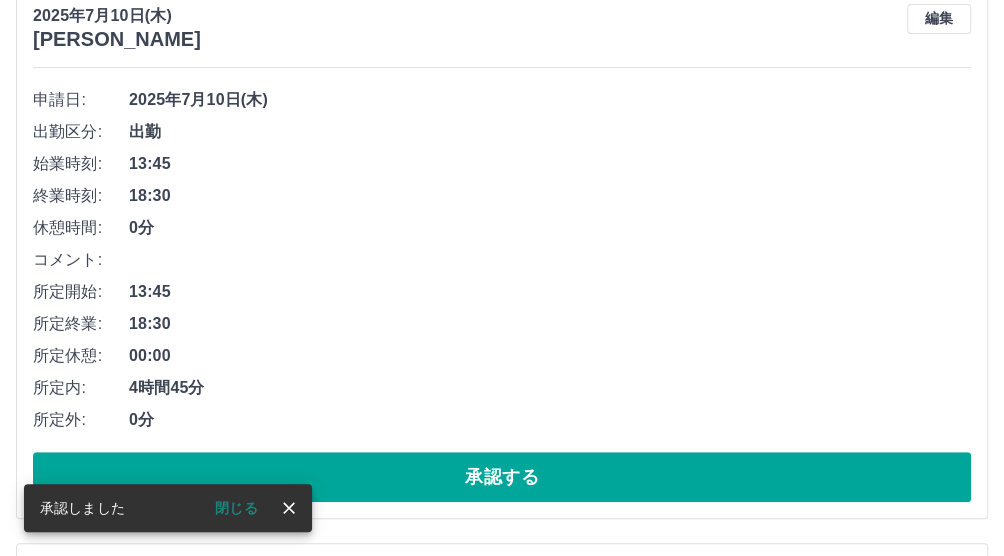 scroll, scrollTop: 250, scrollLeft: 0, axis: vertical 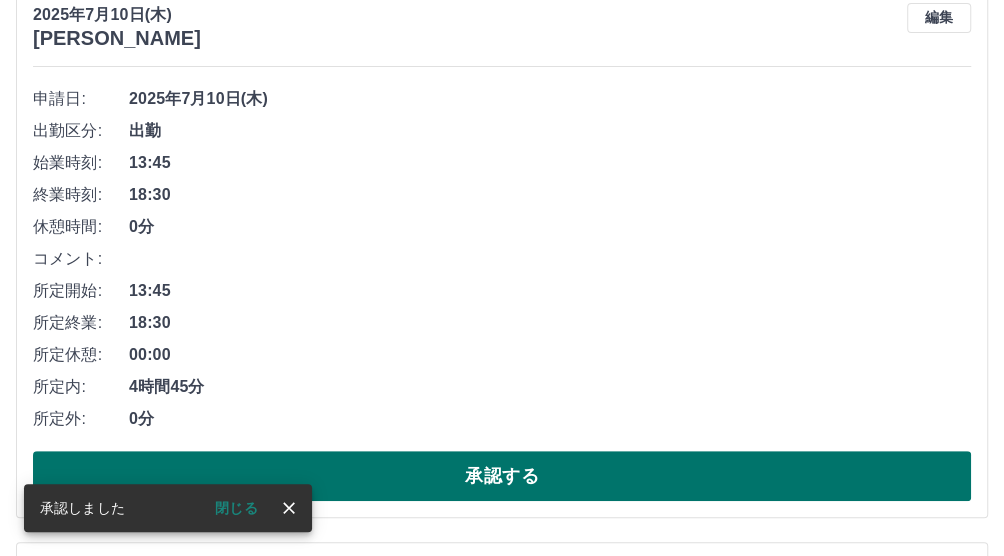 click on "承認する" at bounding box center (502, 476) 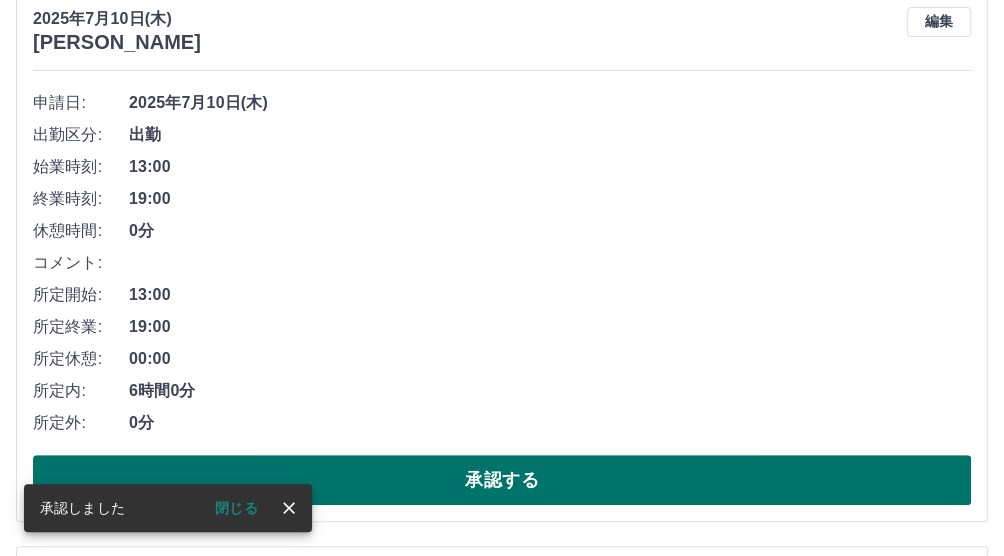 scroll, scrollTop: 250, scrollLeft: 0, axis: vertical 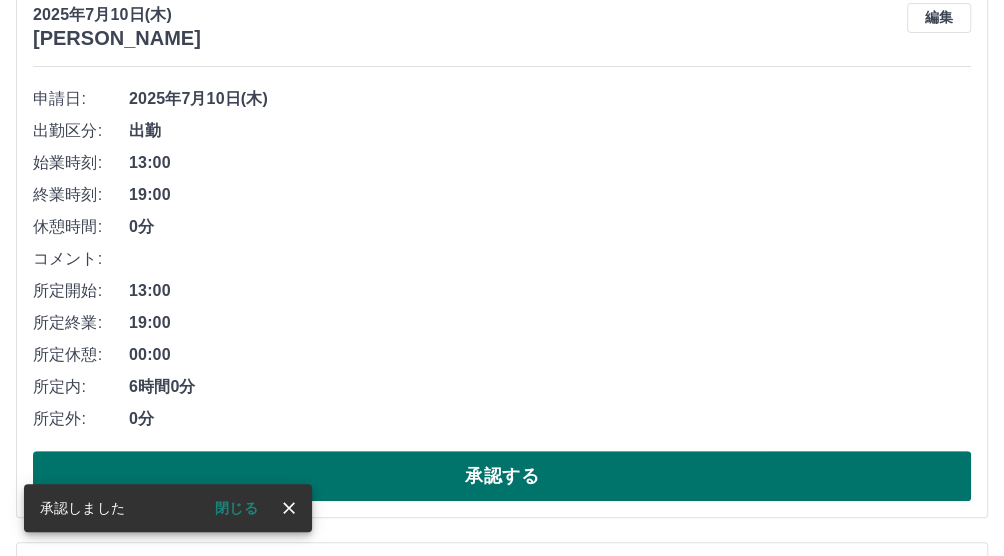 click on "承認する" at bounding box center [502, 476] 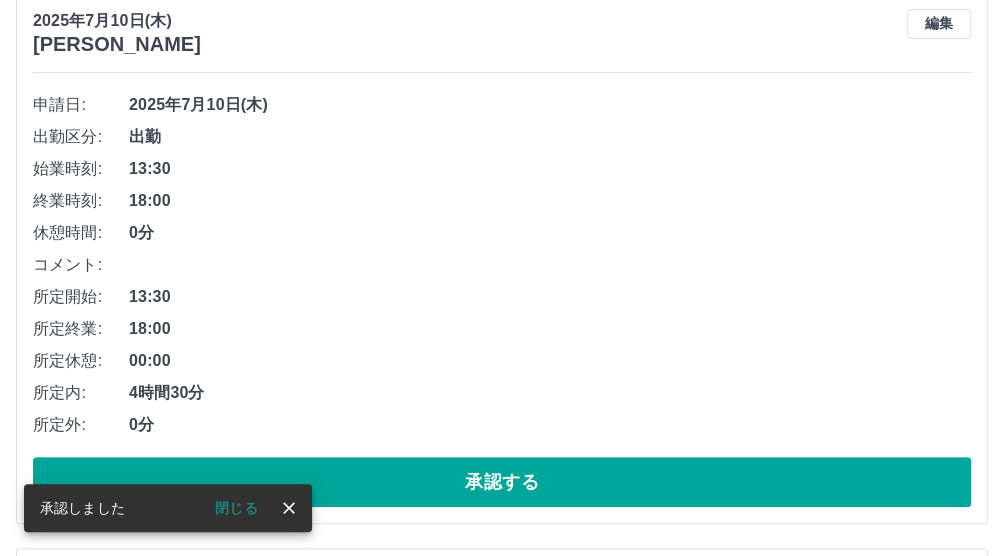 scroll, scrollTop: 250, scrollLeft: 0, axis: vertical 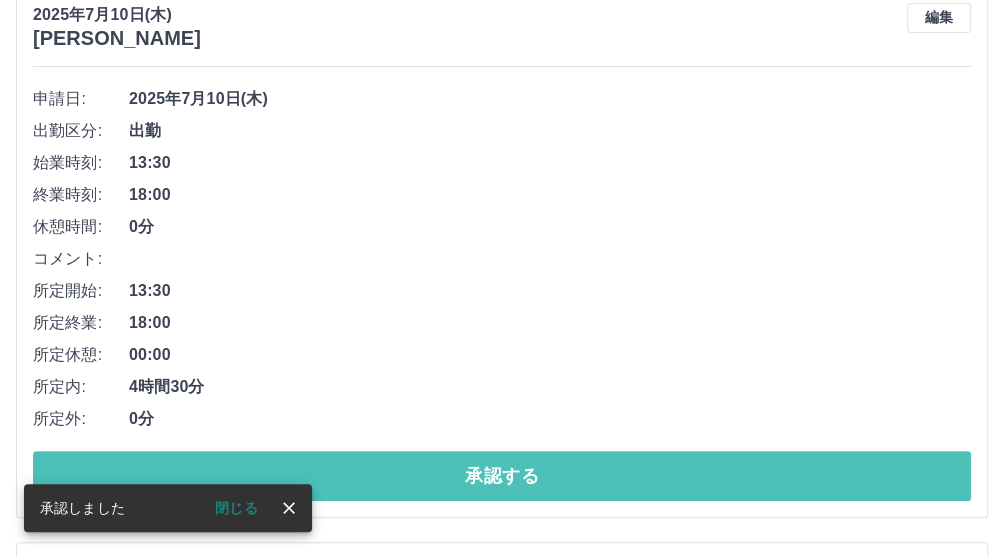 click on "承認する" at bounding box center (502, 476) 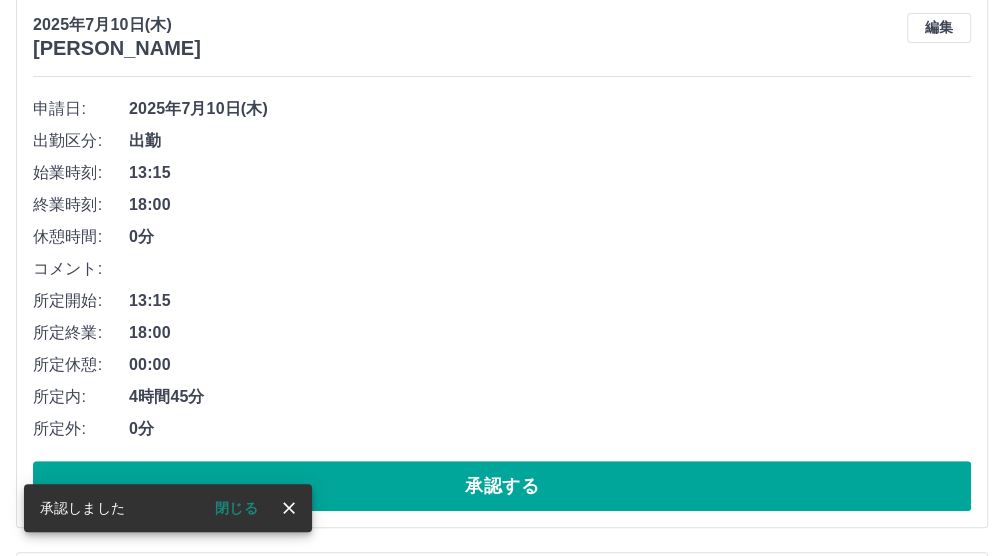 scroll, scrollTop: 250, scrollLeft: 0, axis: vertical 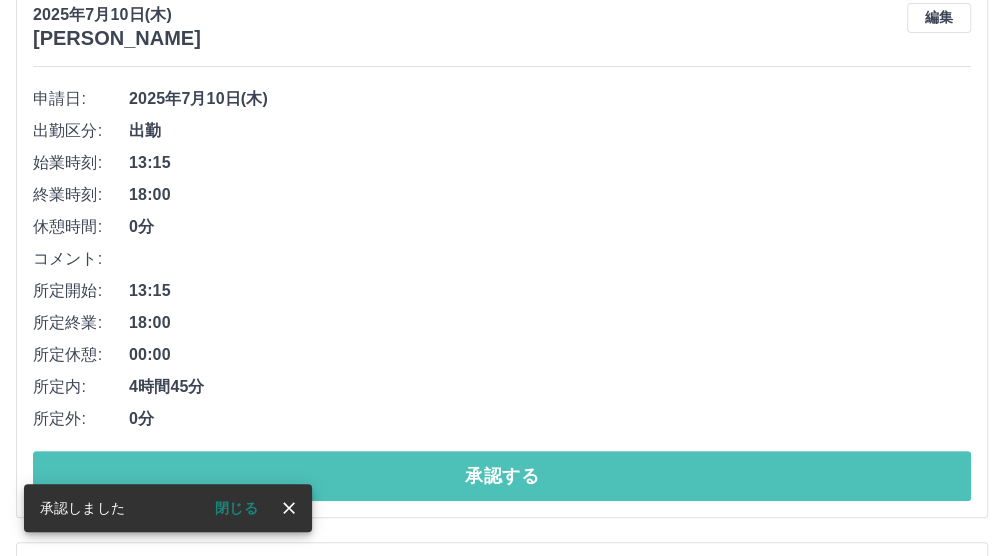 click on "承認する" at bounding box center (502, 476) 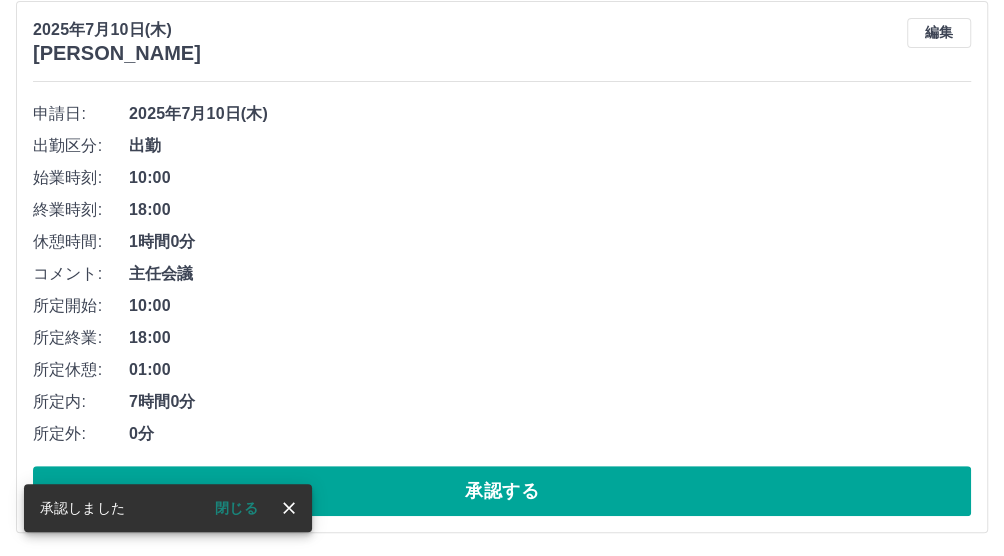 scroll, scrollTop: 250, scrollLeft: 0, axis: vertical 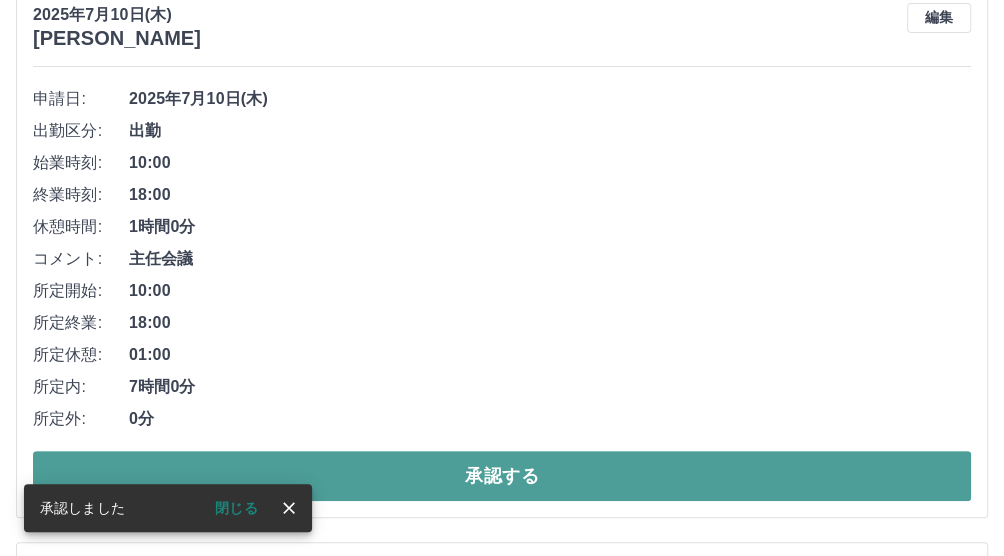 click on "承認する" at bounding box center [502, 476] 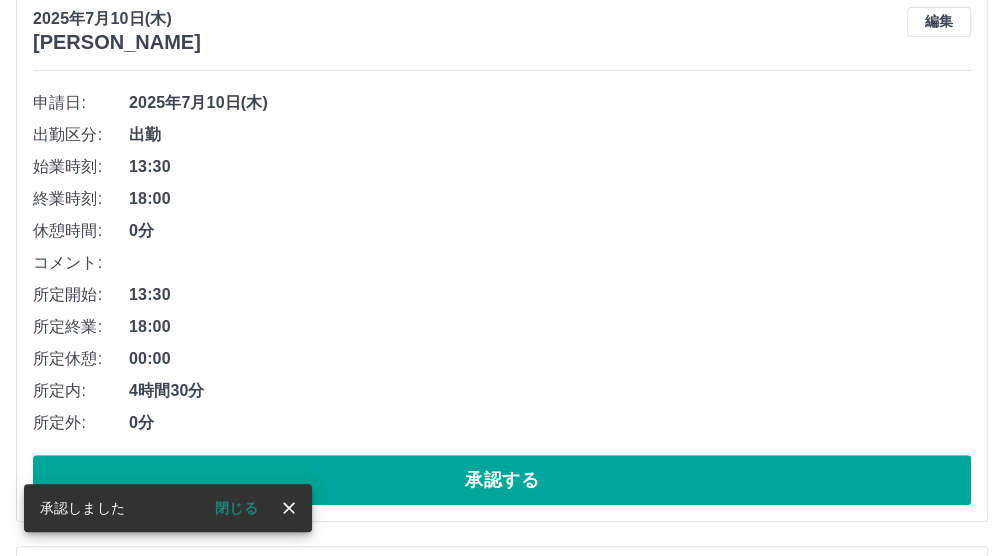 scroll, scrollTop: 250, scrollLeft: 0, axis: vertical 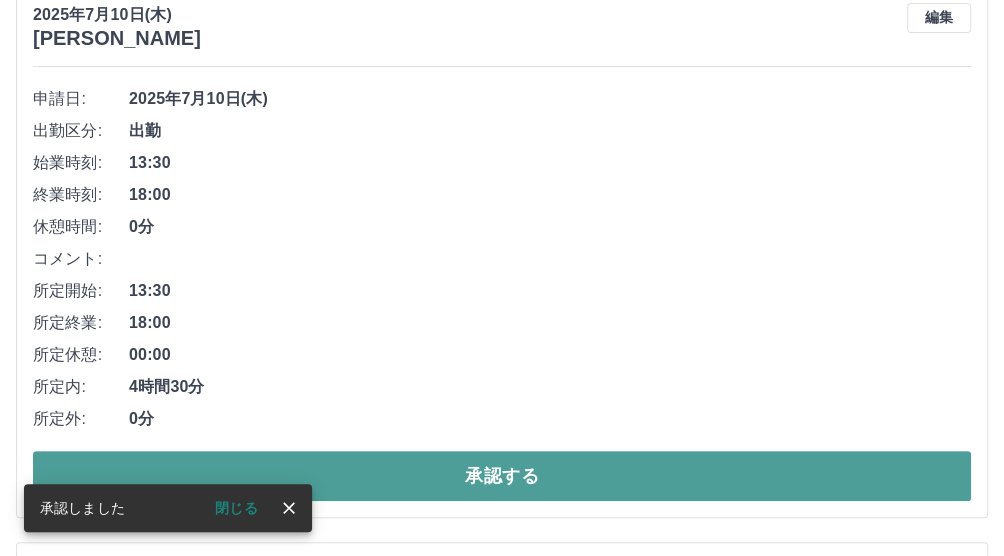 click on "承認する" at bounding box center (502, 476) 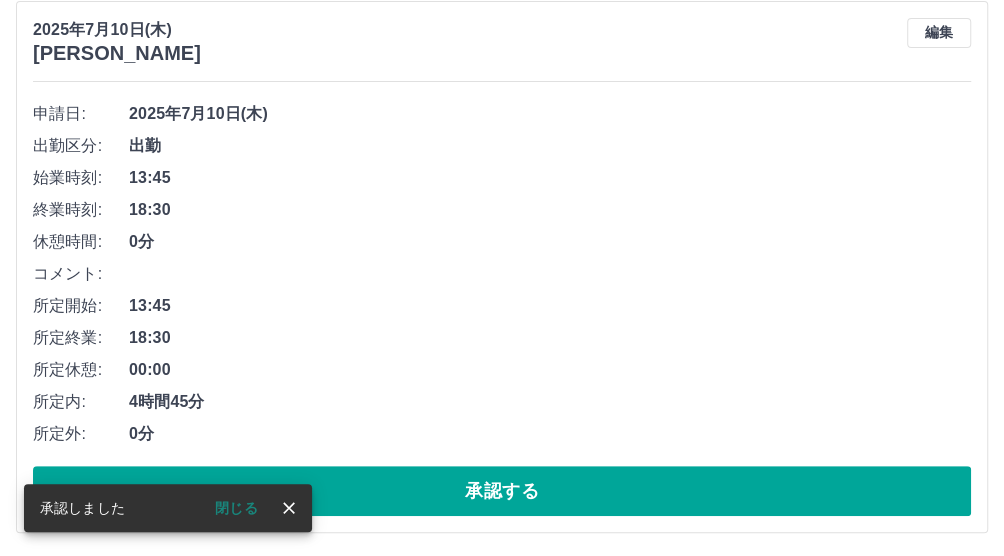 scroll, scrollTop: 250, scrollLeft: 0, axis: vertical 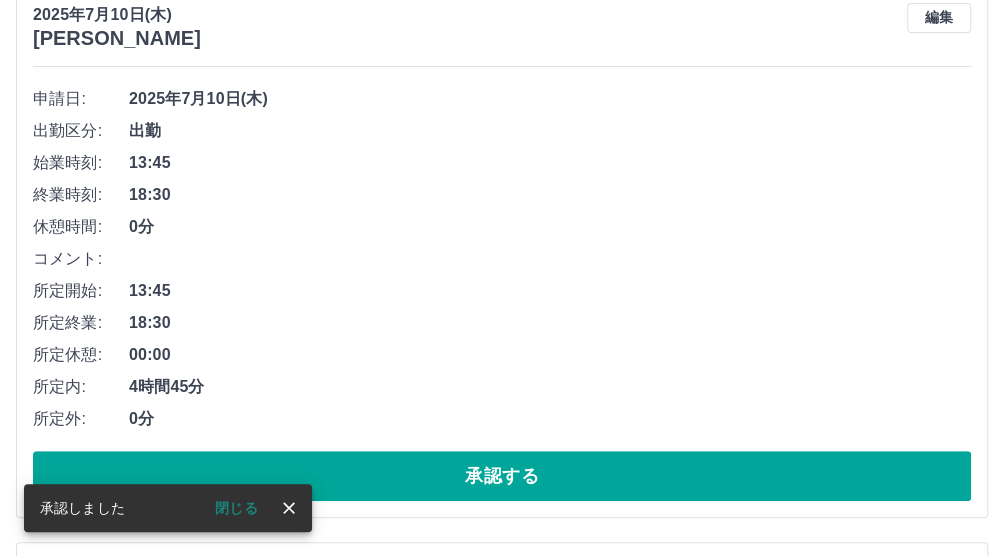 click on "承認する" at bounding box center (502, 476) 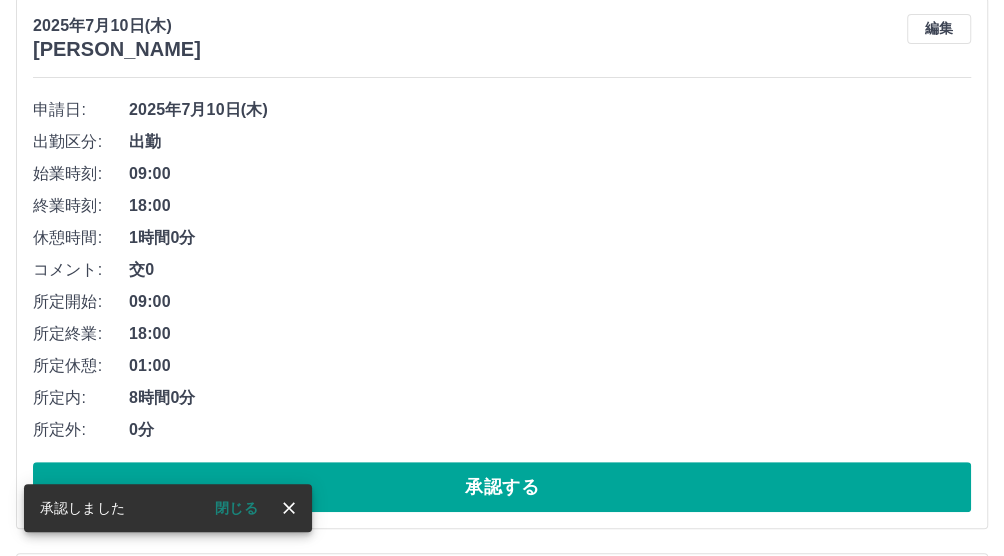 scroll, scrollTop: 250, scrollLeft: 0, axis: vertical 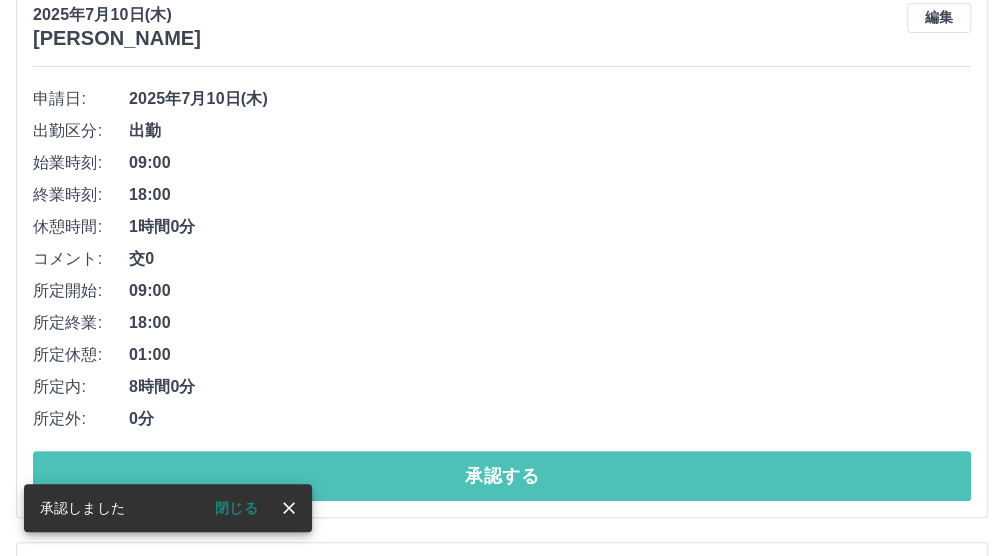 click on "承認する" at bounding box center [502, 476] 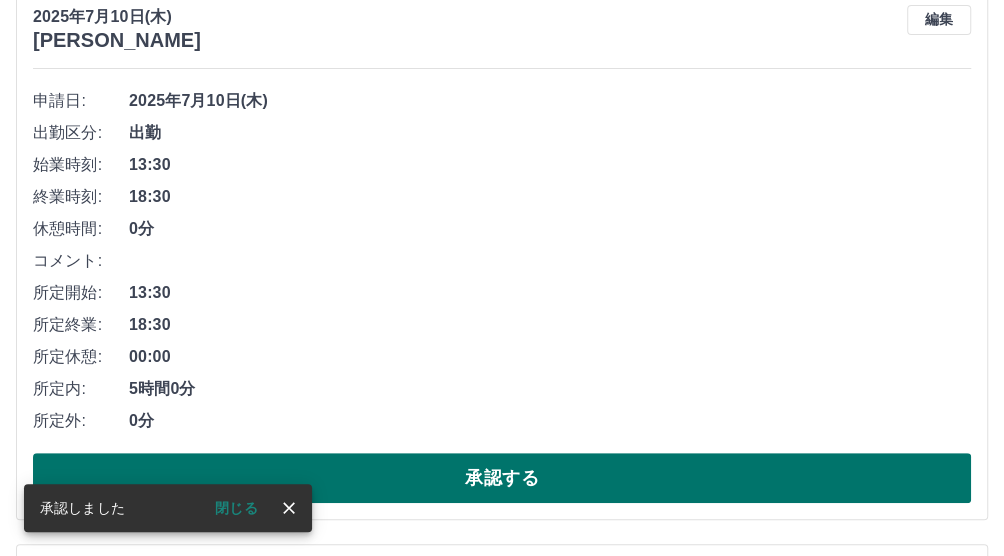 scroll, scrollTop: 250, scrollLeft: 0, axis: vertical 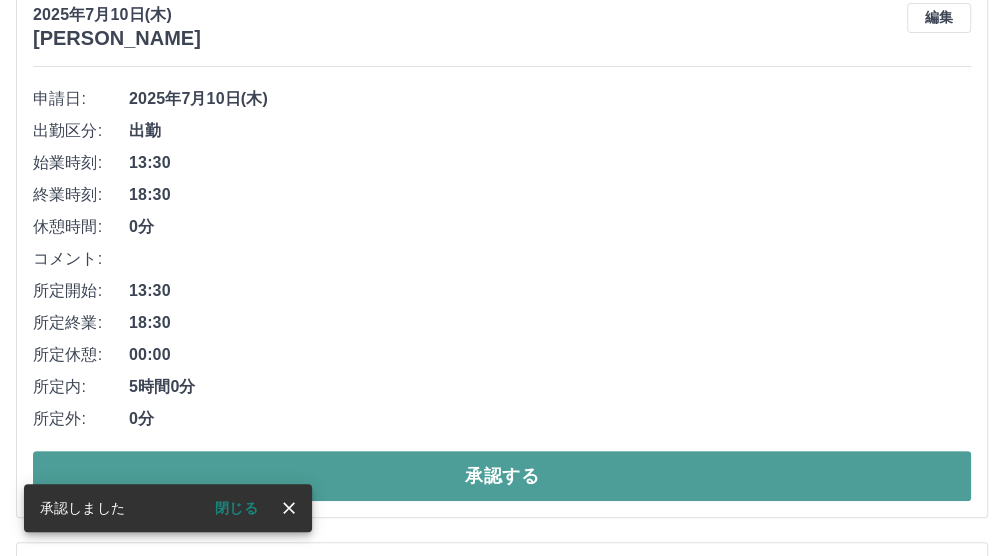 click on "承認する" at bounding box center (502, 476) 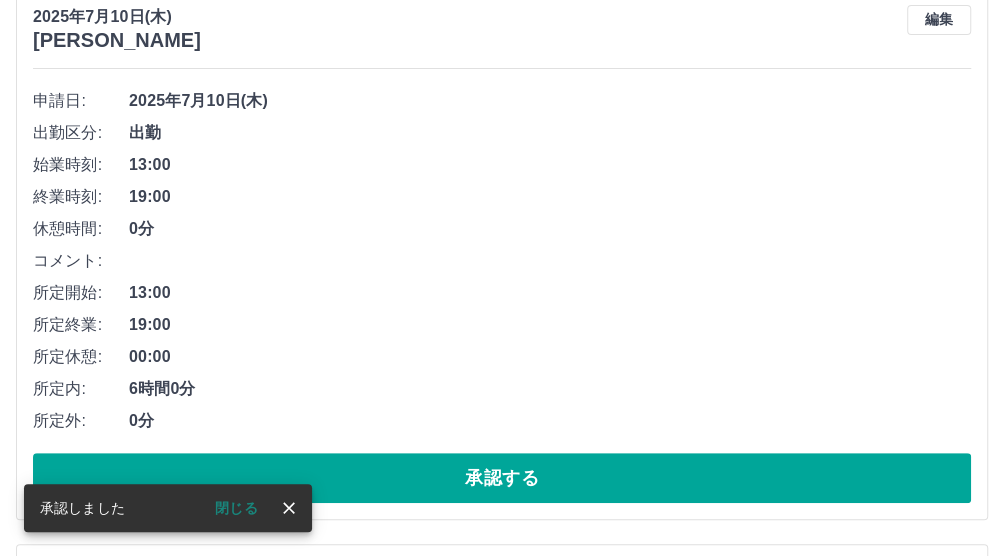scroll, scrollTop: 250, scrollLeft: 0, axis: vertical 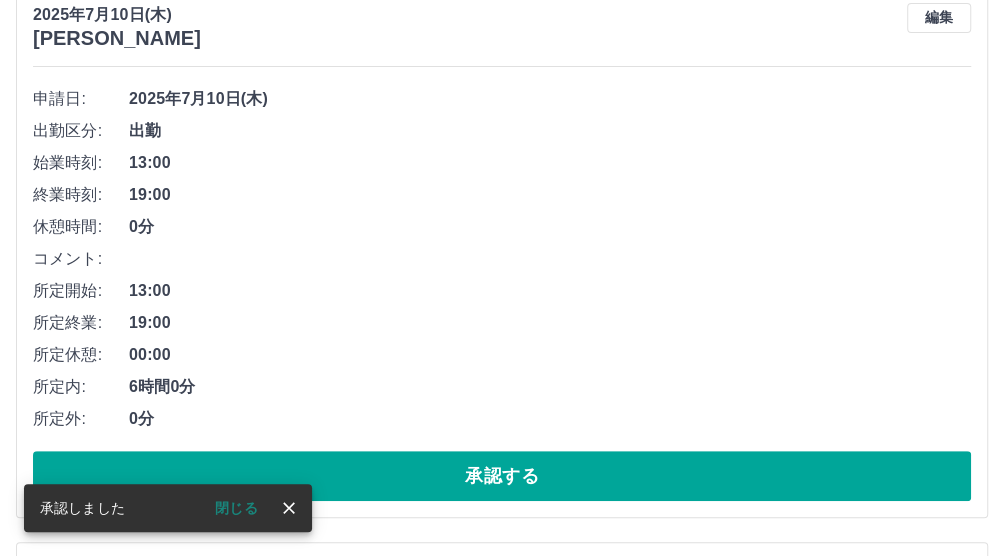 click on "承認する" at bounding box center (502, 476) 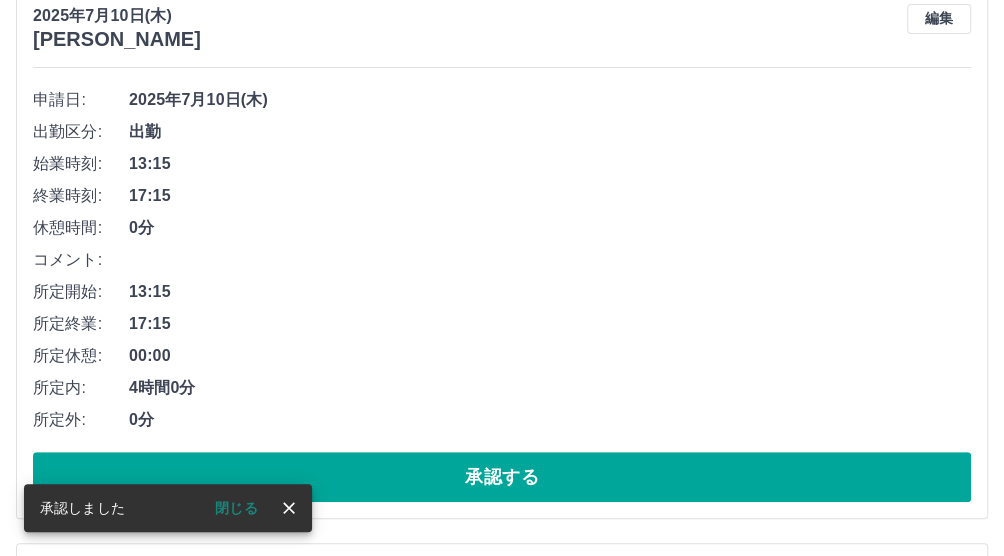 scroll, scrollTop: 250, scrollLeft: 0, axis: vertical 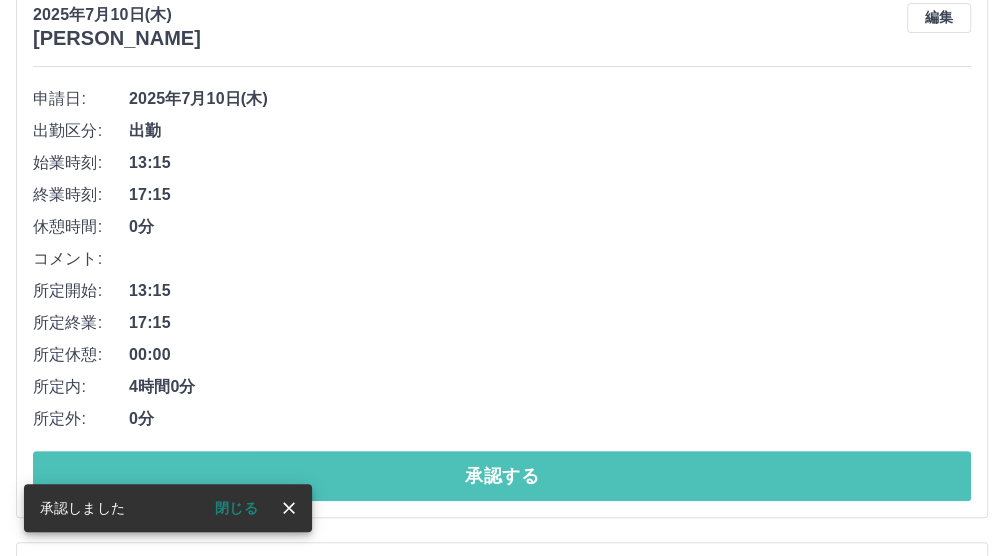 click on "承認する" at bounding box center [502, 476] 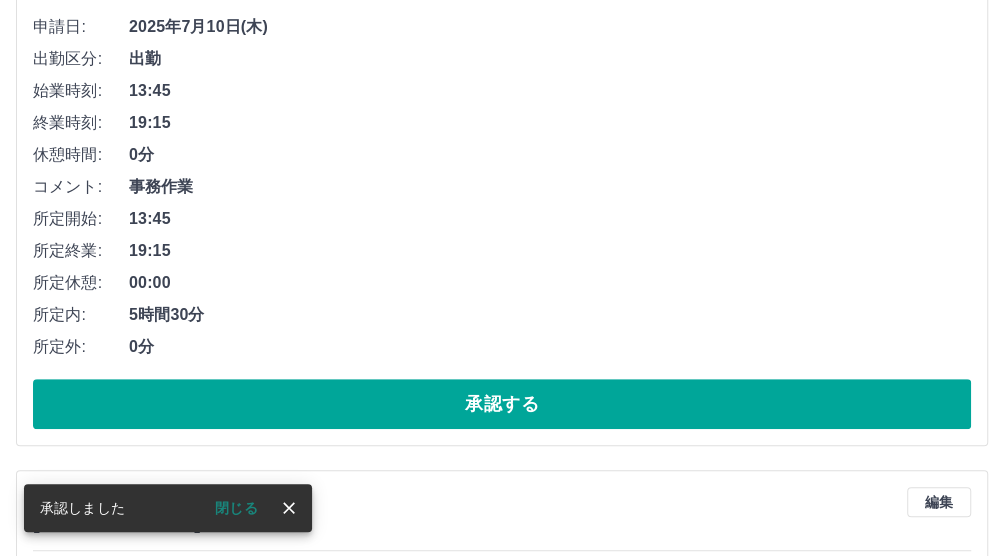 scroll, scrollTop: 333, scrollLeft: 0, axis: vertical 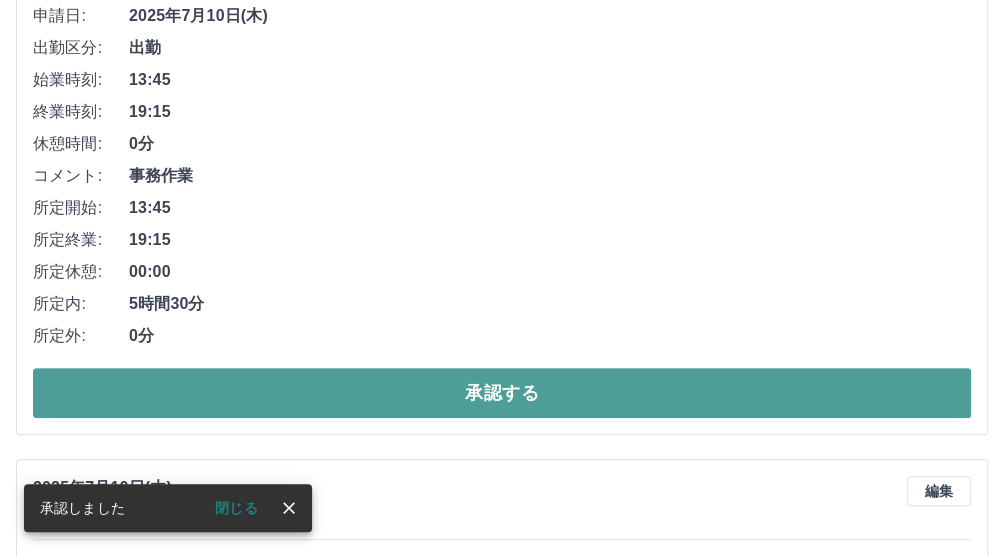 click on "承認する" at bounding box center [502, 393] 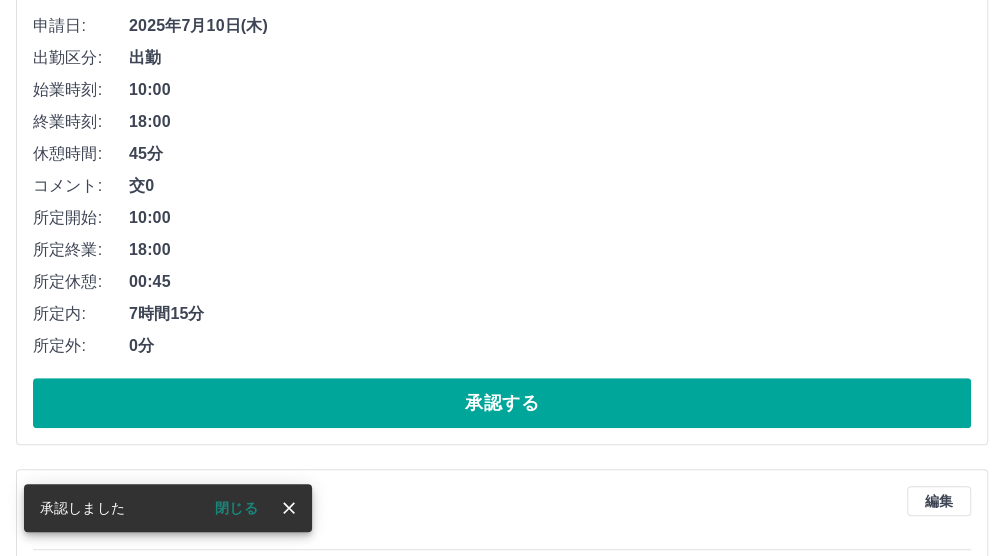 scroll, scrollTop: 333, scrollLeft: 0, axis: vertical 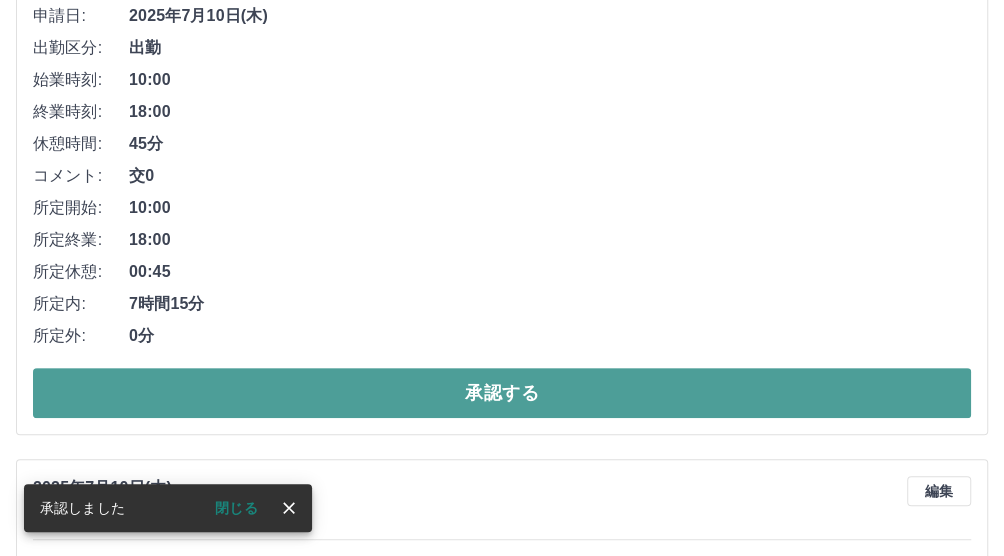 click on "承認する" at bounding box center [502, 393] 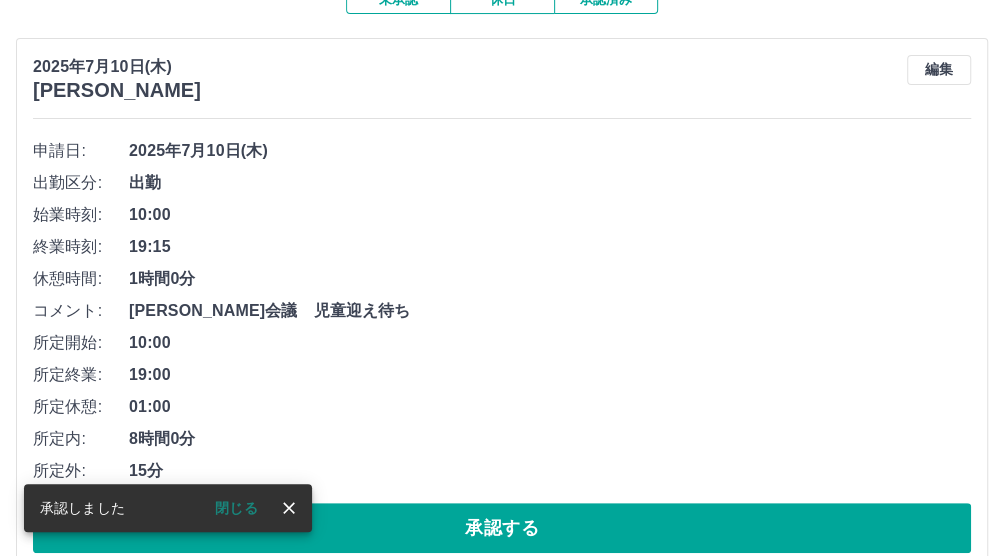 scroll, scrollTop: 250, scrollLeft: 0, axis: vertical 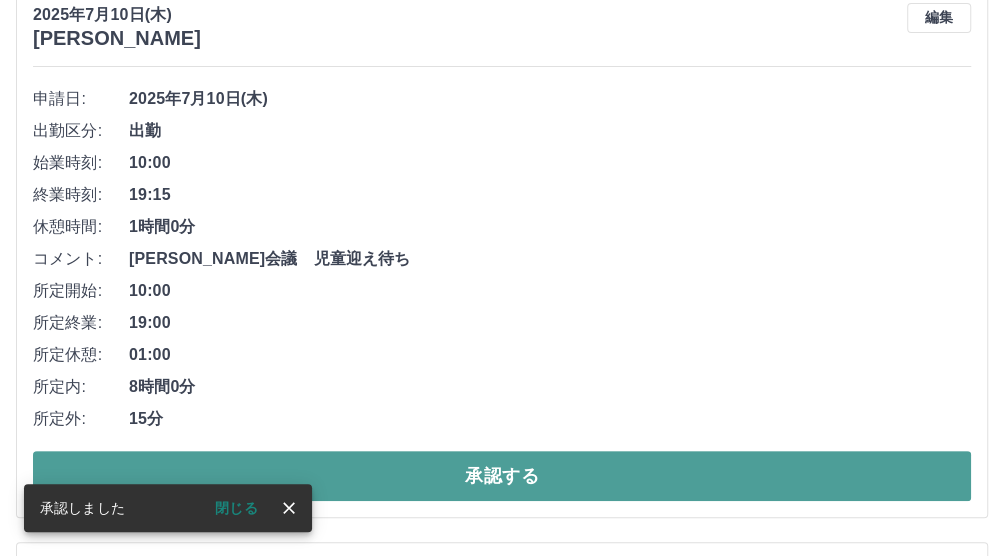 click on "承認する" at bounding box center (502, 476) 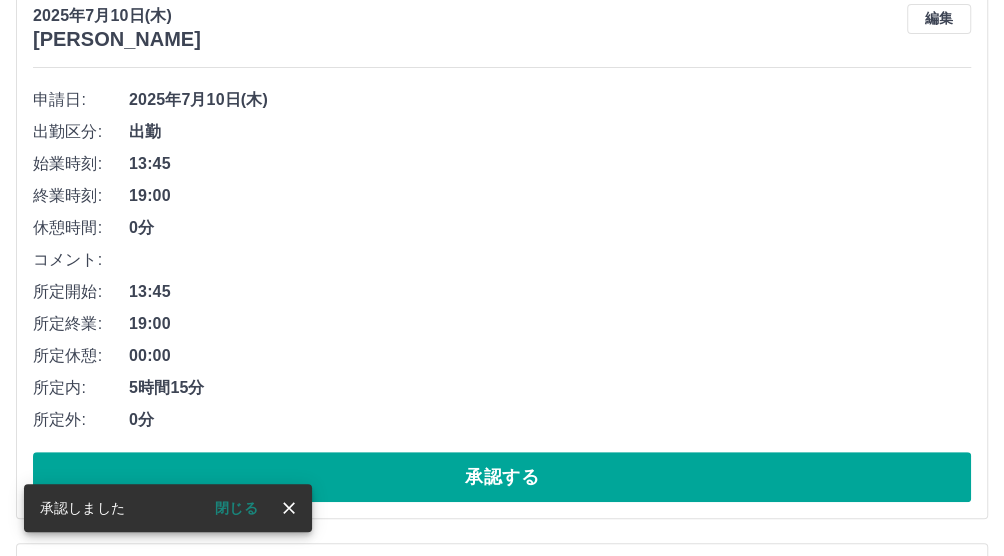 scroll, scrollTop: 250, scrollLeft: 0, axis: vertical 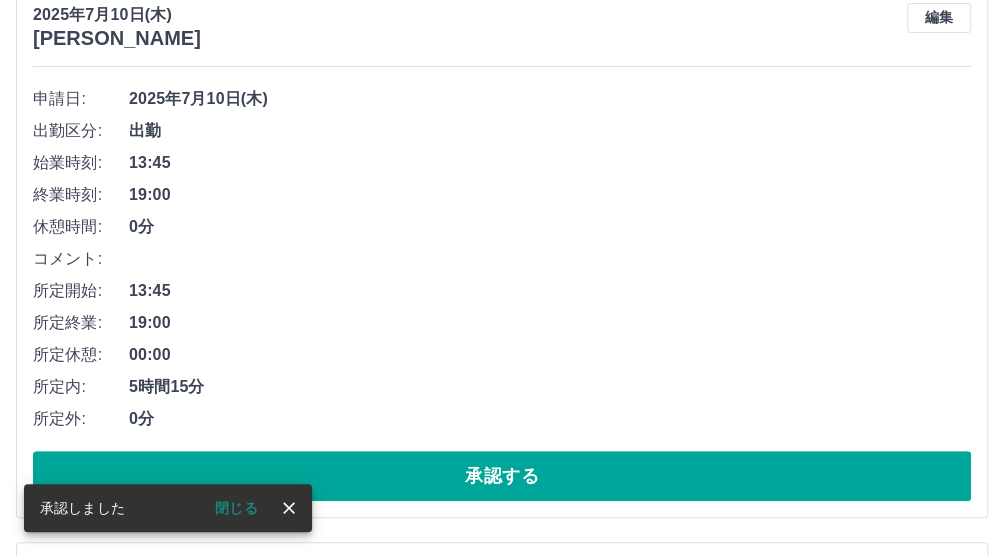 drag, startPoint x: 338, startPoint y: 468, endPoint x: 336, endPoint y: 389, distance: 79.025314 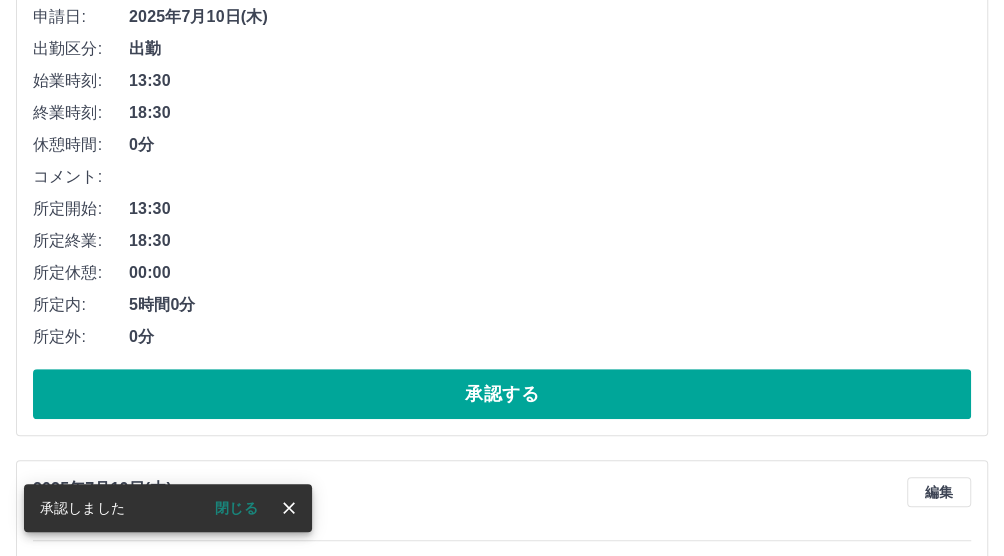 scroll, scrollTop: 333, scrollLeft: 0, axis: vertical 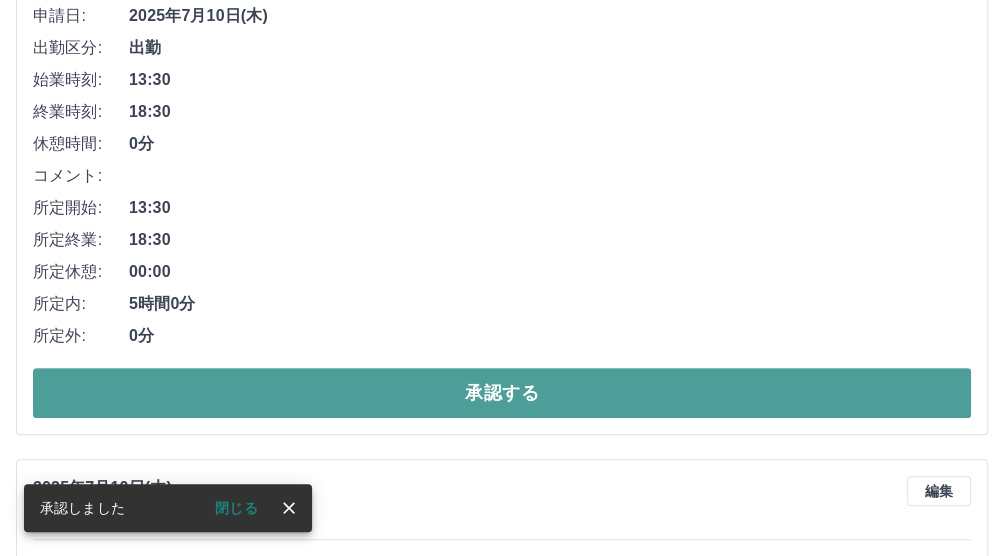 click on "承認する" at bounding box center (502, 393) 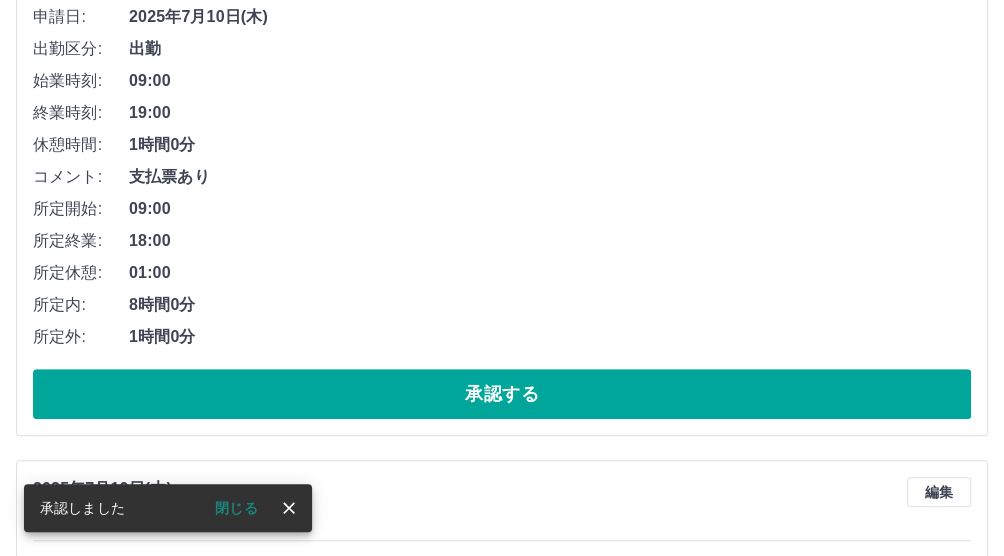 scroll, scrollTop: 333, scrollLeft: 0, axis: vertical 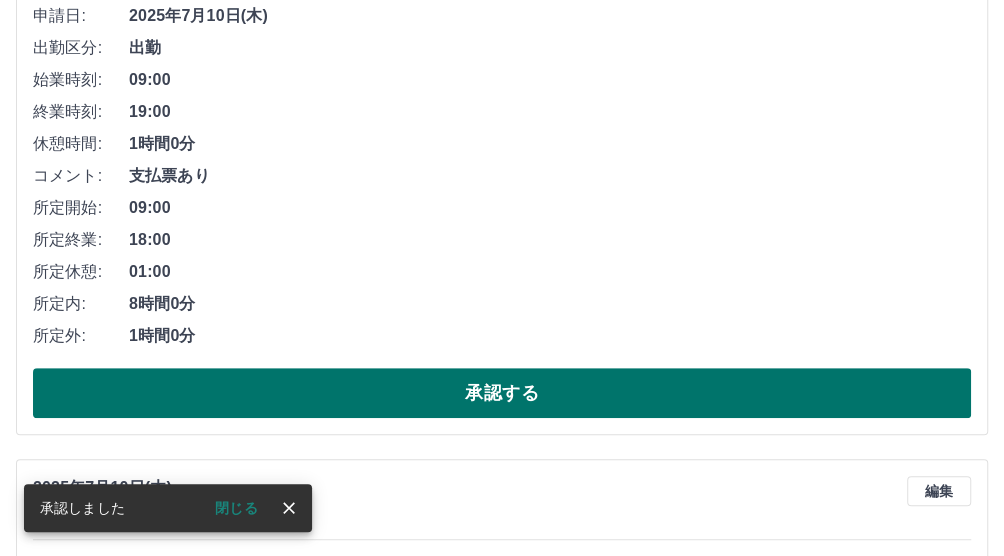 click on "承認する" at bounding box center [502, 393] 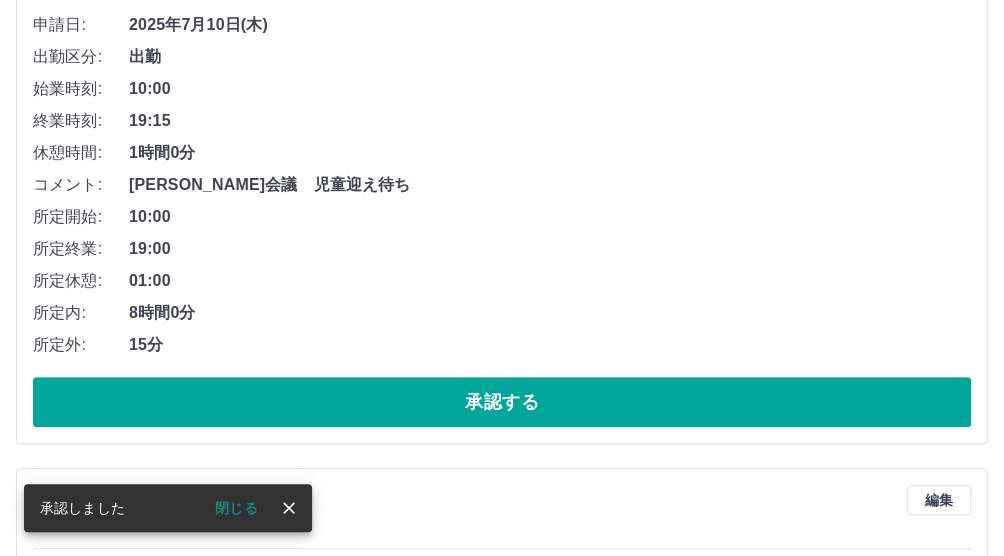 scroll, scrollTop: 333, scrollLeft: 0, axis: vertical 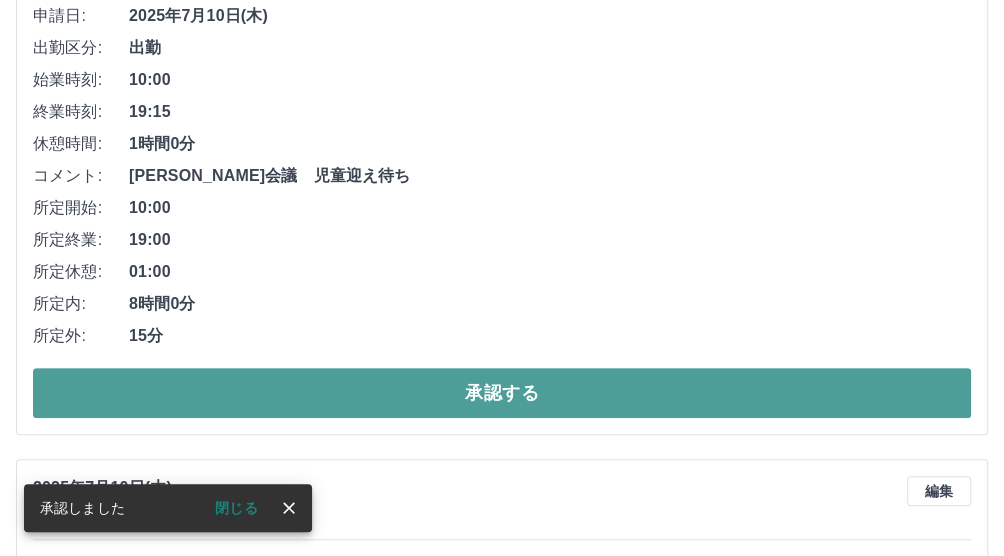 click on "承認する" at bounding box center (502, 393) 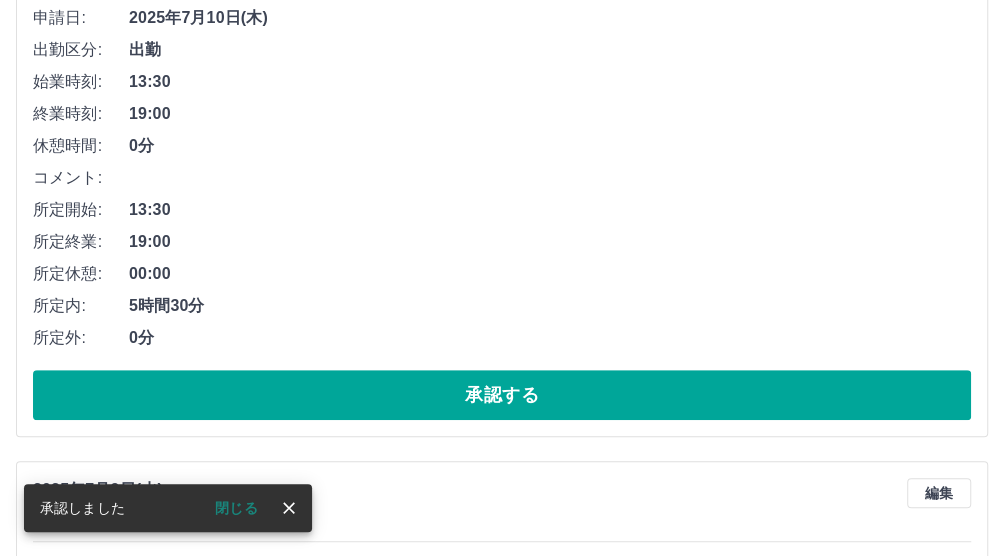 scroll, scrollTop: 333, scrollLeft: 0, axis: vertical 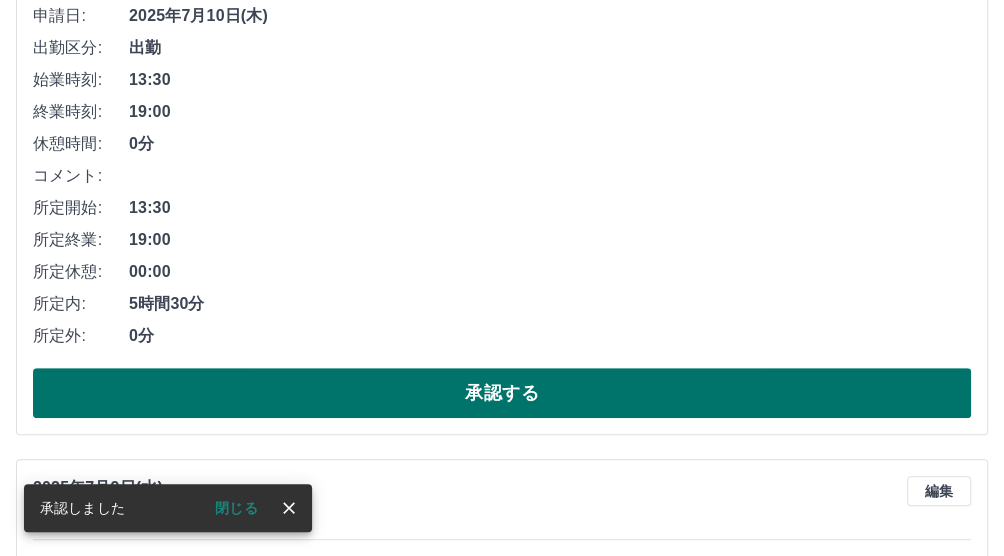 click on "承認する" at bounding box center (502, 393) 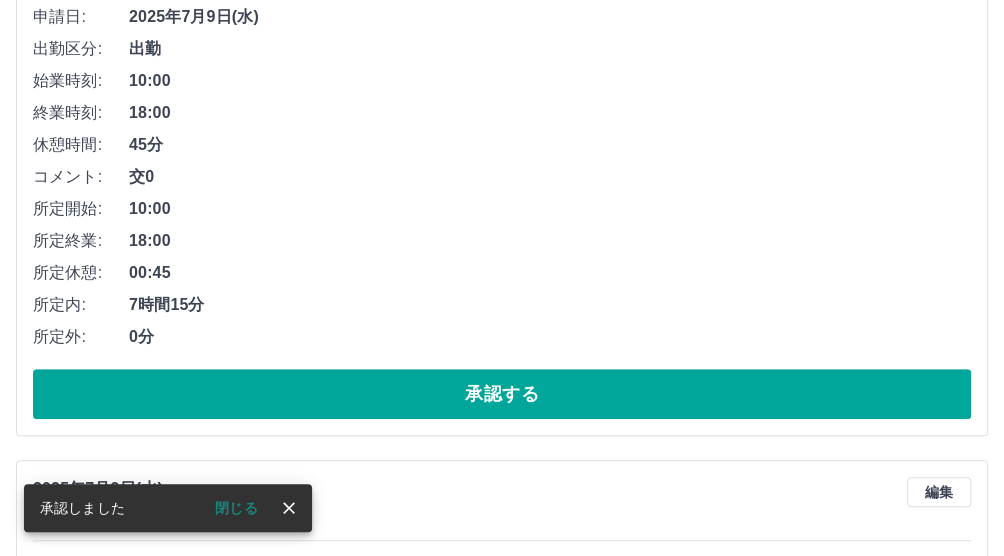 scroll, scrollTop: 333, scrollLeft: 0, axis: vertical 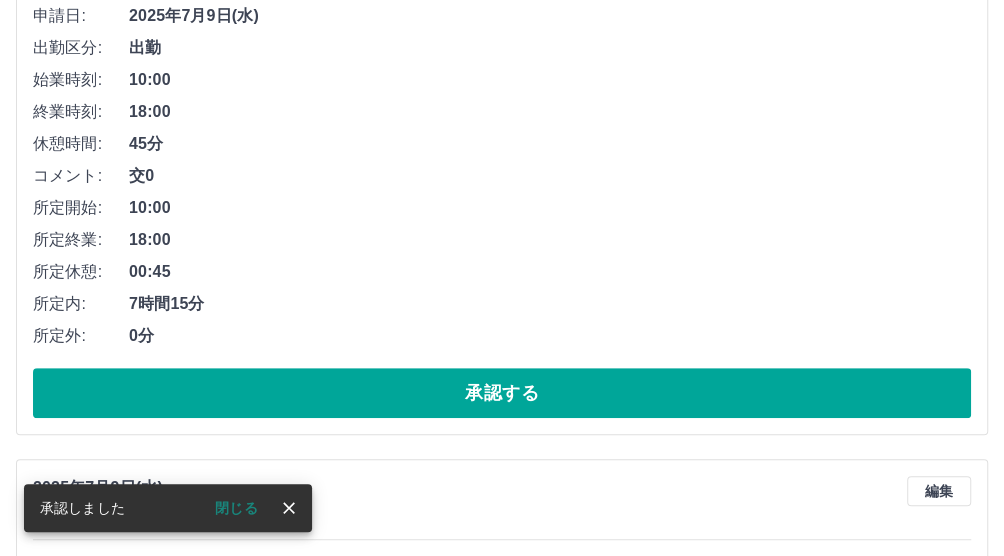 click on "承認する" at bounding box center [502, 393] 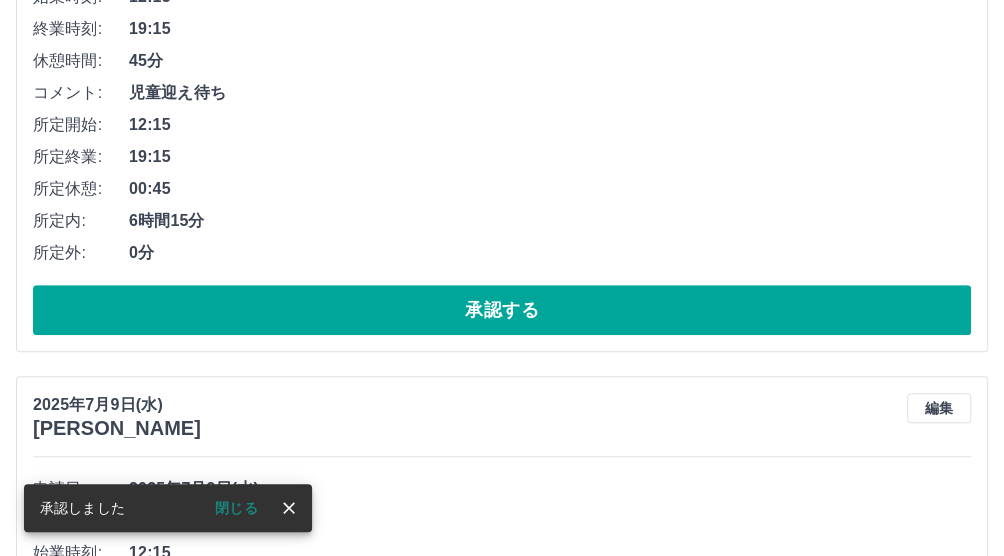 scroll, scrollTop: 417, scrollLeft: 0, axis: vertical 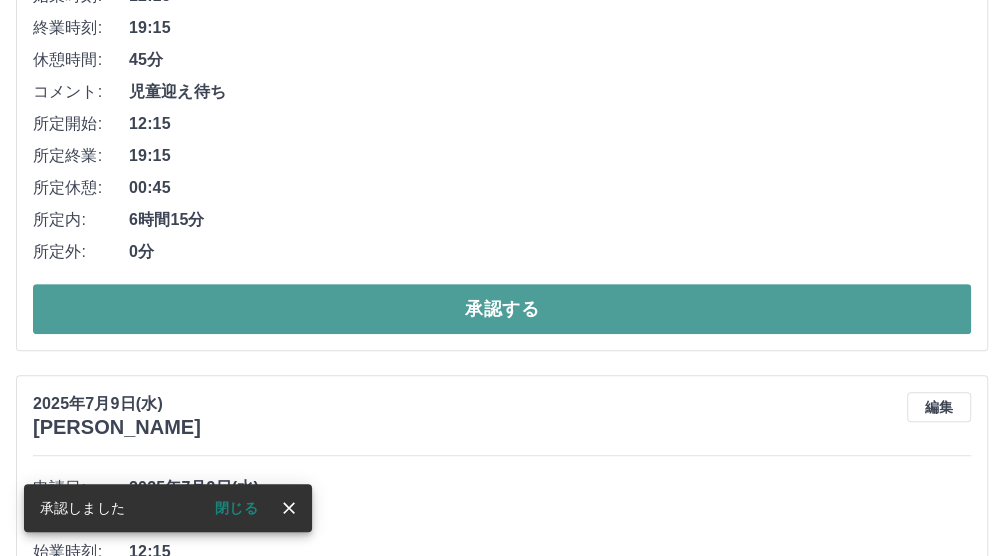 click on "承認する" at bounding box center (502, 309) 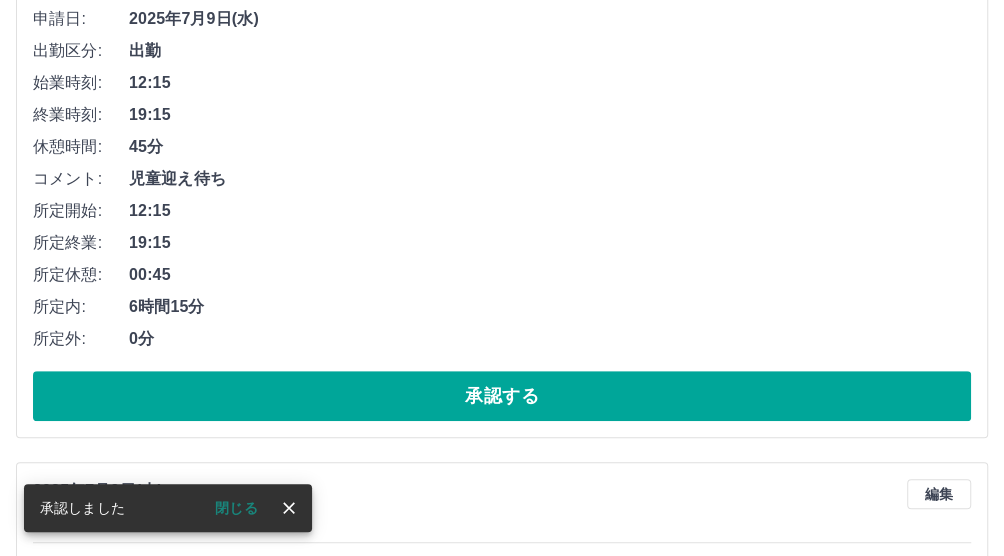 scroll, scrollTop: 333, scrollLeft: 0, axis: vertical 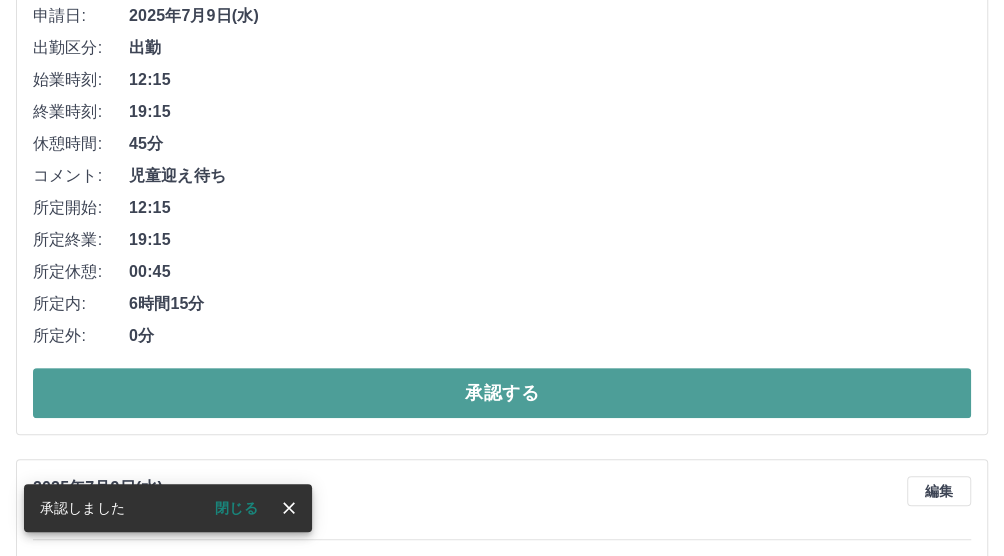 click on "承認する" at bounding box center (502, 393) 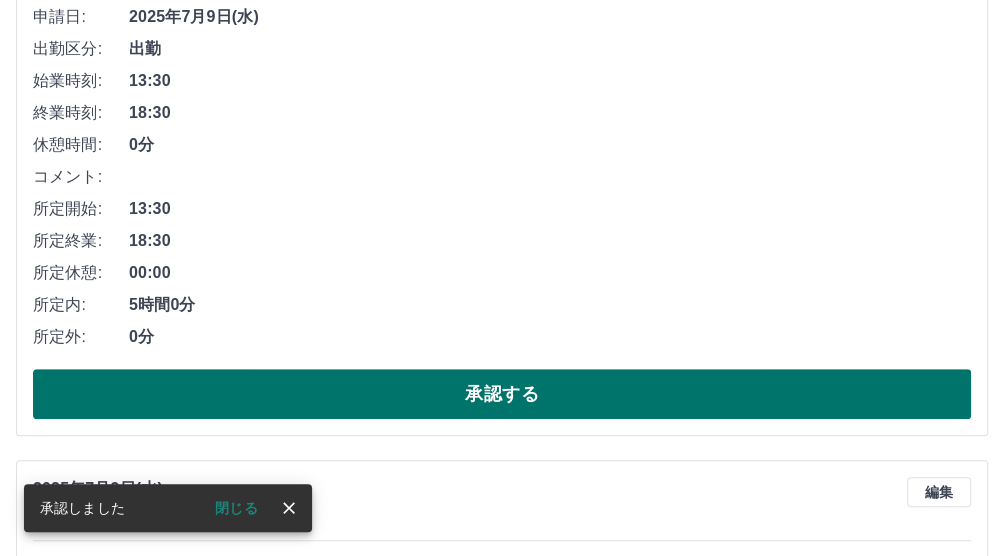 scroll, scrollTop: 333, scrollLeft: 0, axis: vertical 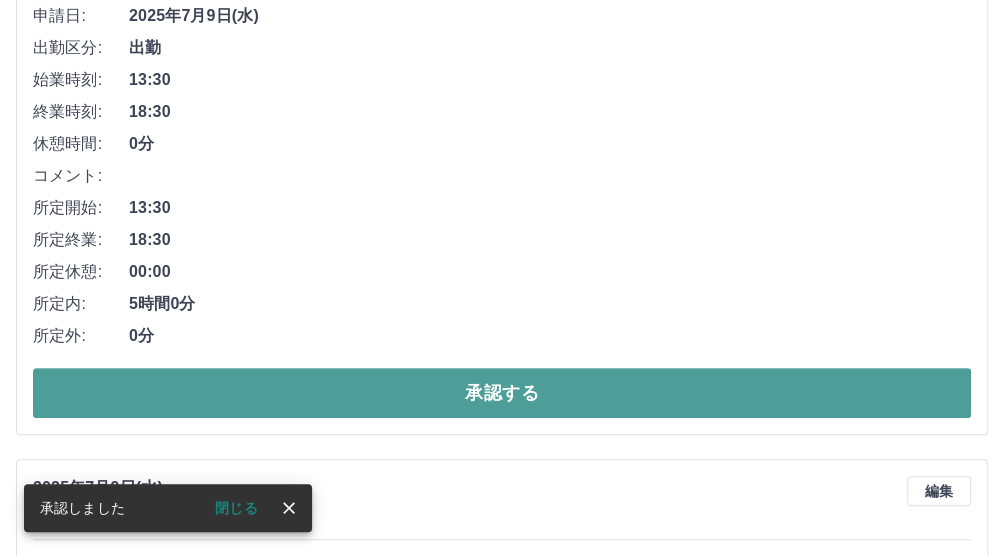 click on "承認する" at bounding box center [502, 393] 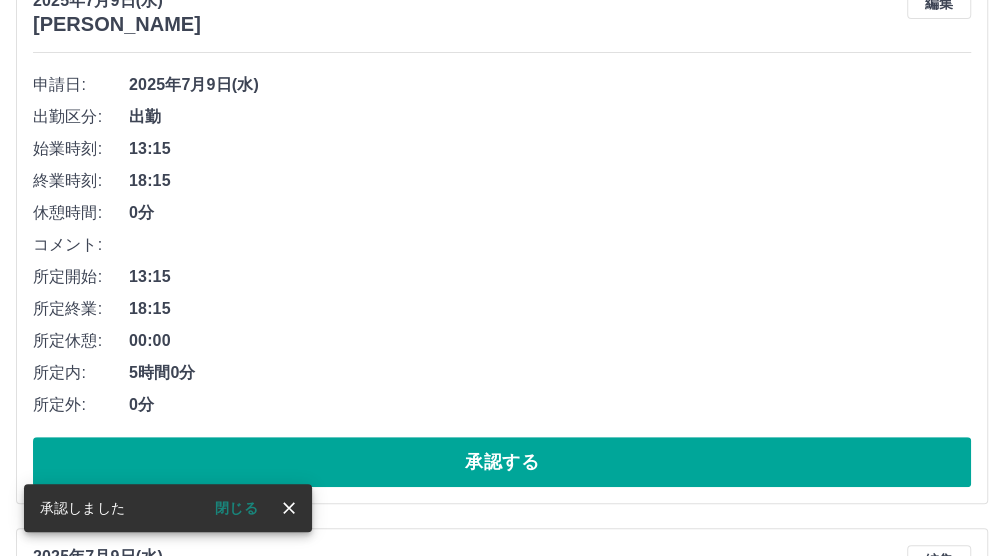 scroll, scrollTop: 333, scrollLeft: 0, axis: vertical 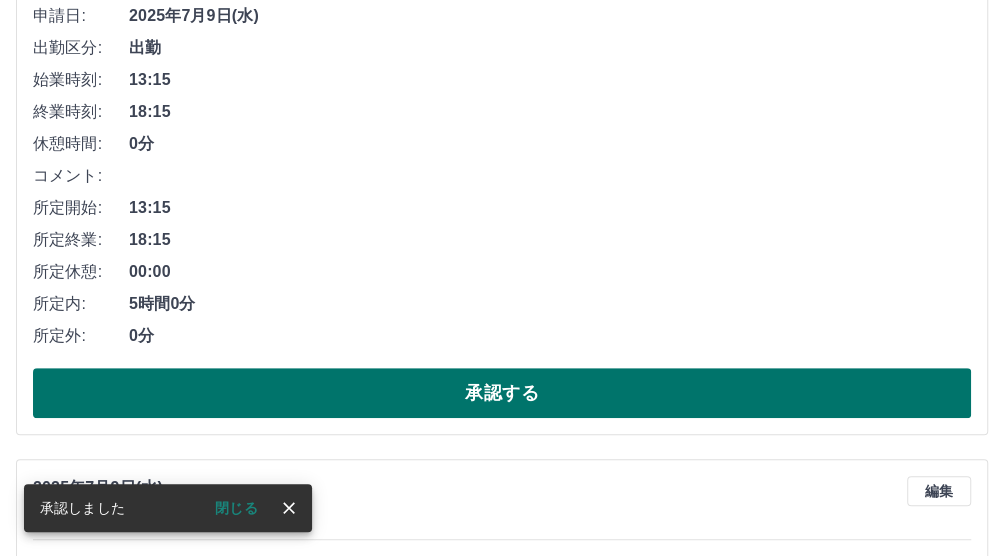 click on "承認する" at bounding box center (502, 393) 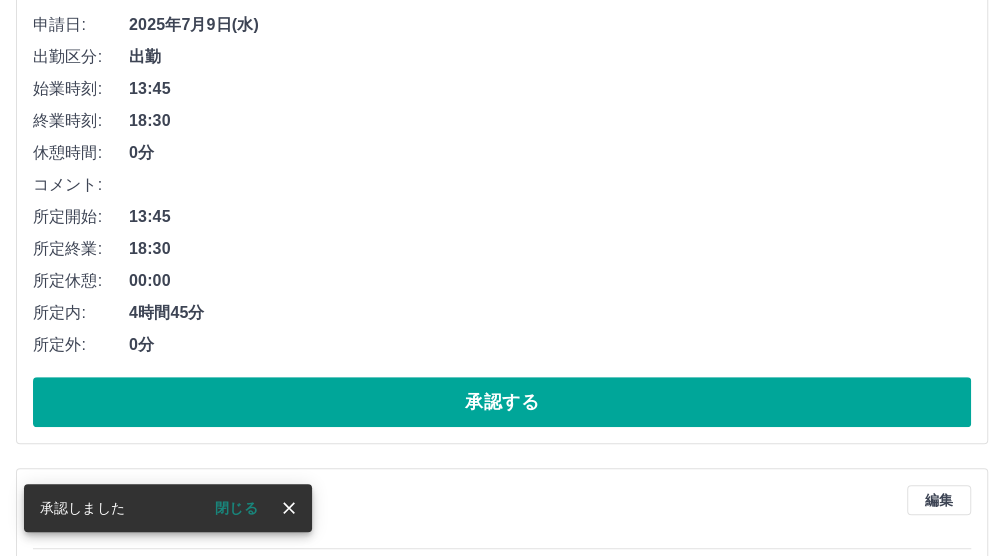 scroll, scrollTop: 333, scrollLeft: 0, axis: vertical 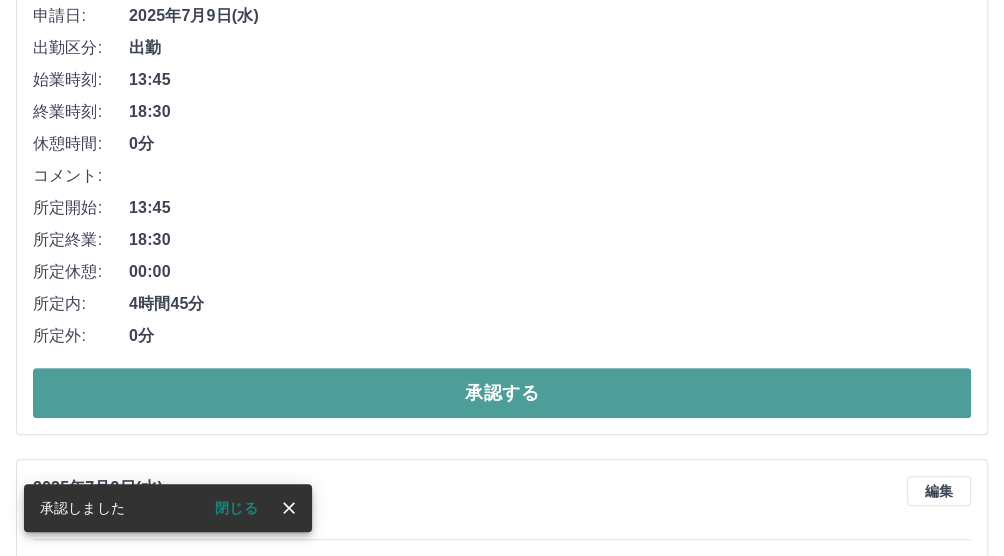 click on "承認する" at bounding box center (502, 393) 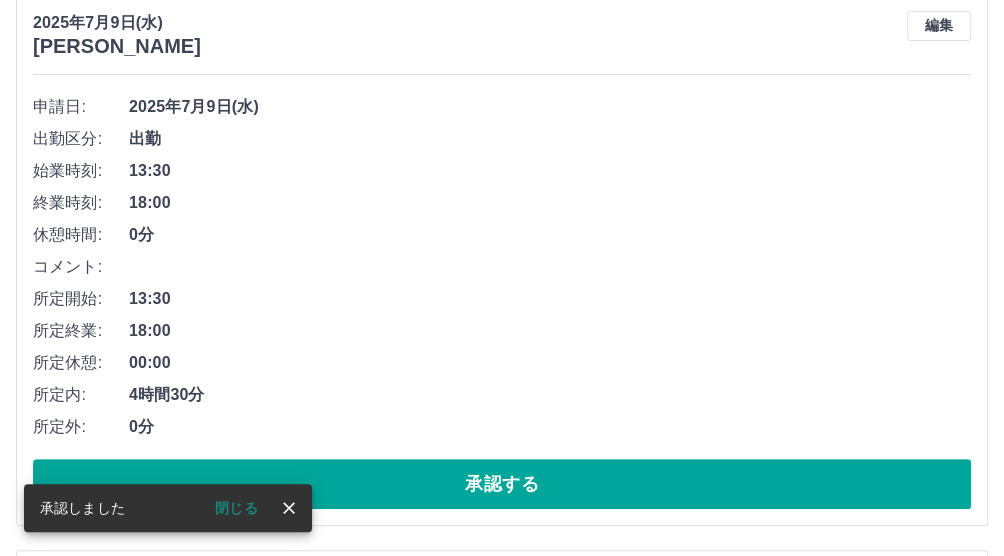 scroll, scrollTop: 250, scrollLeft: 0, axis: vertical 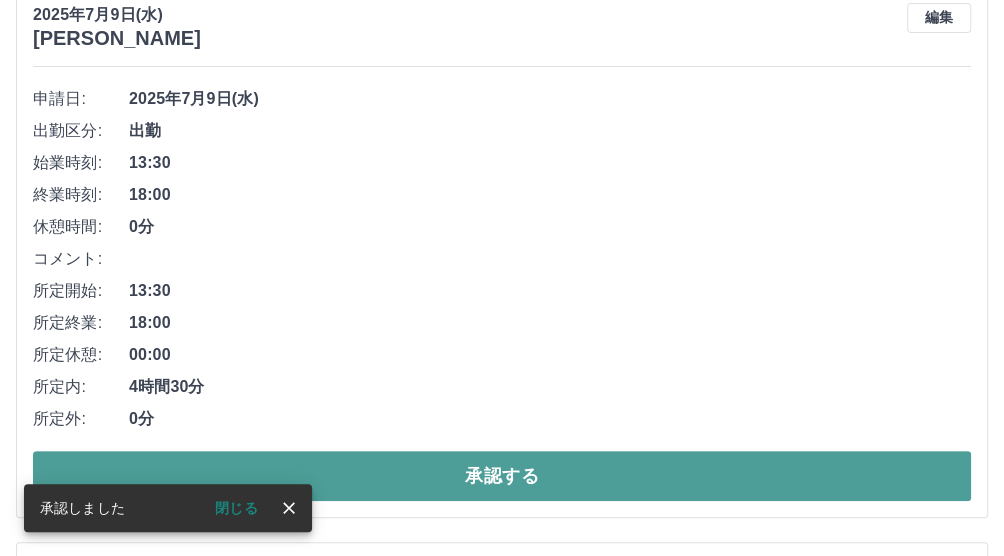 click on "承認する" at bounding box center (502, 476) 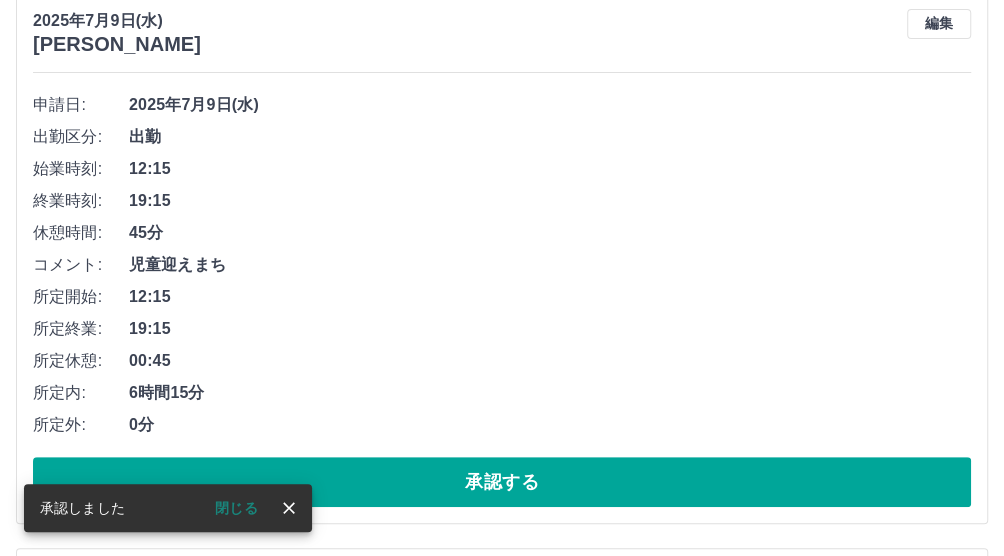 scroll, scrollTop: 250, scrollLeft: 0, axis: vertical 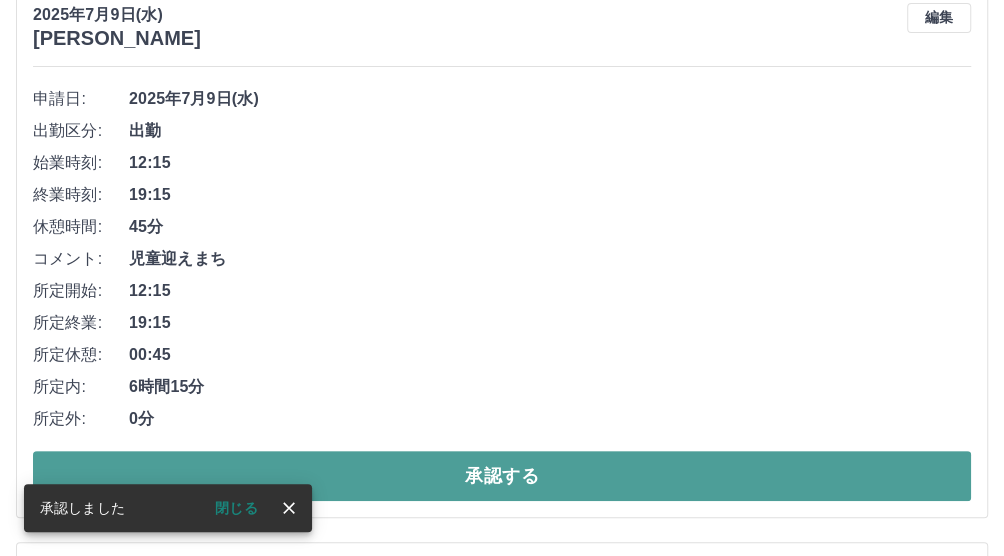 click on "承認する" at bounding box center (502, 476) 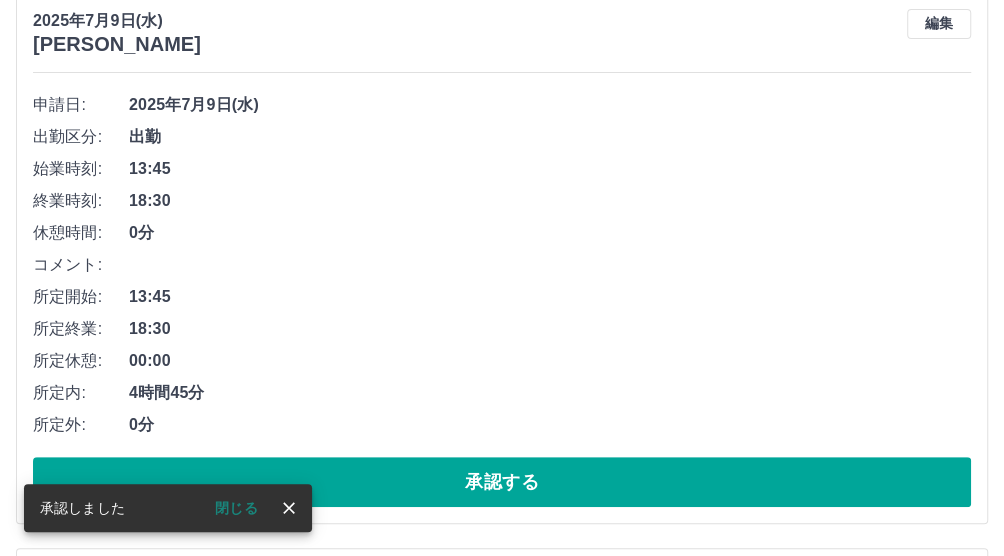 scroll, scrollTop: 250, scrollLeft: 0, axis: vertical 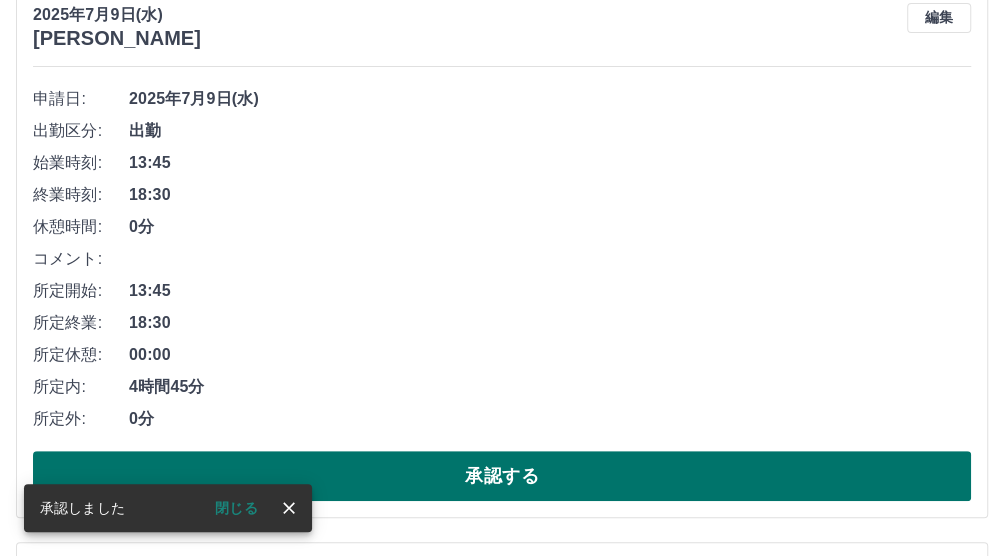 click on "承認する" at bounding box center [502, 476] 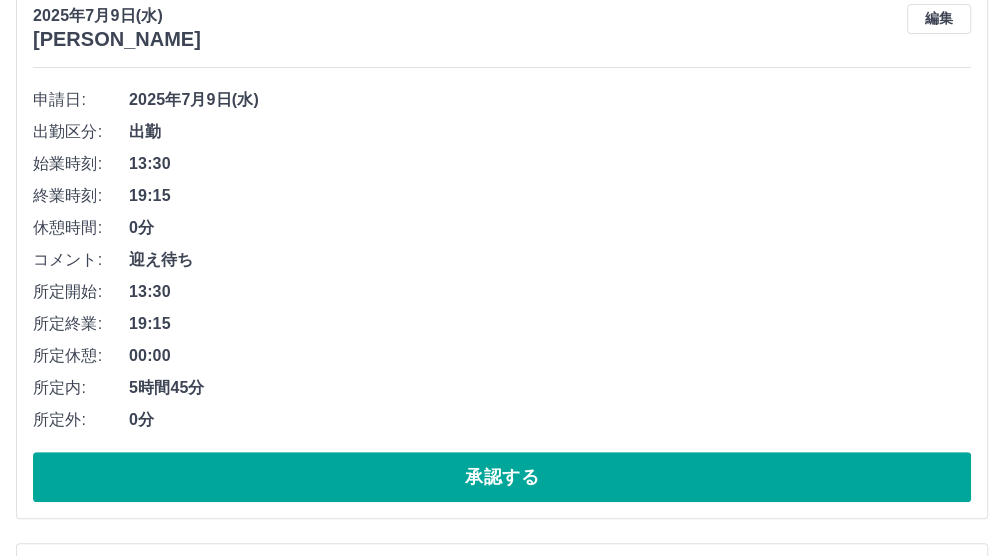 scroll, scrollTop: 250, scrollLeft: 0, axis: vertical 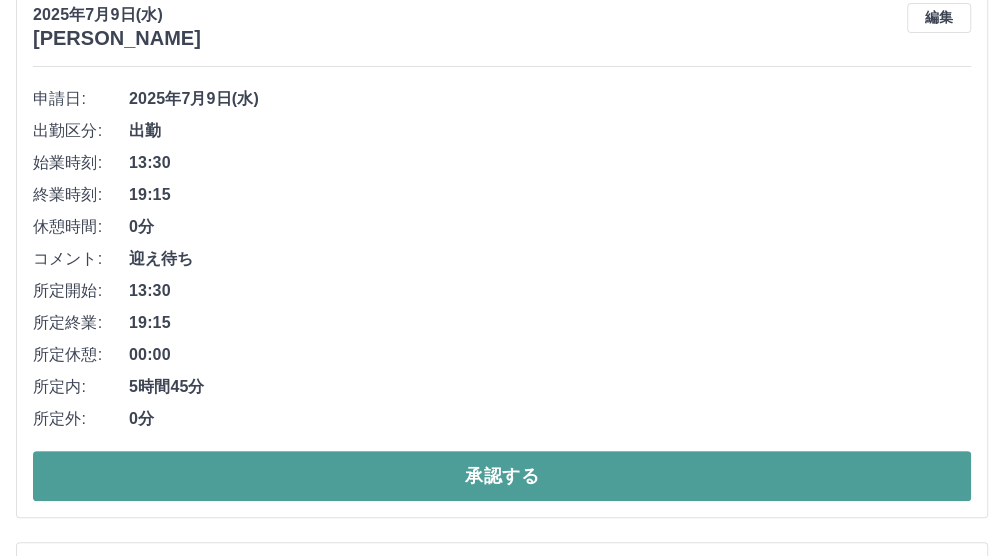 click on "承認する" at bounding box center [502, 476] 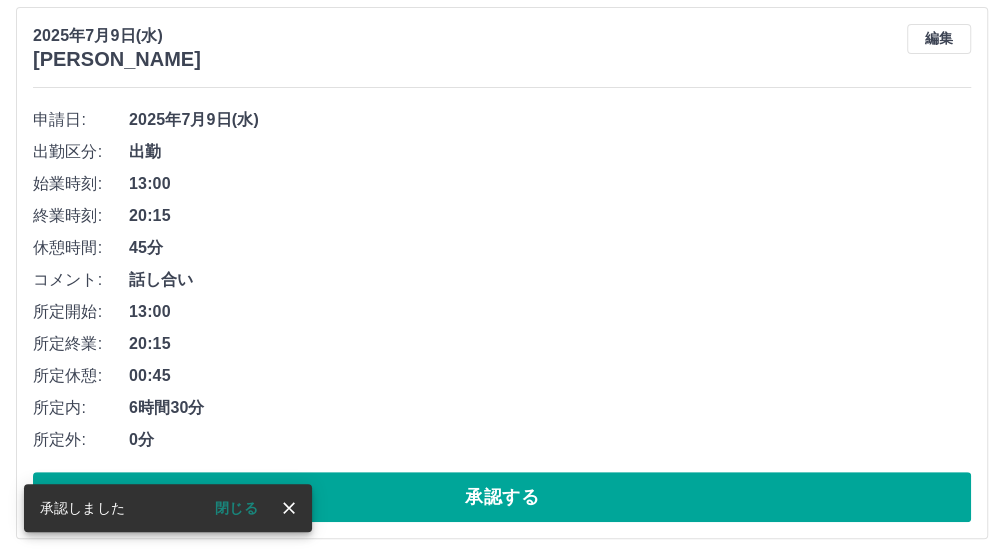 scroll, scrollTop: 250, scrollLeft: 0, axis: vertical 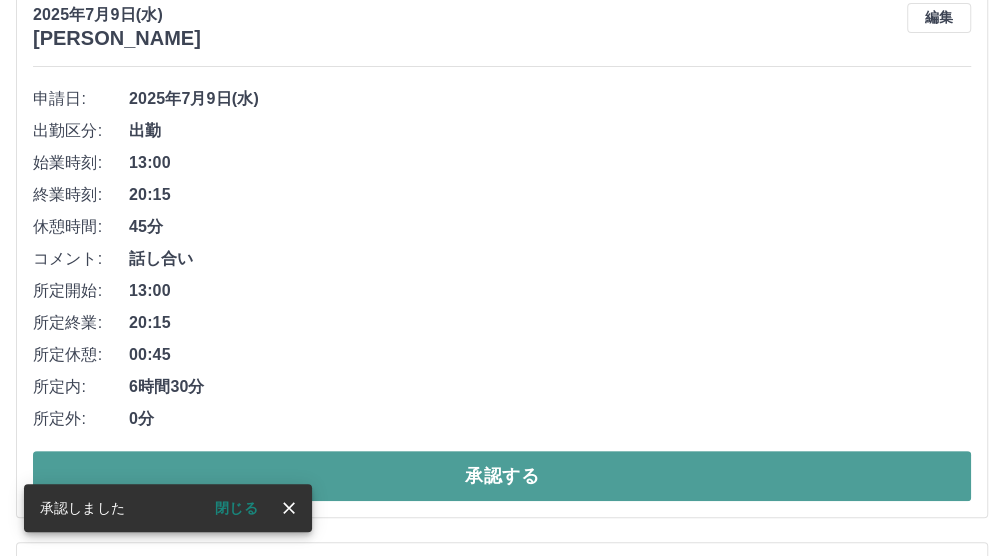 click on "承認する" at bounding box center [502, 476] 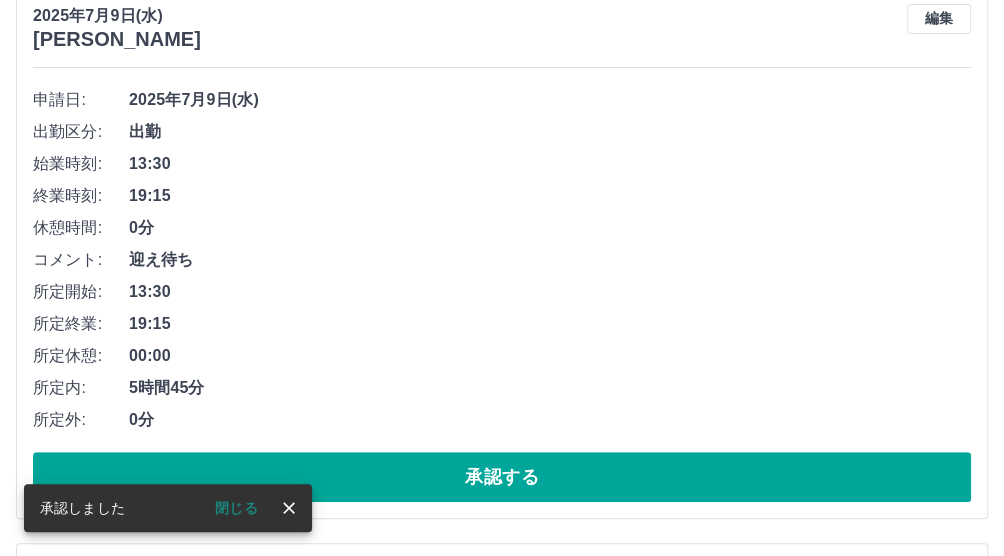 scroll, scrollTop: 250, scrollLeft: 0, axis: vertical 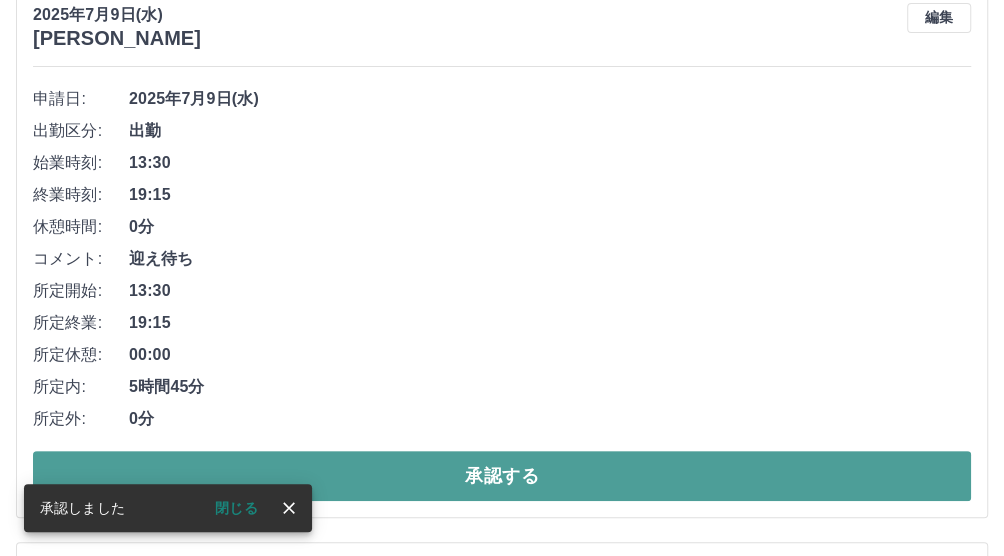 click on "承認する" at bounding box center [502, 476] 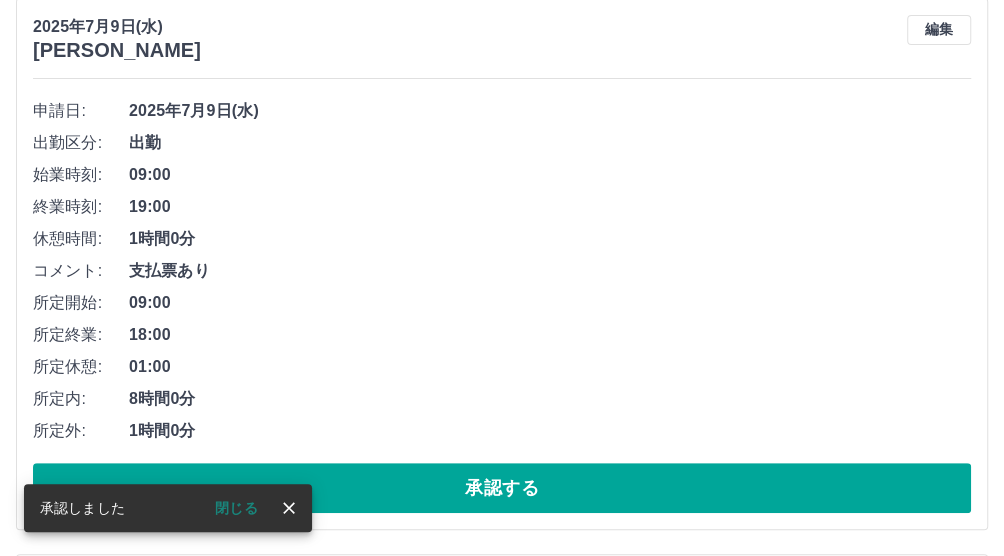 scroll, scrollTop: 250, scrollLeft: 0, axis: vertical 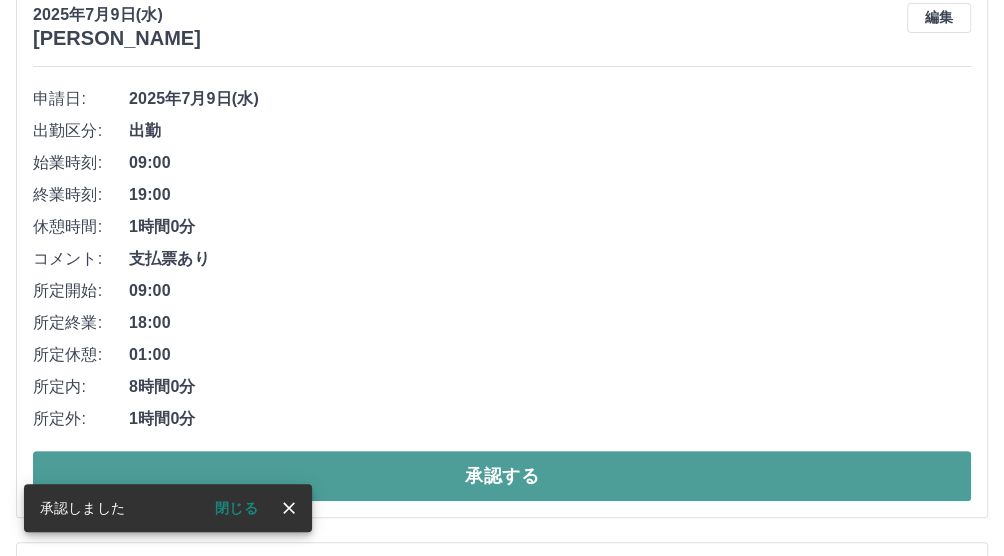 click on "承認する" at bounding box center [502, 476] 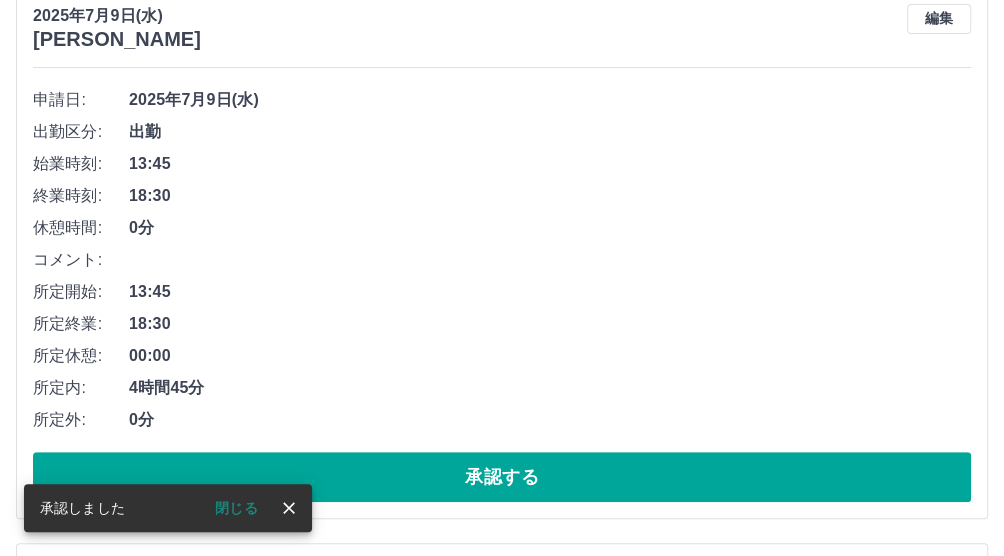 scroll, scrollTop: 250, scrollLeft: 0, axis: vertical 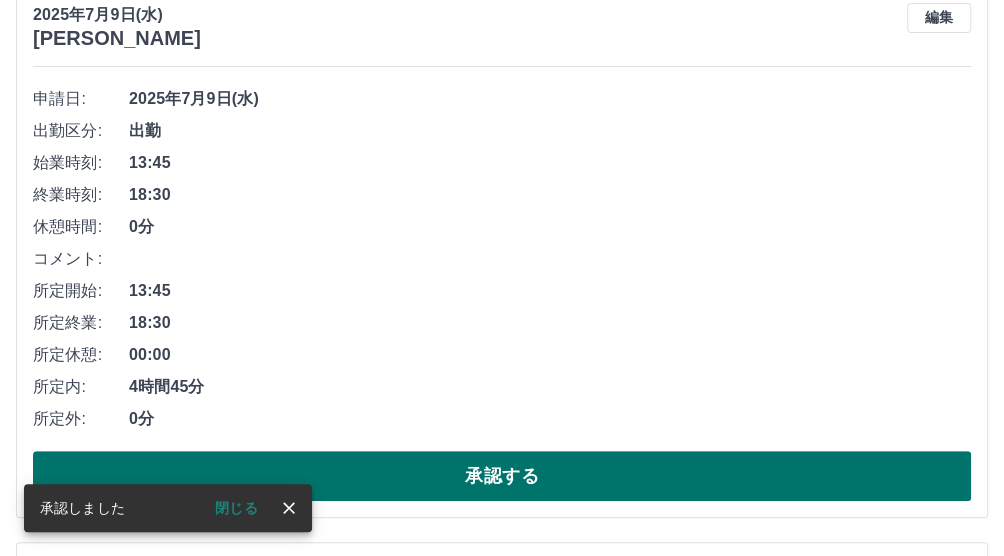 click on "承認する" at bounding box center [502, 476] 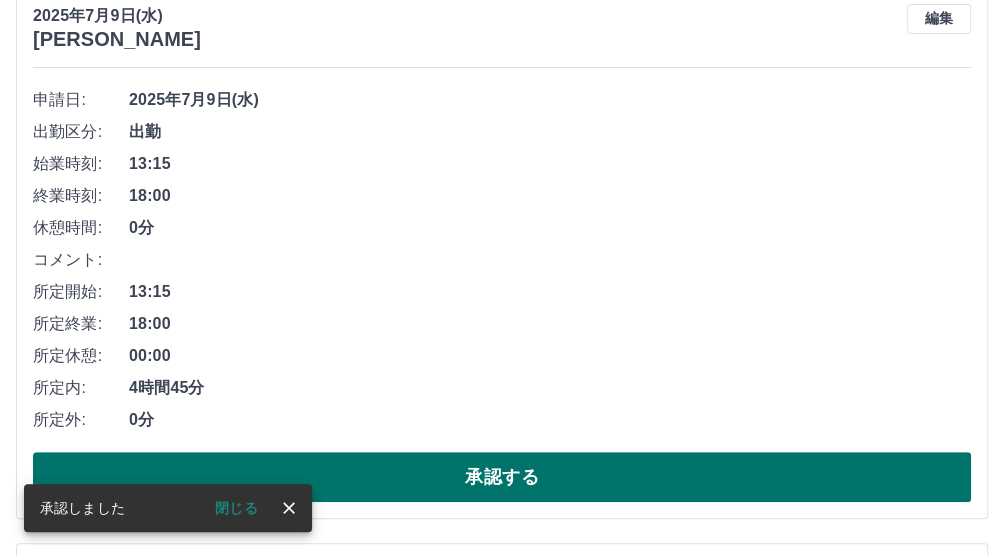 scroll, scrollTop: 250, scrollLeft: 0, axis: vertical 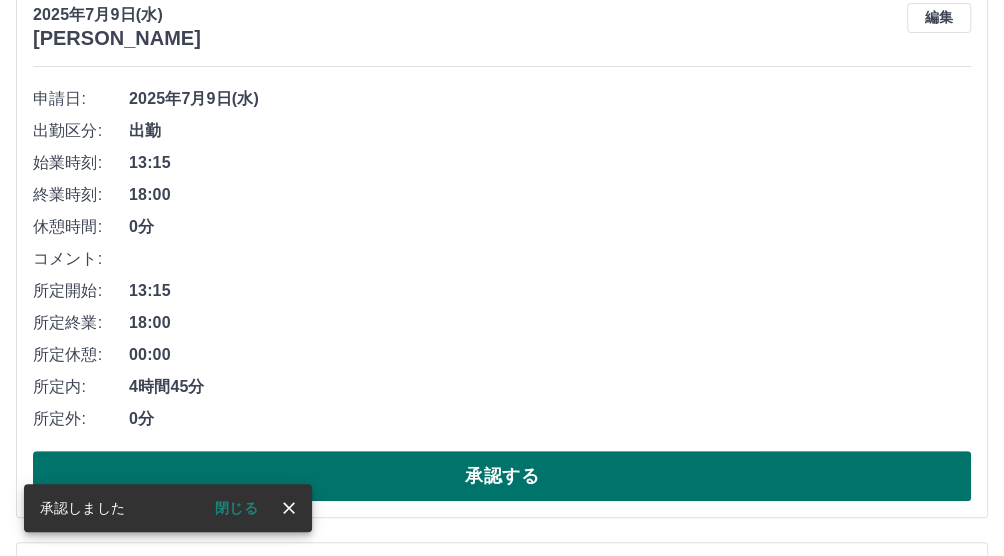 click on "承認する" at bounding box center [502, 476] 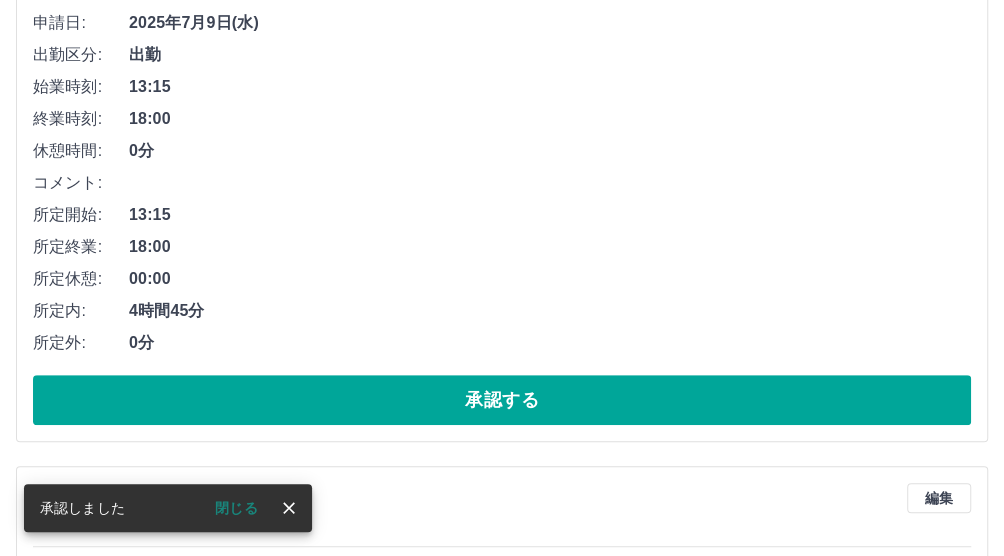 scroll, scrollTop: 333, scrollLeft: 0, axis: vertical 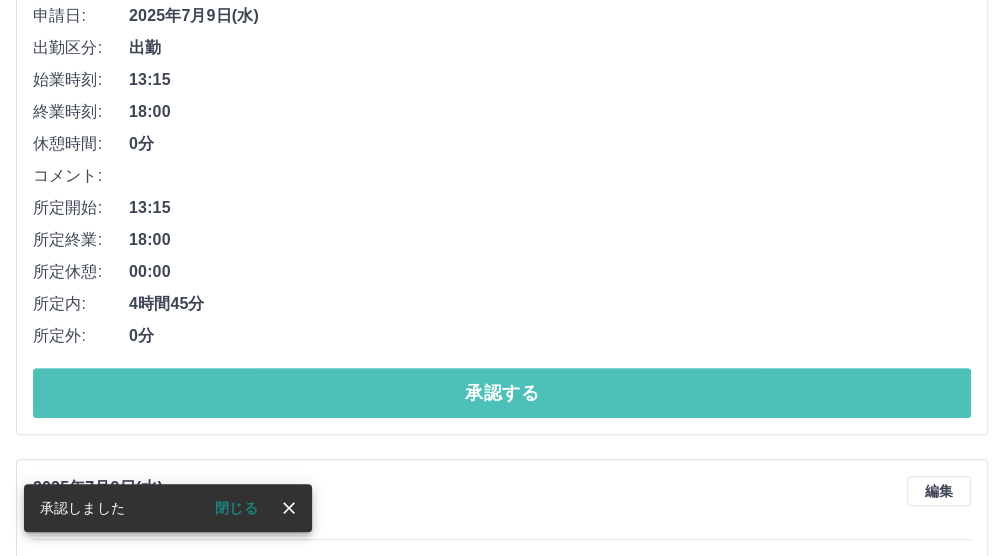 click on "承認する" at bounding box center [502, 393] 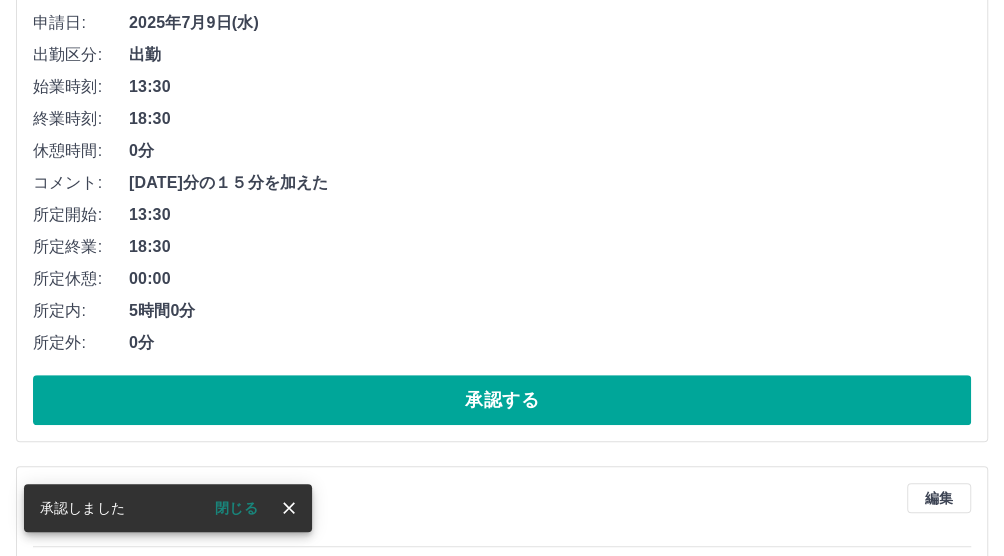 scroll, scrollTop: 333, scrollLeft: 0, axis: vertical 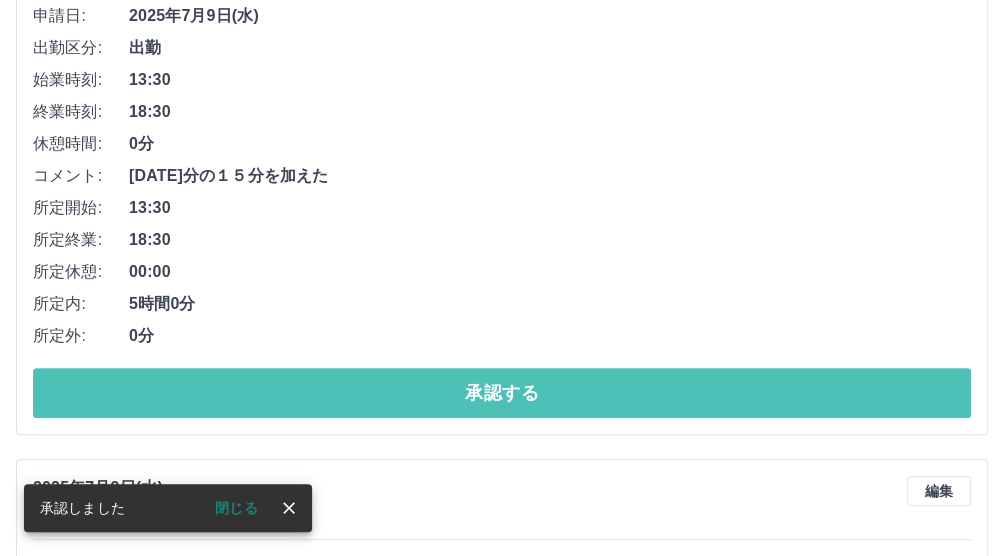click on "承認する" at bounding box center [502, 393] 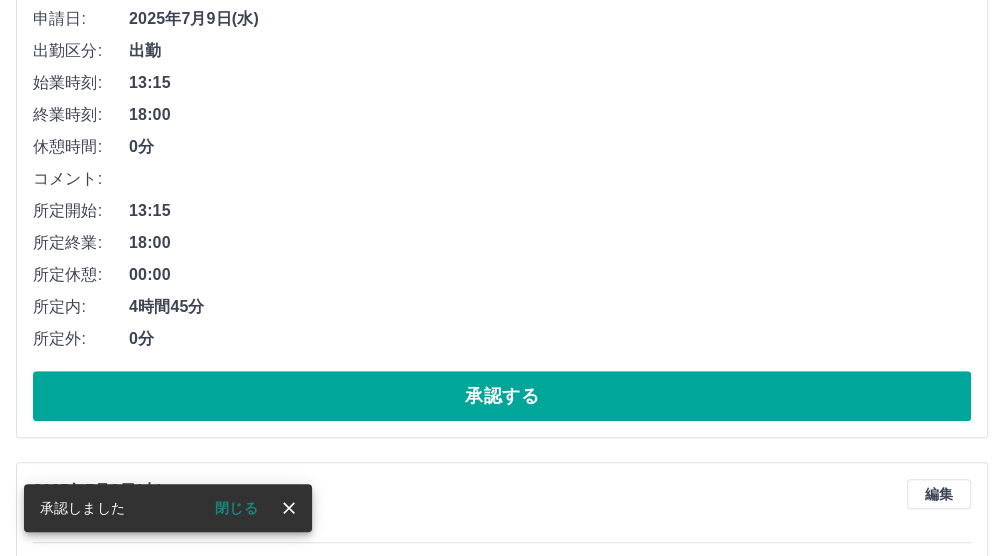 scroll, scrollTop: 333, scrollLeft: 0, axis: vertical 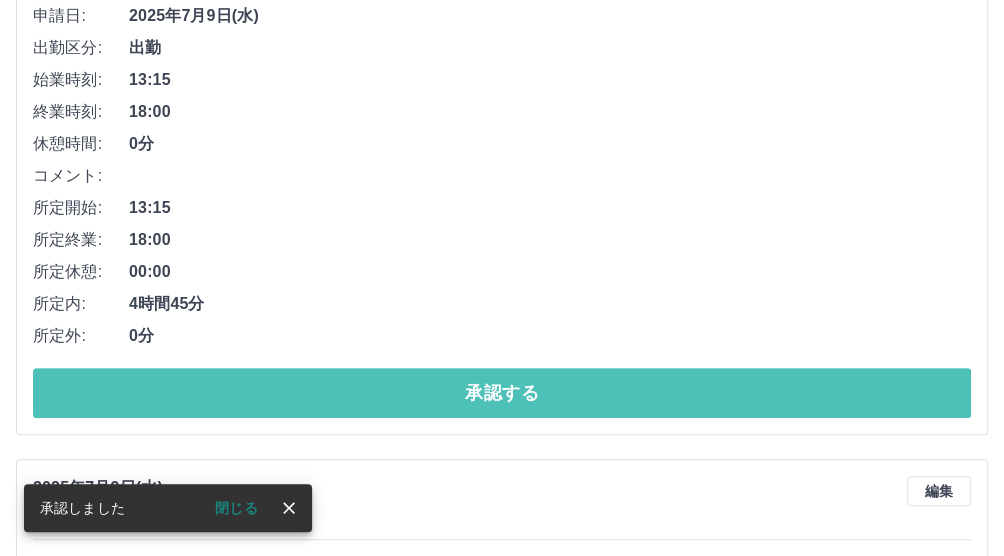 click on "承認する" at bounding box center [502, 393] 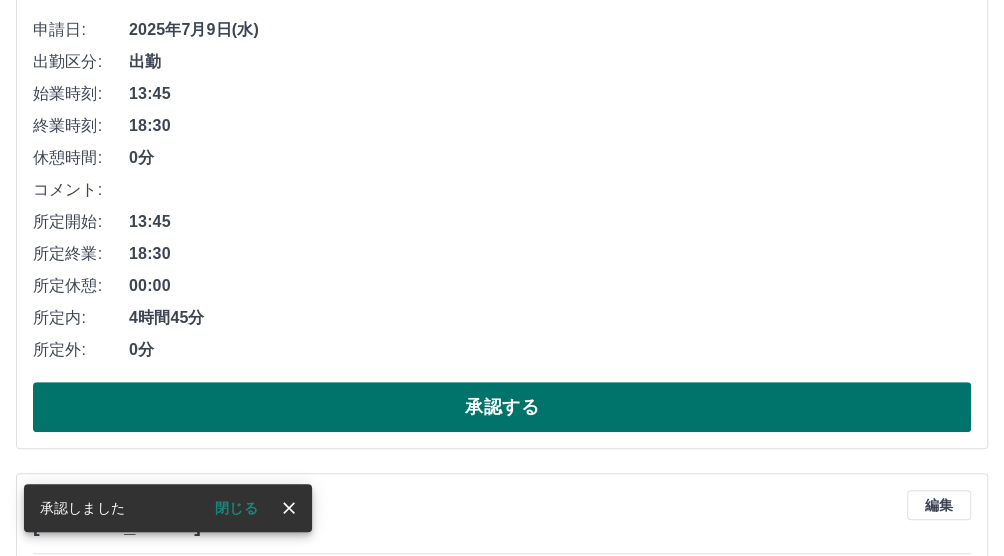 scroll, scrollTop: 333, scrollLeft: 0, axis: vertical 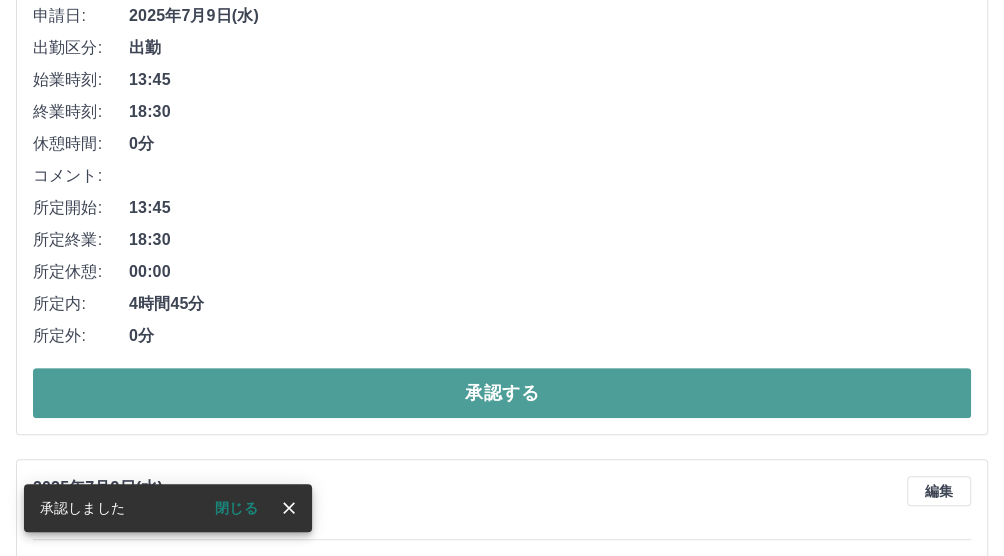click on "承認する" at bounding box center (502, 393) 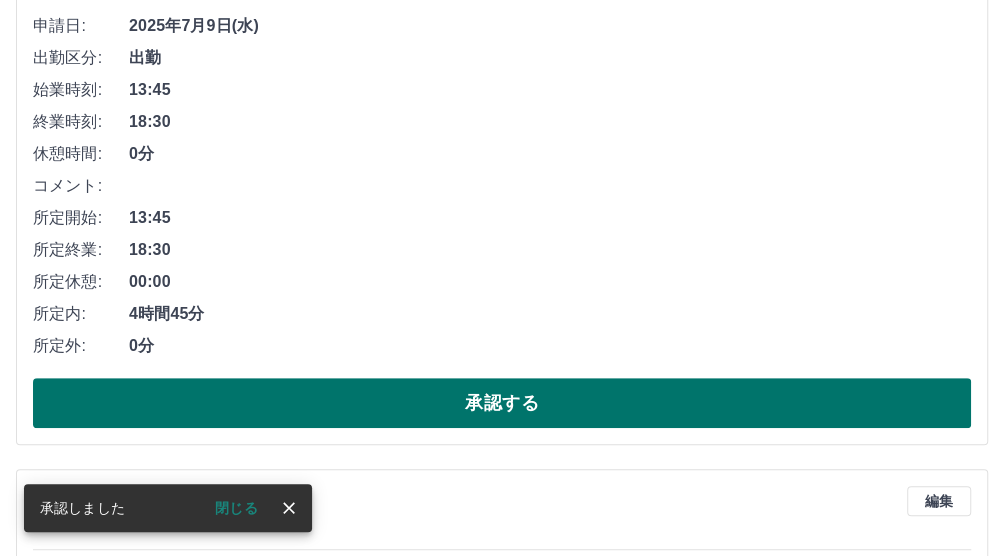scroll, scrollTop: 333, scrollLeft: 0, axis: vertical 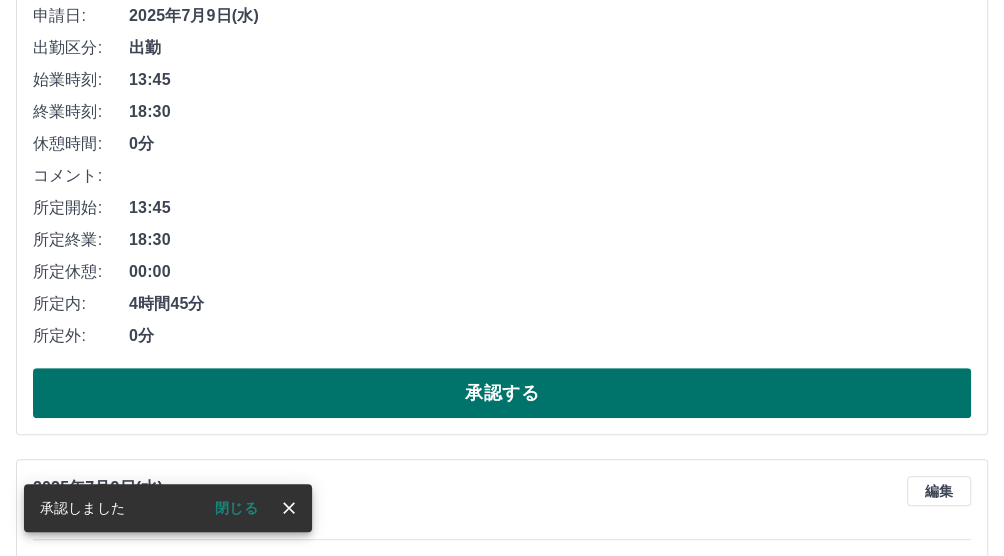 click on "承認する" at bounding box center (502, 393) 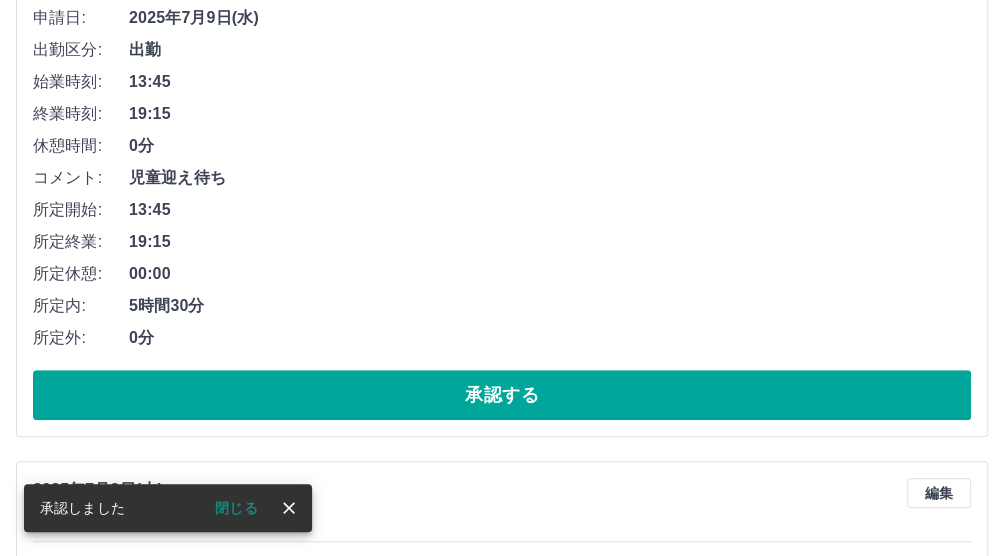 scroll, scrollTop: 333, scrollLeft: 0, axis: vertical 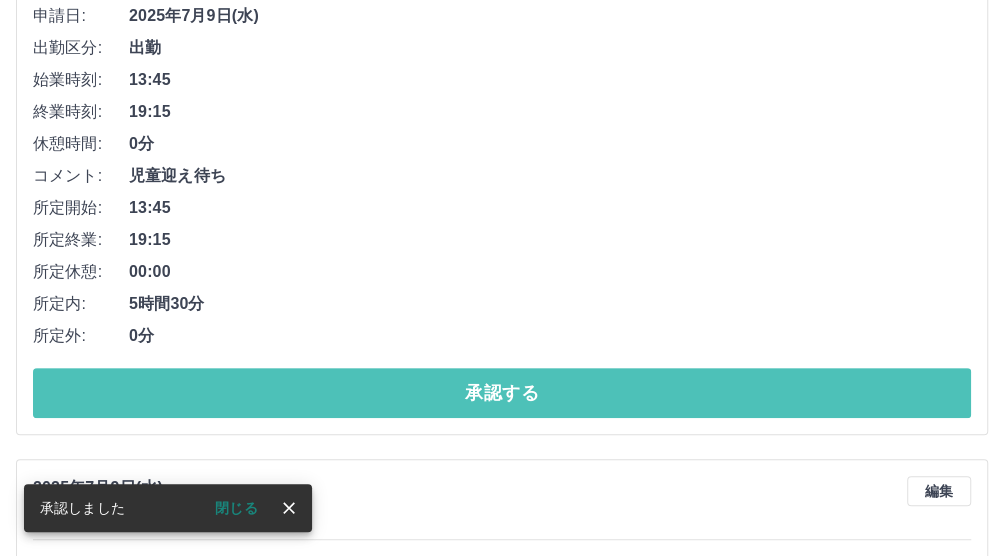 click on "承認する" at bounding box center [502, 393] 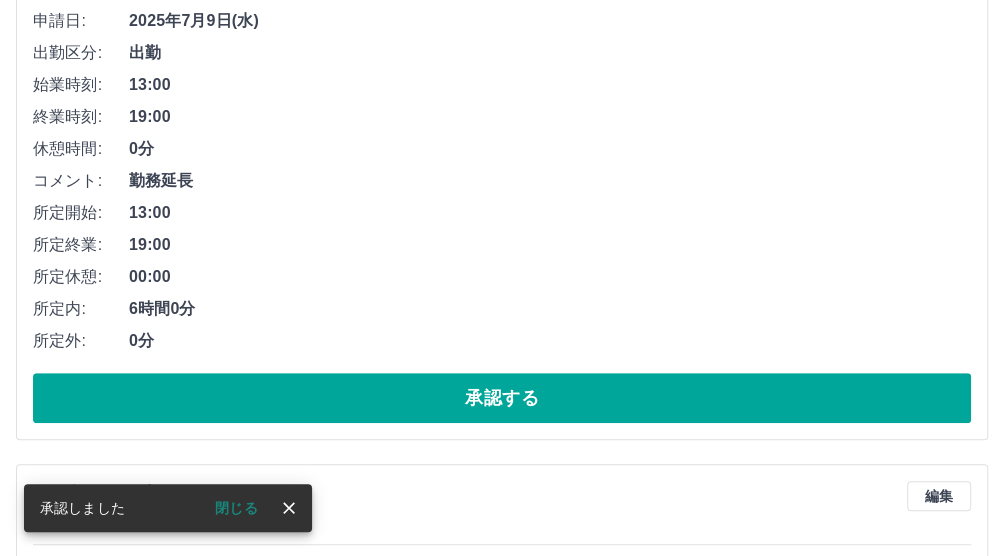 scroll, scrollTop: 333, scrollLeft: 0, axis: vertical 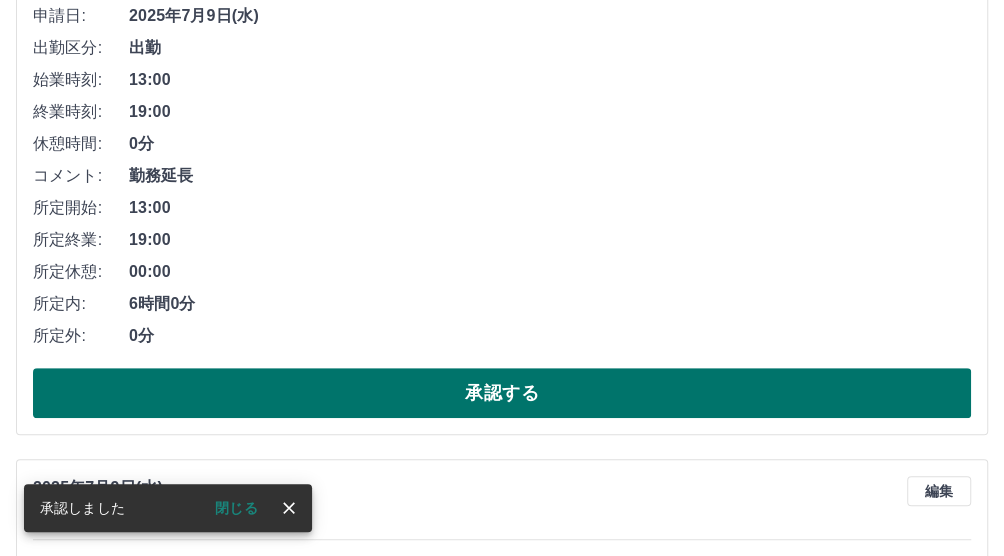 click on "承認する" at bounding box center [502, 393] 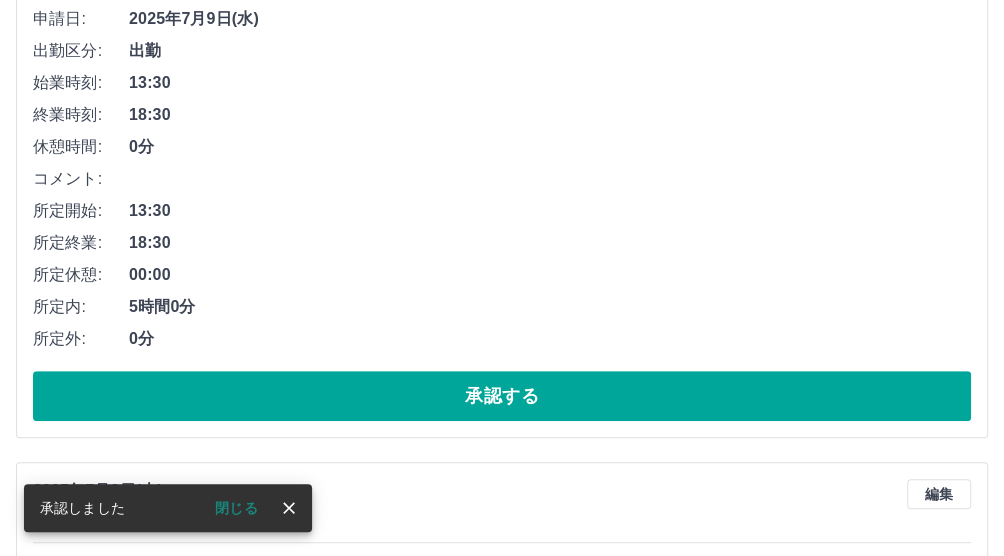 scroll, scrollTop: 333, scrollLeft: 0, axis: vertical 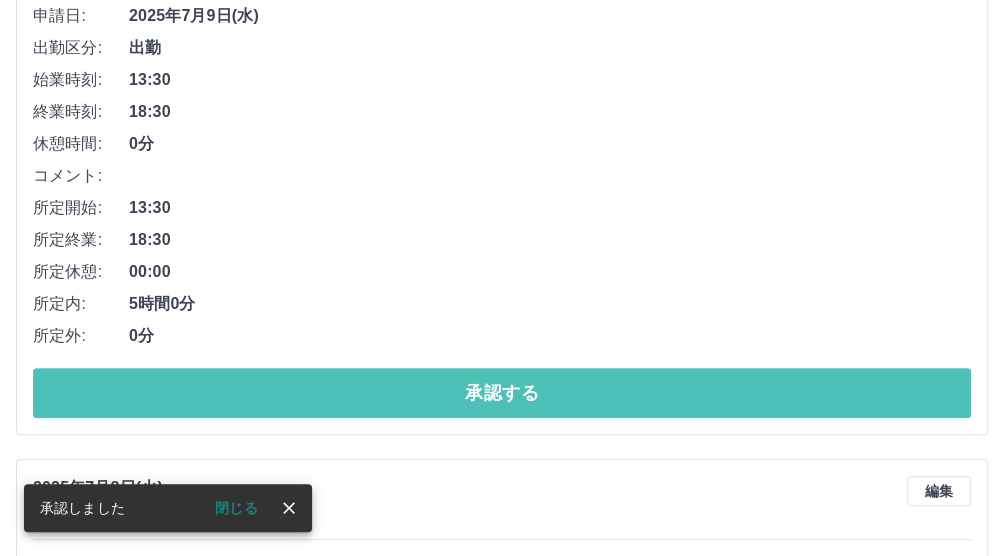 click on "承認する" at bounding box center (502, 393) 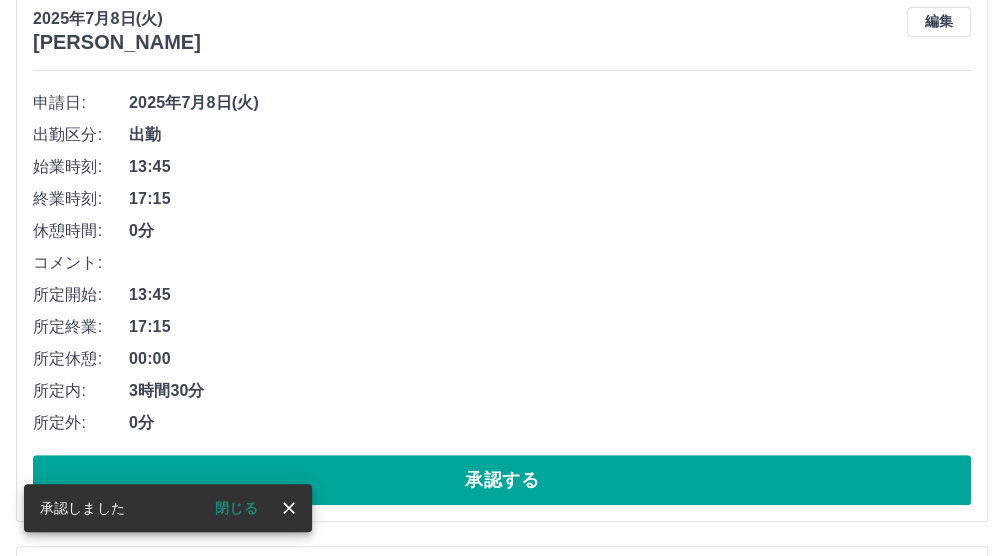 scroll, scrollTop: 250, scrollLeft: 0, axis: vertical 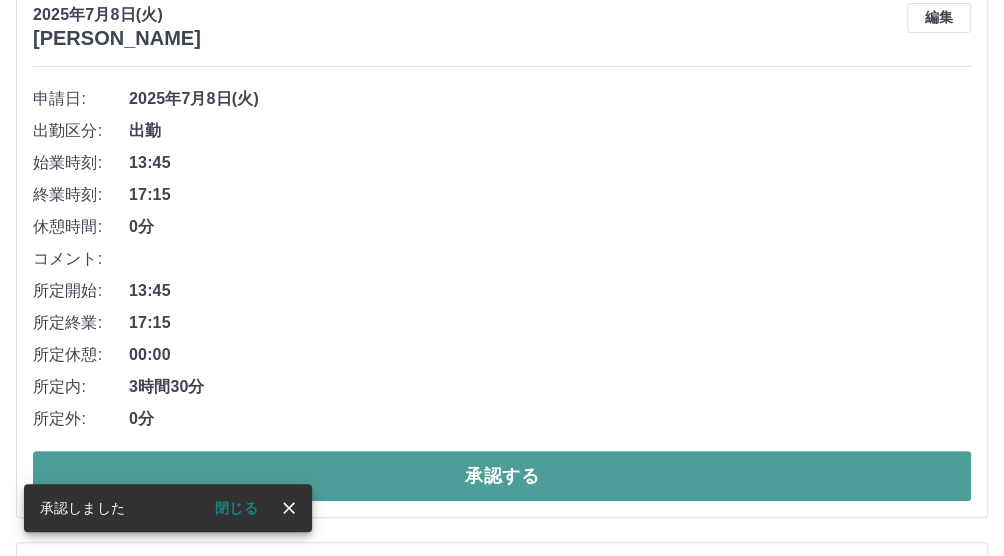 click on "承認する" at bounding box center [502, 476] 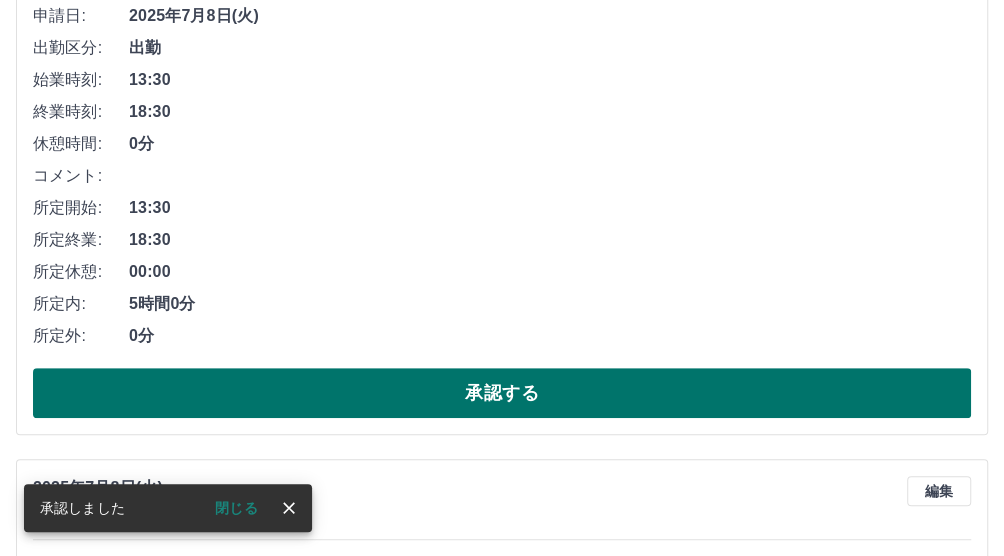 scroll, scrollTop: 333, scrollLeft: 0, axis: vertical 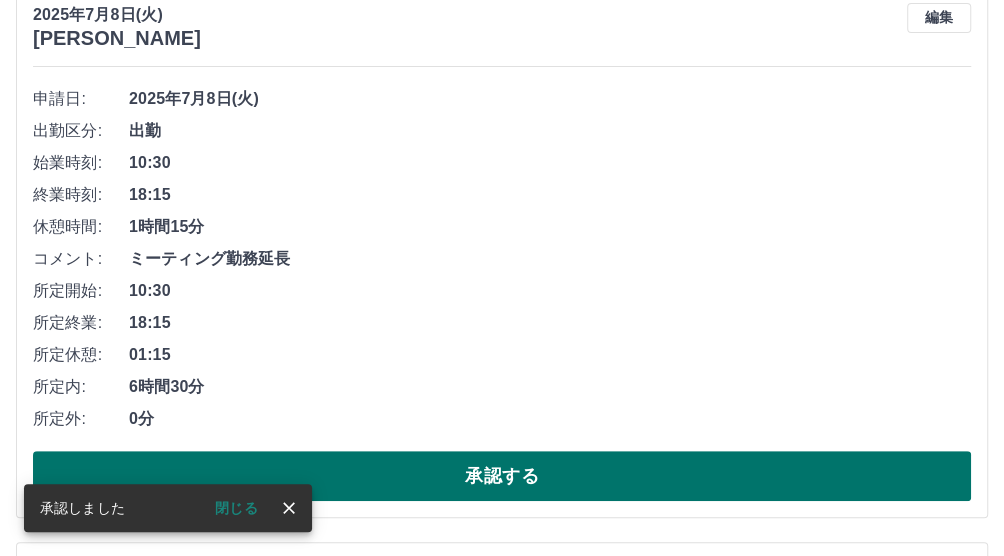 click on "承認する" at bounding box center (502, 476) 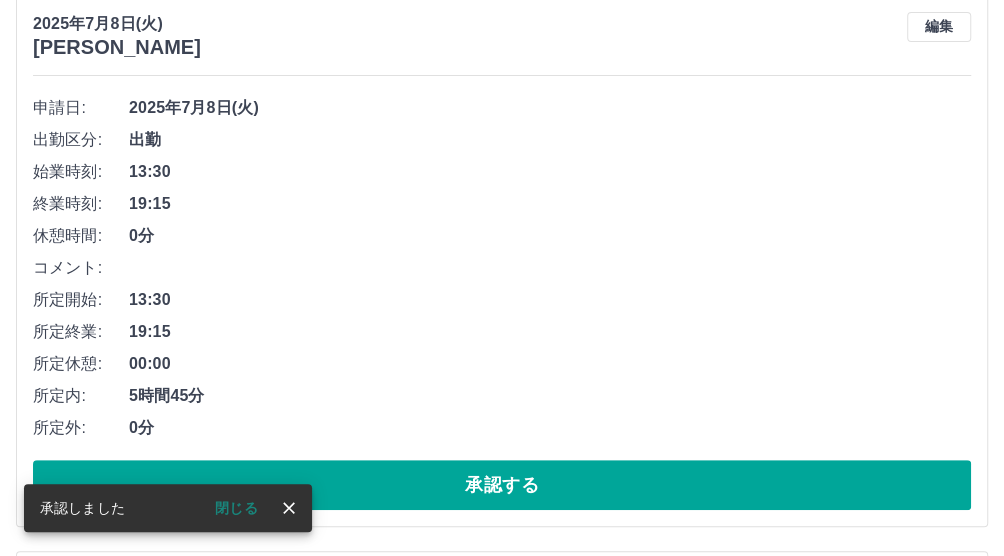 scroll, scrollTop: 250, scrollLeft: 0, axis: vertical 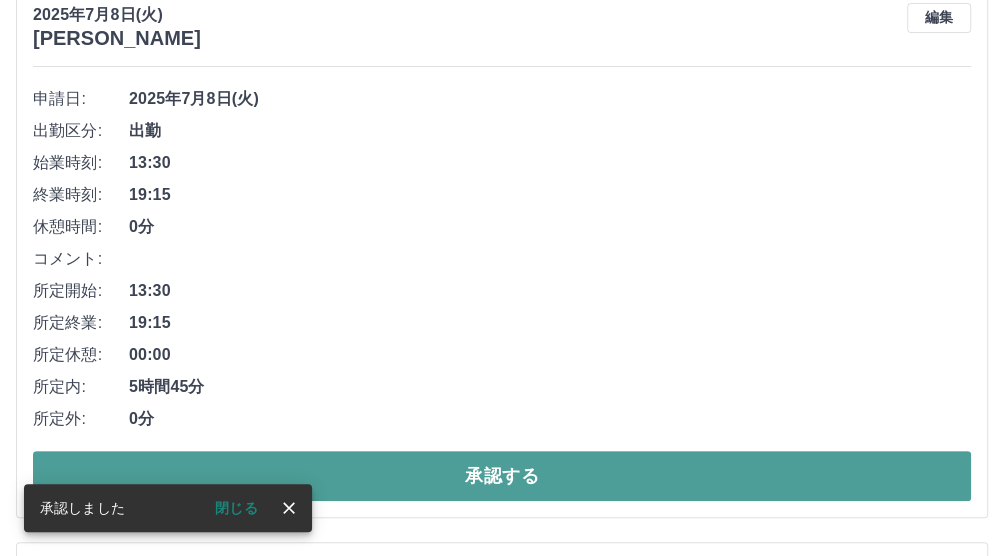 click on "承認する" at bounding box center [502, 476] 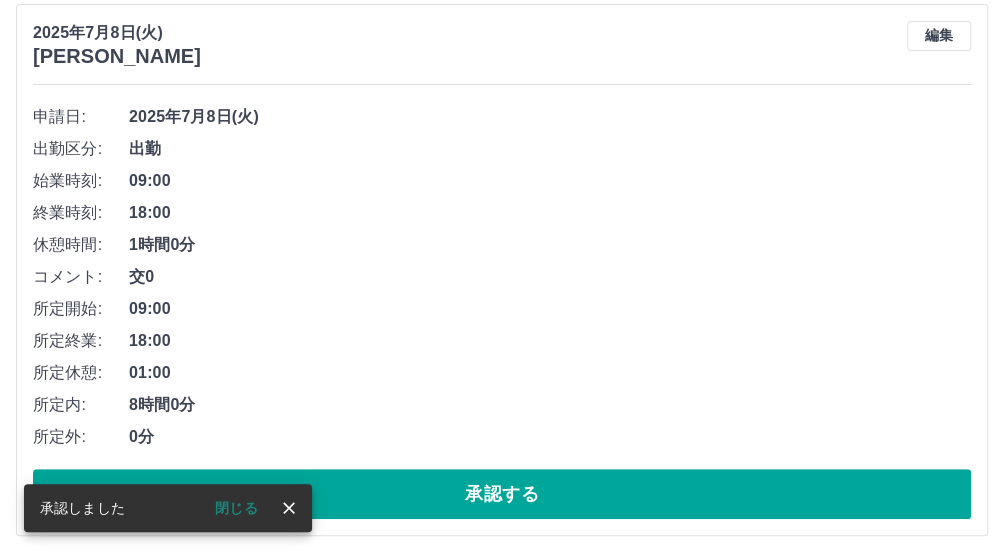 scroll, scrollTop: 250, scrollLeft: 0, axis: vertical 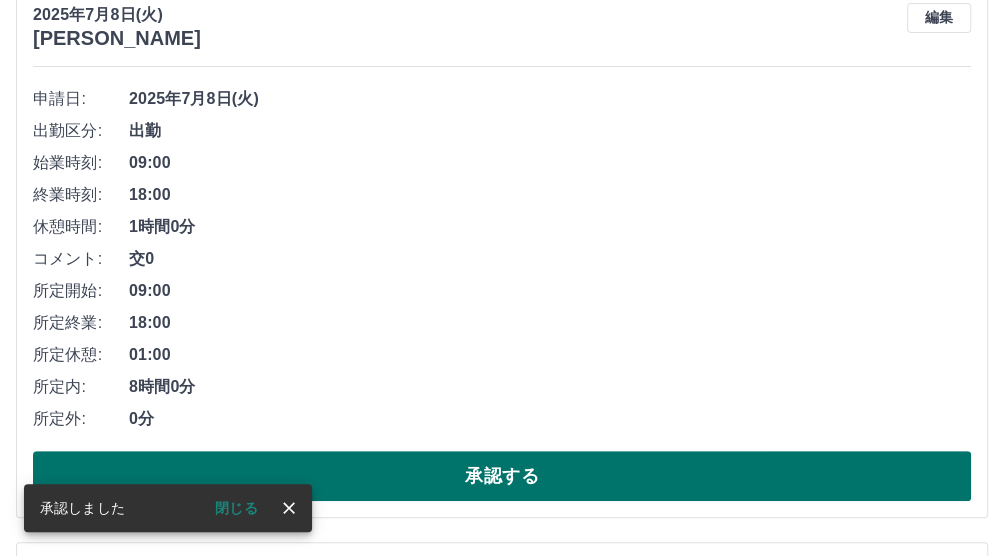click on "承認する" at bounding box center [502, 476] 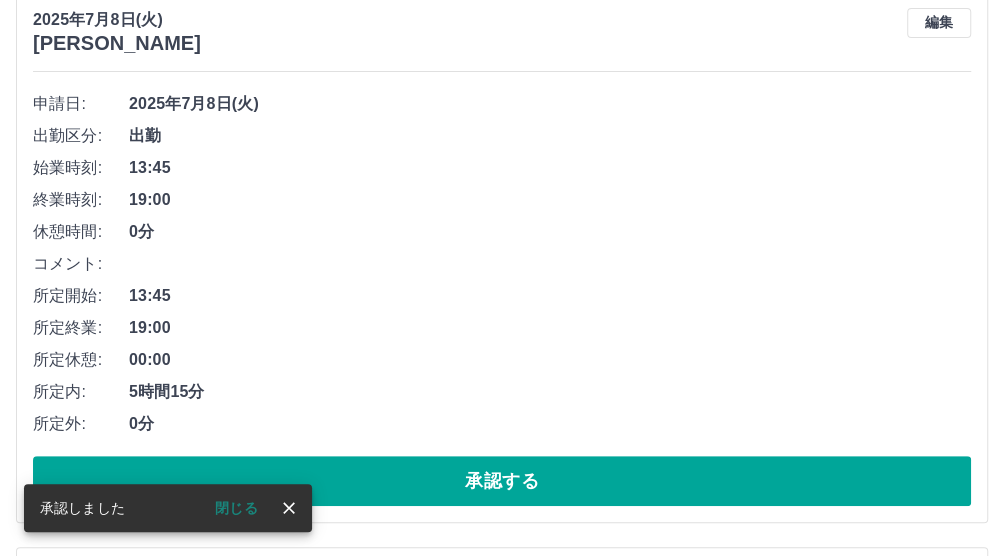 scroll, scrollTop: 250, scrollLeft: 0, axis: vertical 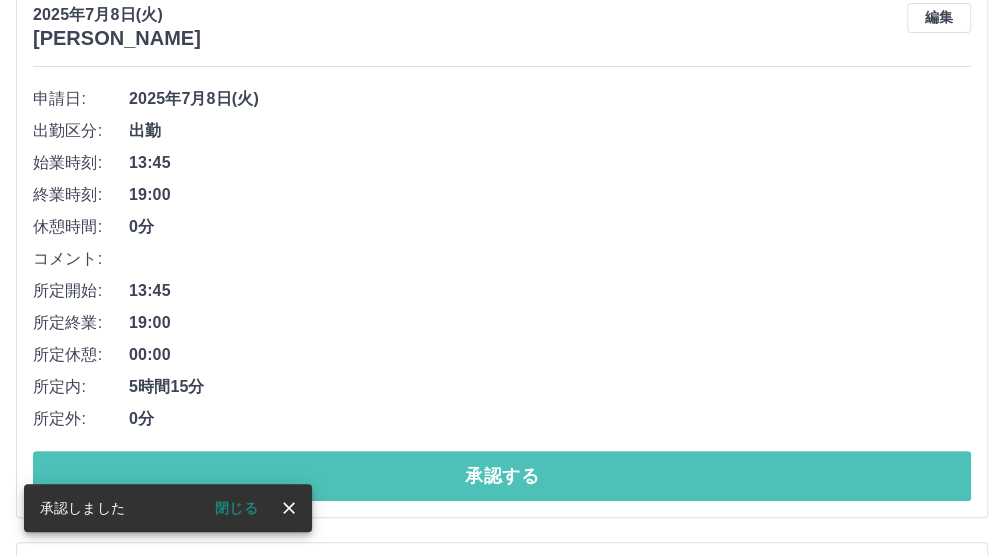 drag, startPoint x: 364, startPoint y: 465, endPoint x: 356, endPoint y: 440, distance: 26.24881 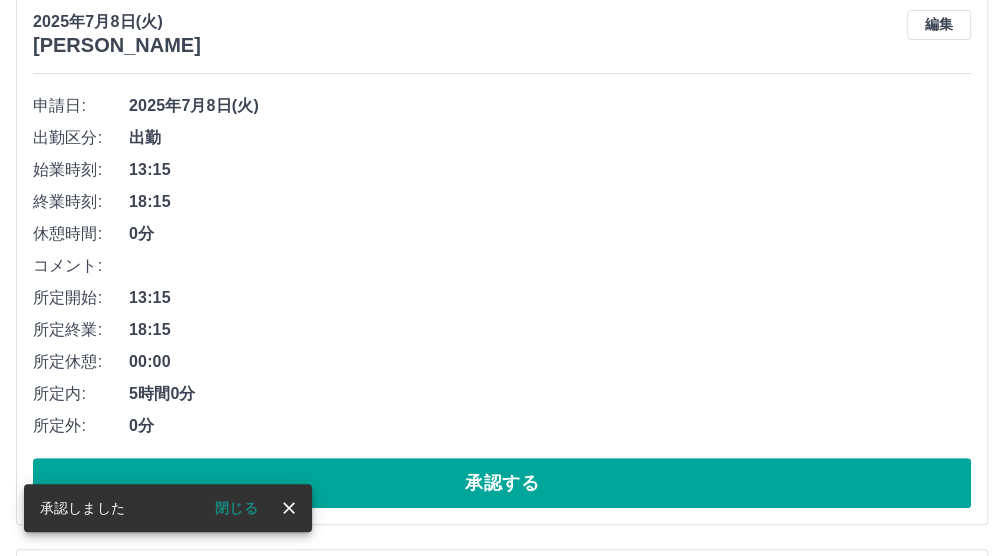 scroll, scrollTop: 250, scrollLeft: 0, axis: vertical 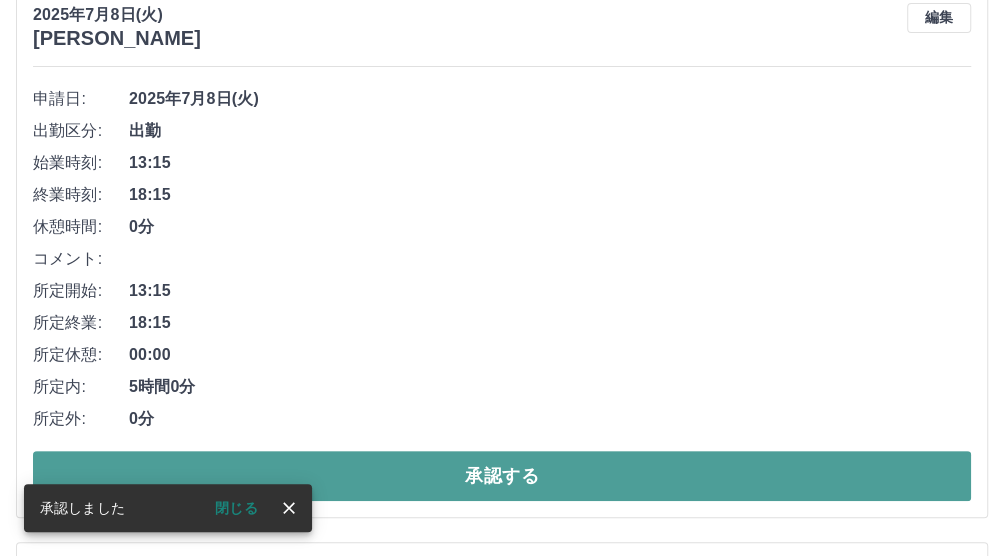 click on "承認する" at bounding box center [502, 476] 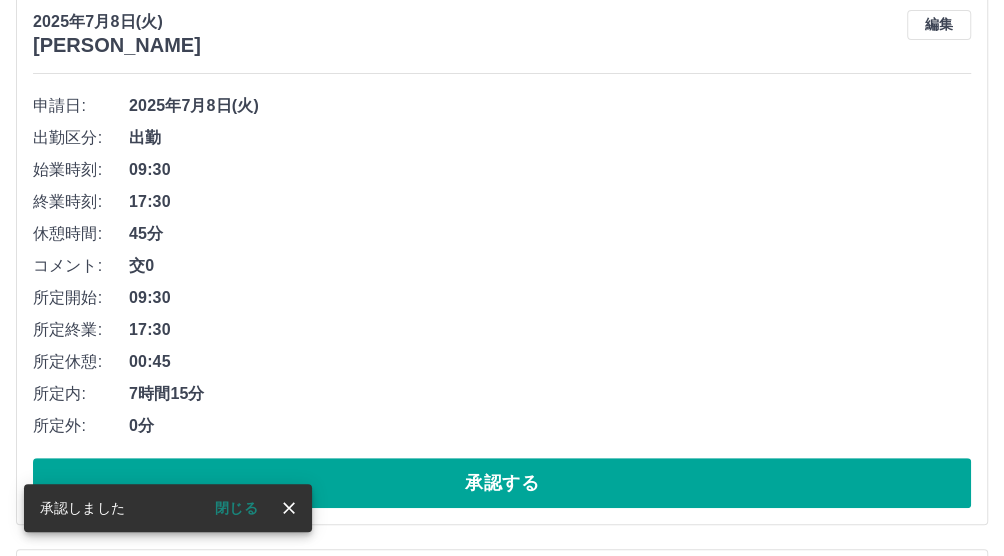 scroll, scrollTop: 250, scrollLeft: 0, axis: vertical 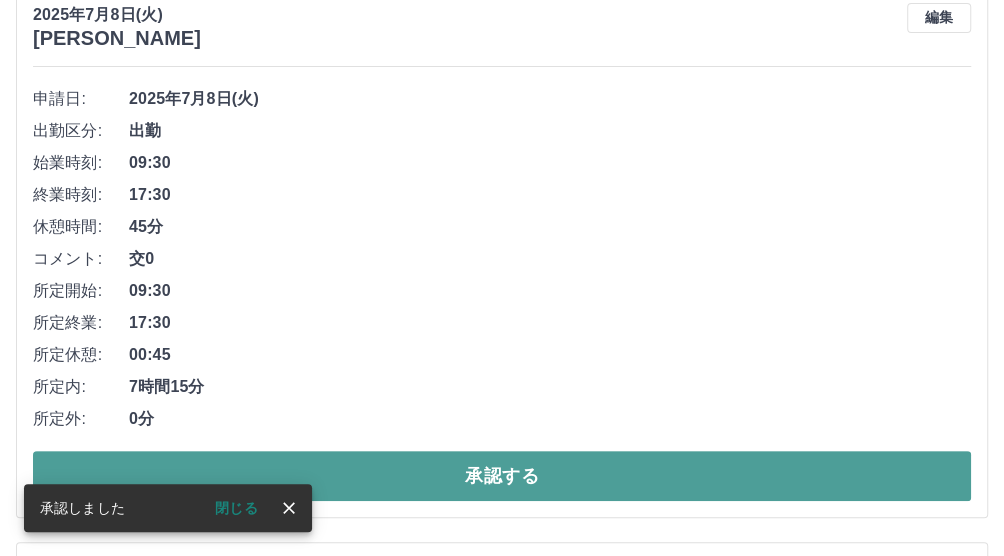 click on "承認する" at bounding box center (502, 476) 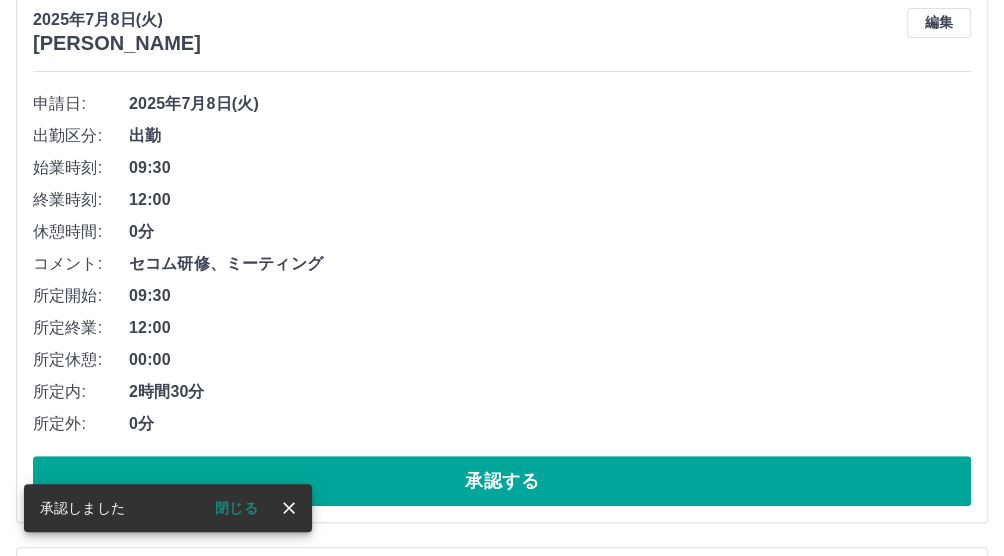 scroll, scrollTop: 250, scrollLeft: 0, axis: vertical 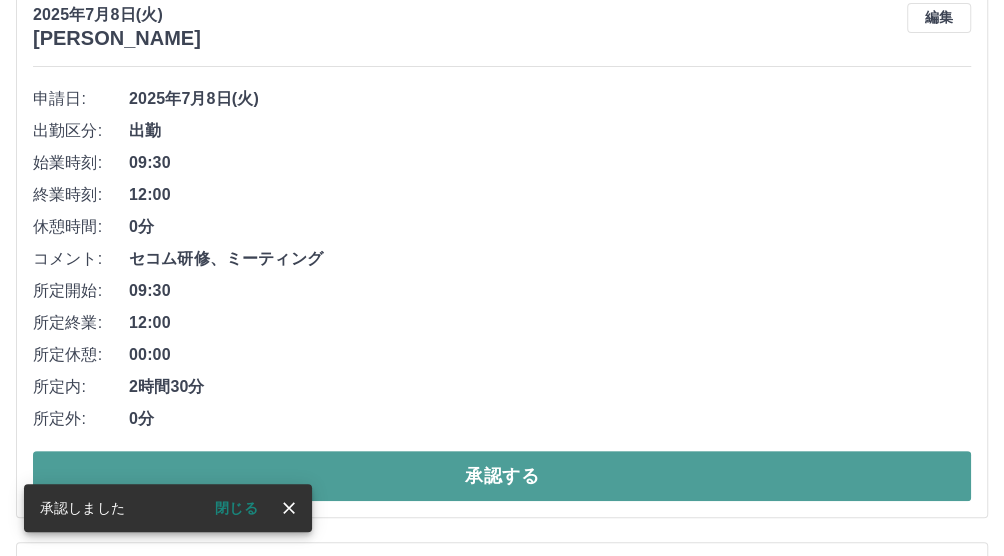 click on "承認する" at bounding box center [502, 476] 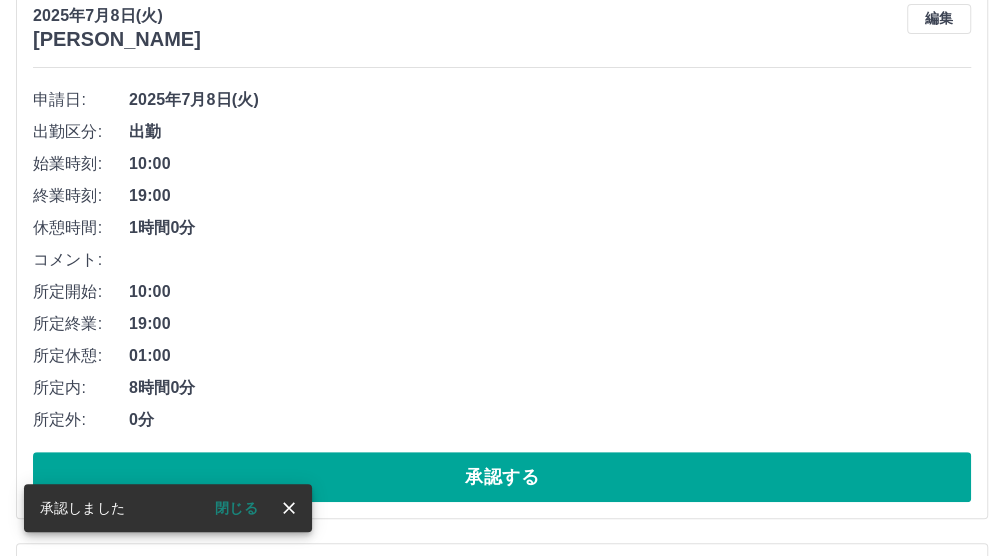 scroll, scrollTop: 250, scrollLeft: 0, axis: vertical 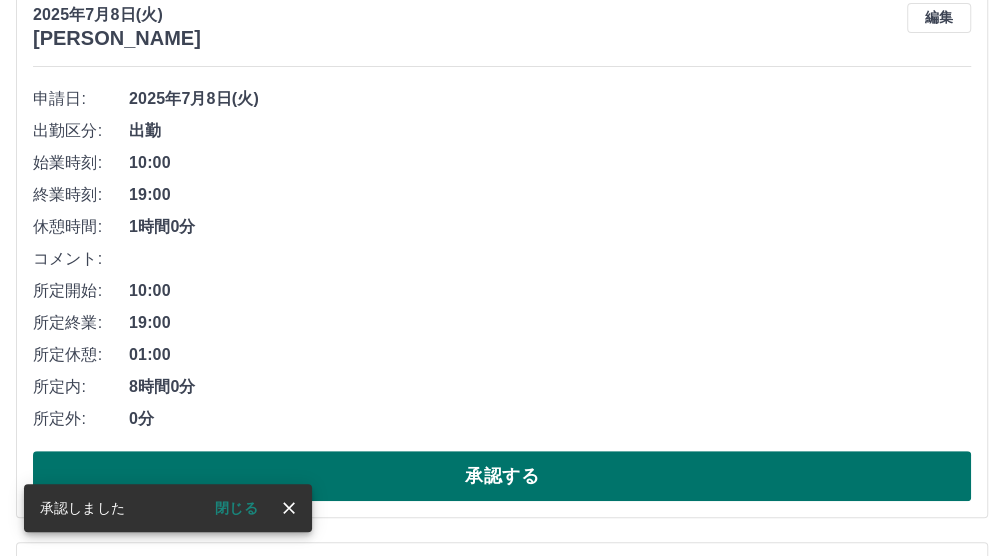 click on "承認する" at bounding box center [502, 476] 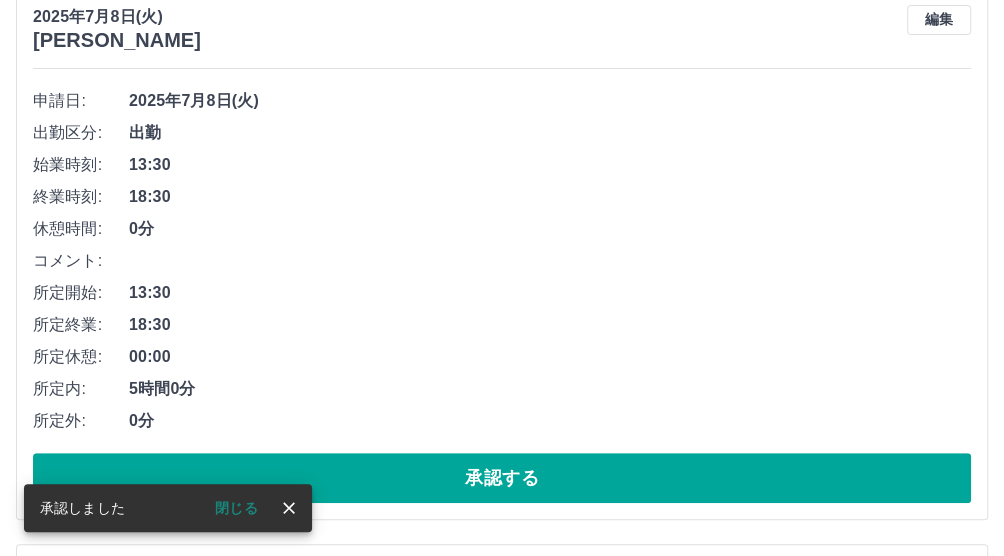 scroll, scrollTop: 250, scrollLeft: 0, axis: vertical 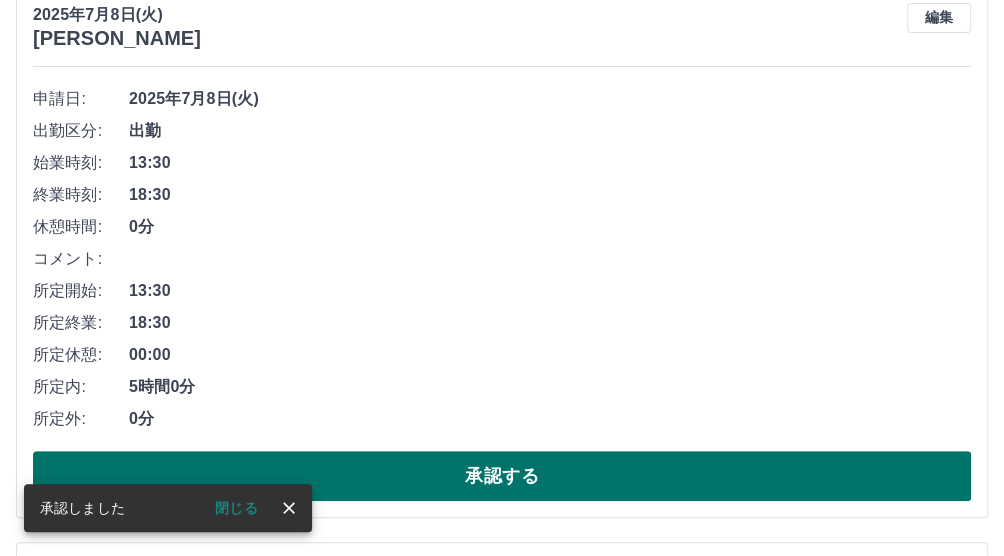 click on "承認する" at bounding box center (502, 476) 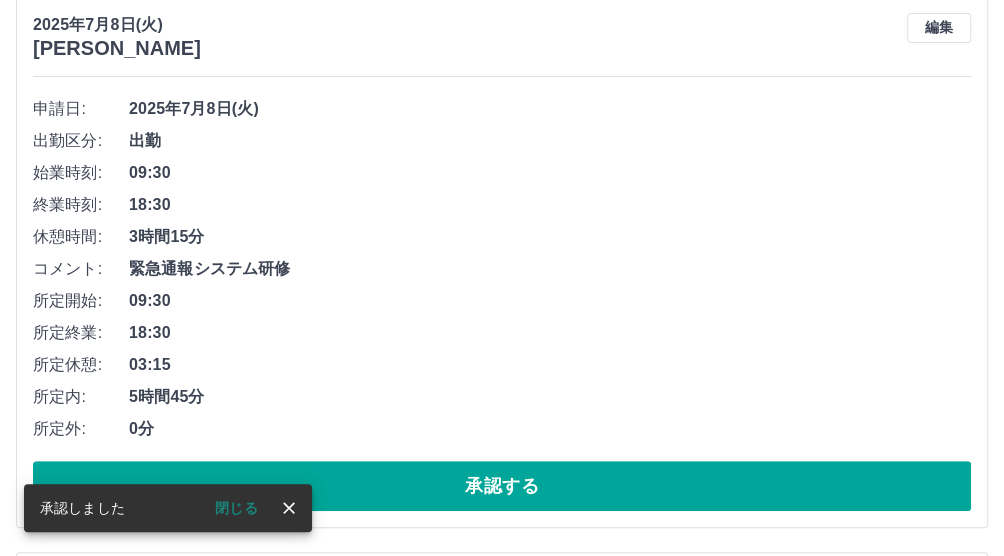 scroll, scrollTop: 250, scrollLeft: 0, axis: vertical 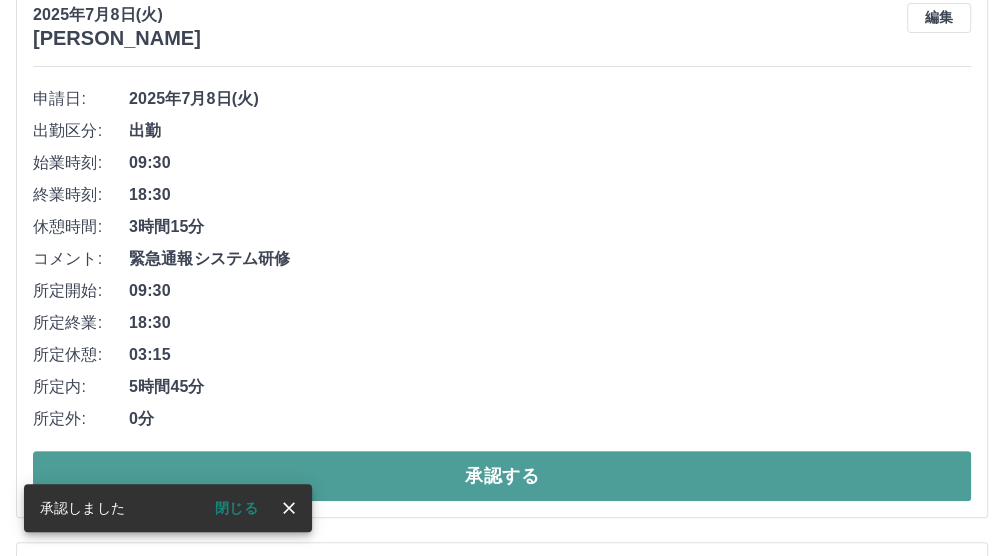 click on "承認する" at bounding box center [502, 476] 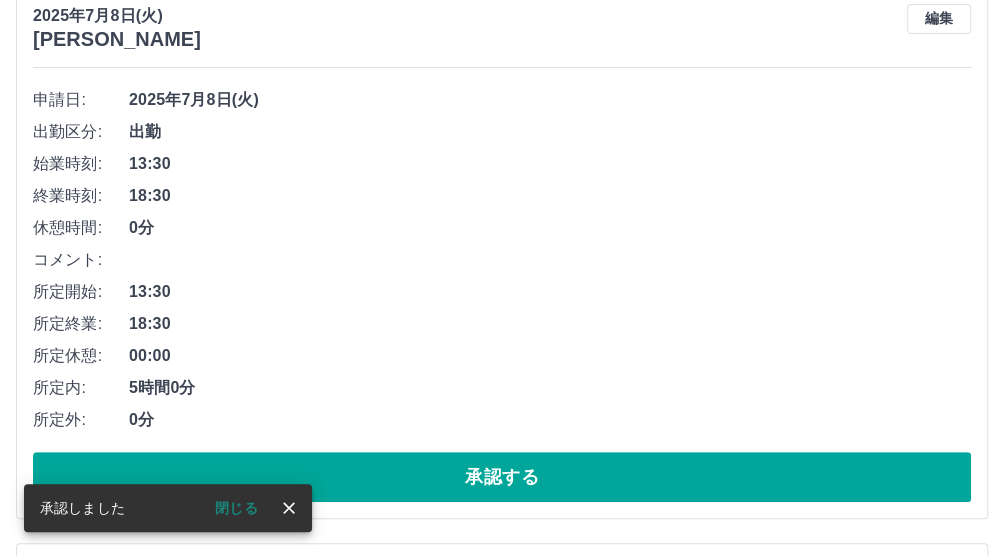 scroll, scrollTop: 250, scrollLeft: 0, axis: vertical 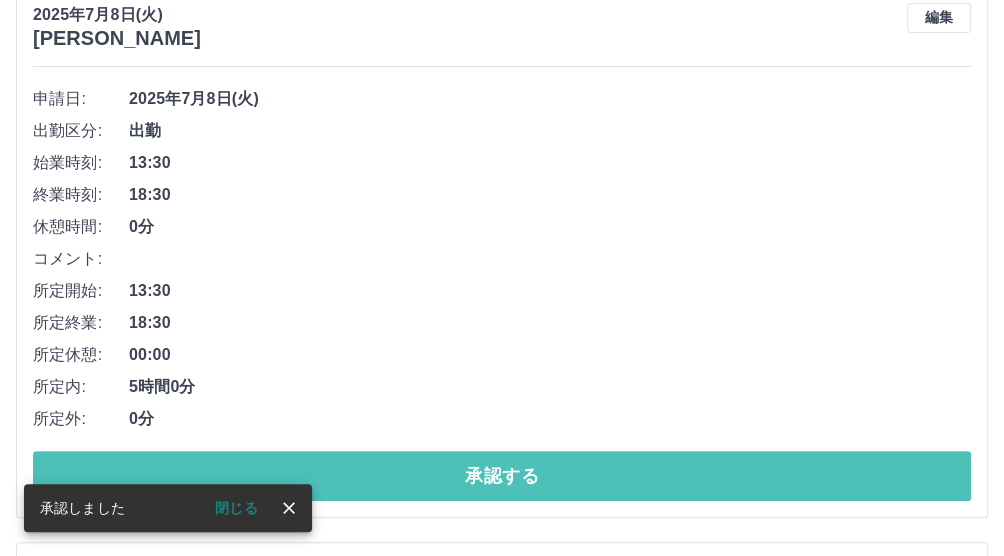 click on "承認する" at bounding box center (502, 476) 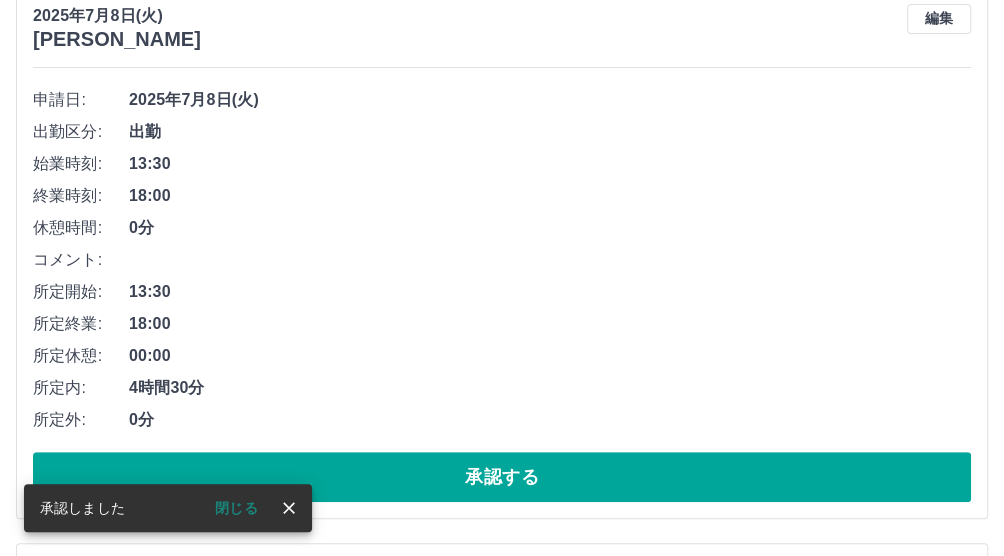 scroll, scrollTop: 250, scrollLeft: 0, axis: vertical 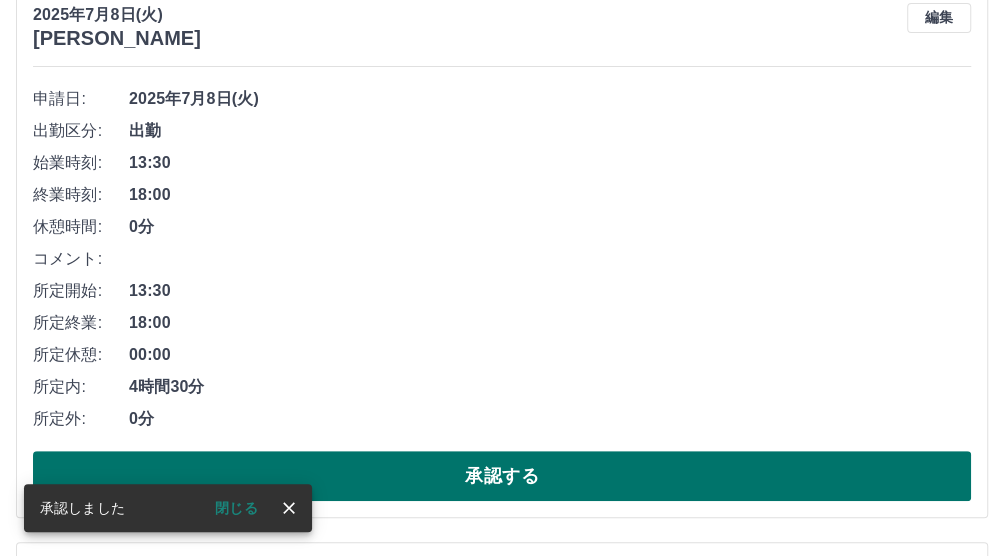 click on "承認する" at bounding box center [502, 476] 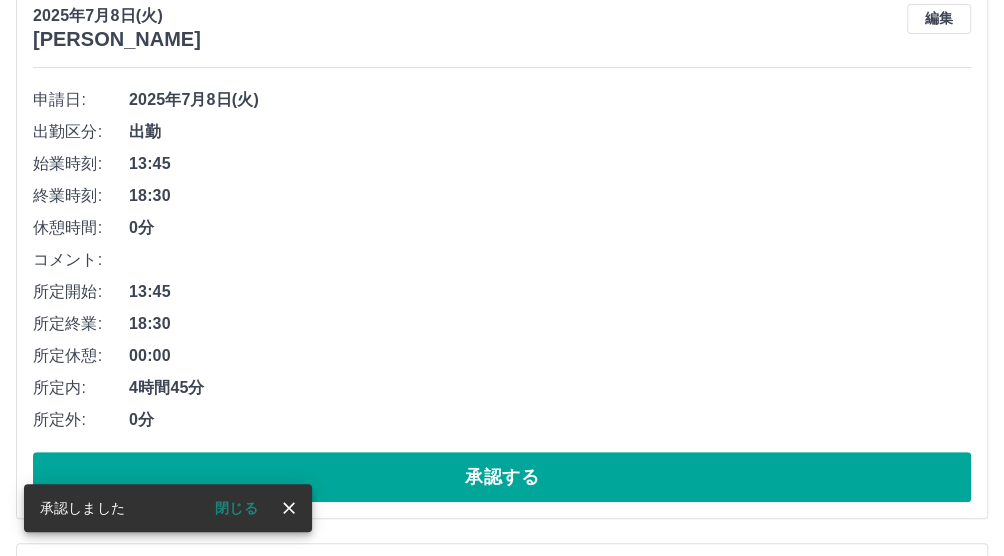 scroll, scrollTop: 250, scrollLeft: 0, axis: vertical 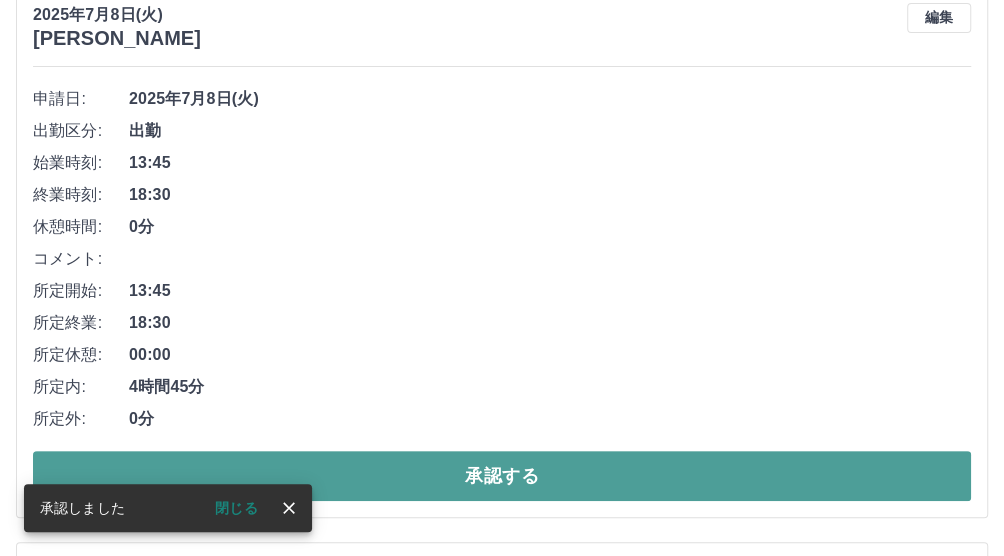 click on "承認する" at bounding box center [502, 476] 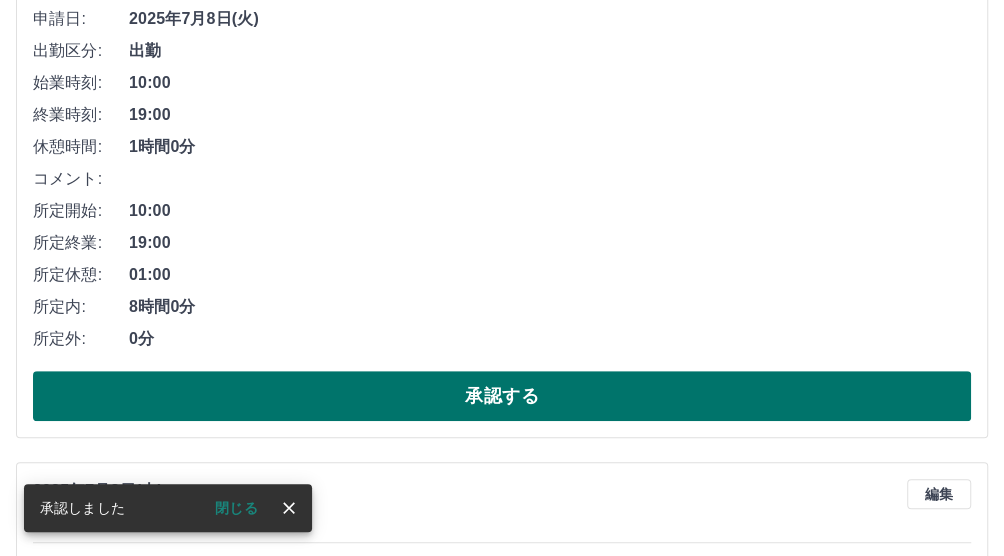 scroll, scrollTop: 333, scrollLeft: 0, axis: vertical 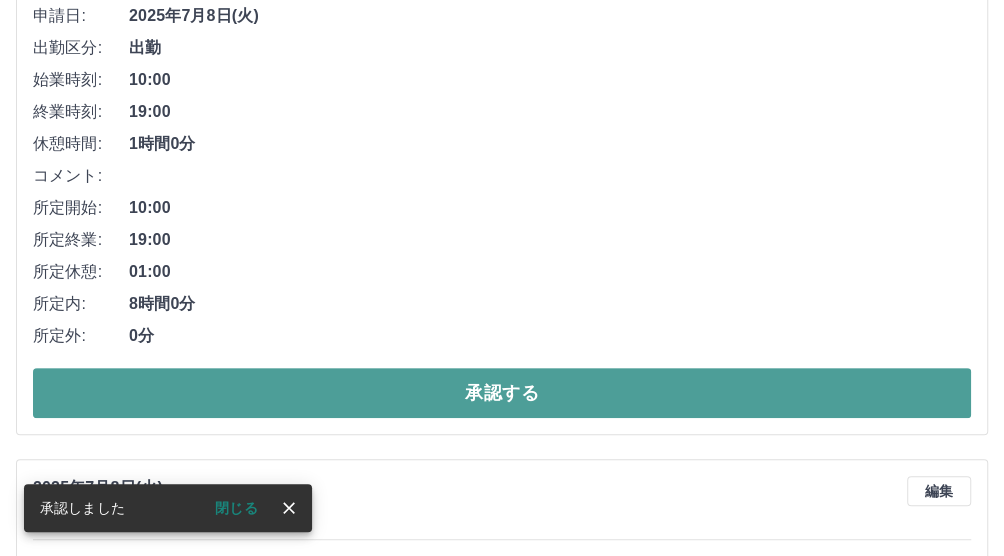 click on "承認する" at bounding box center [502, 393] 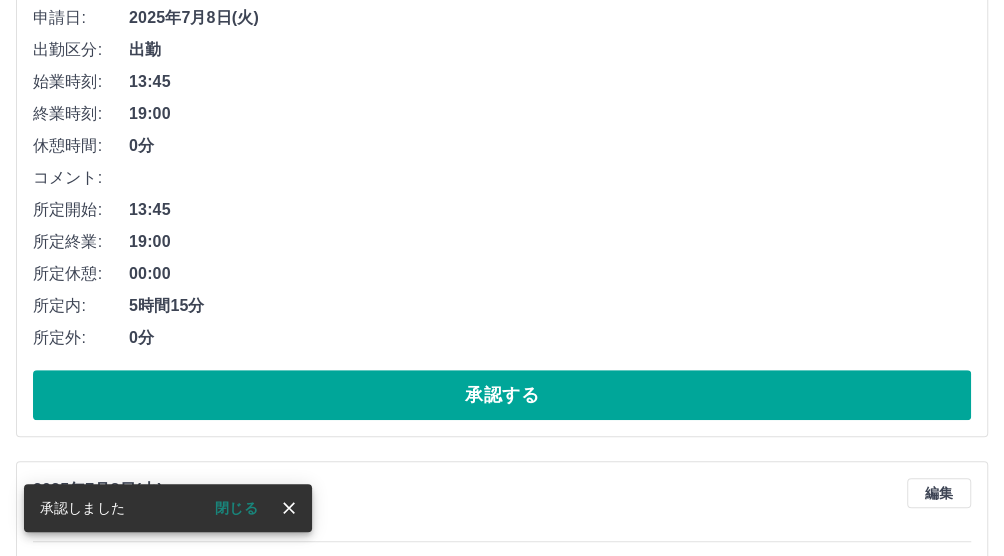 scroll, scrollTop: 333, scrollLeft: 0, axis: vertical 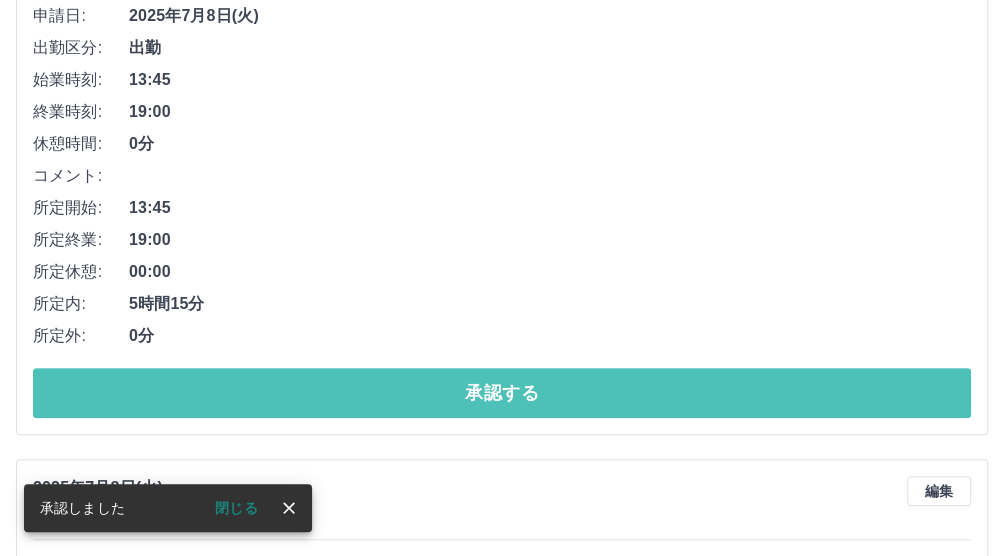 click on "承認する" at bounding box center (502, 393) 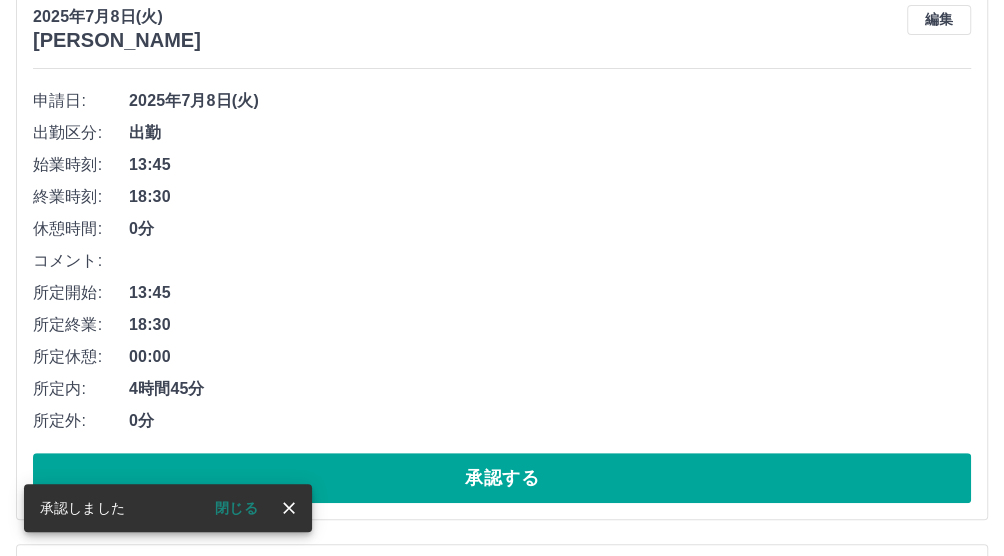 scroll, scrollTop: 250, scrollLeft: 0, axis: vertical 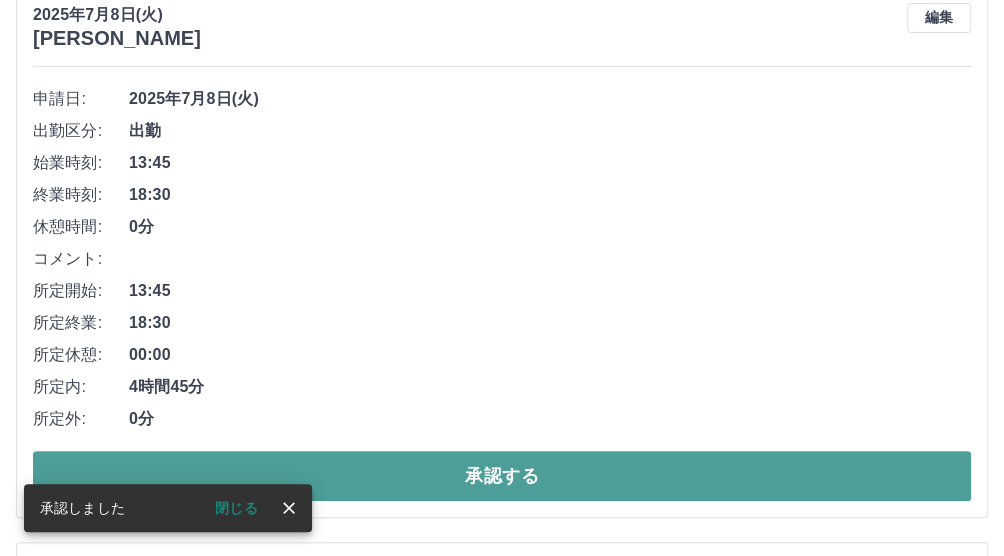 click on "承認する" at bounding box center [502, 476] 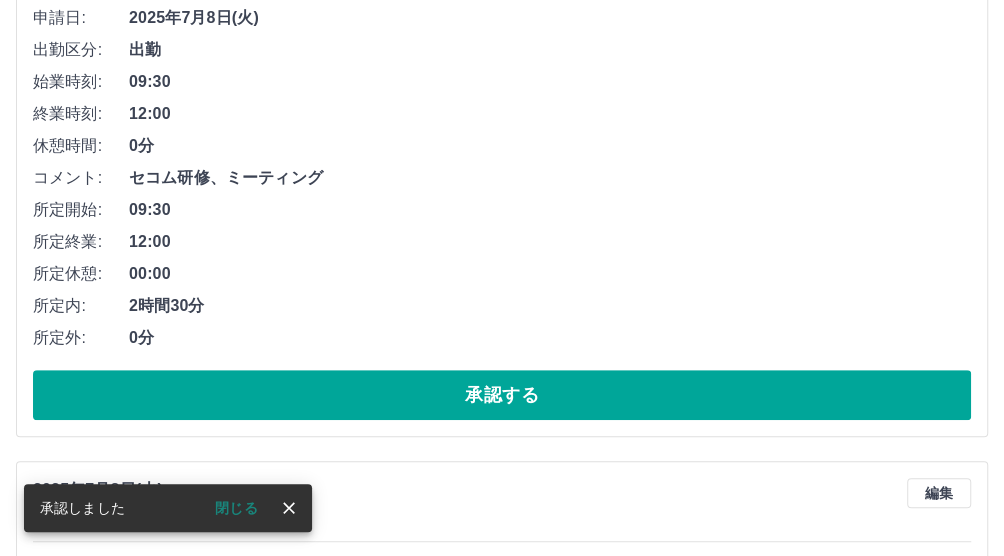 scroll, scrollTop: 333, scrollLeft: 0, axis: vertical 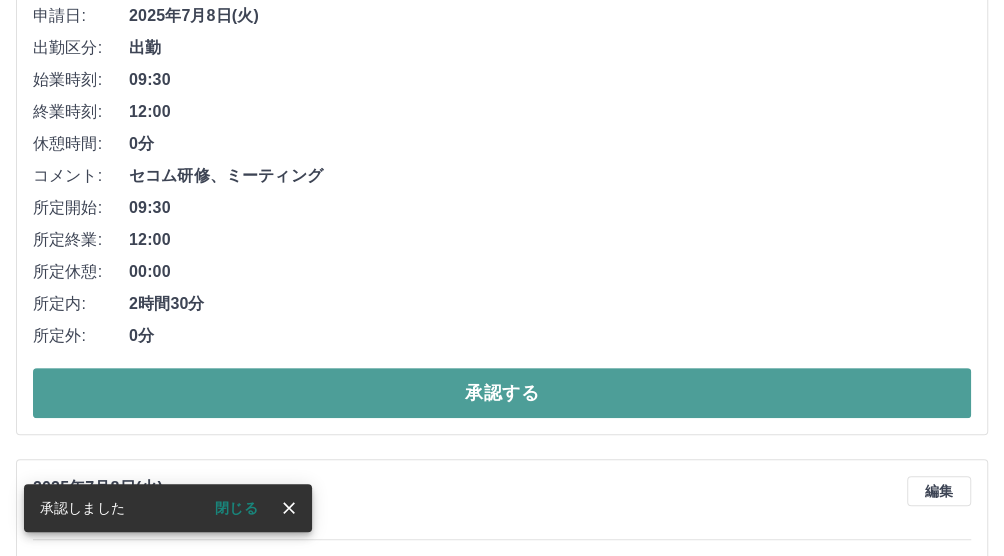 click on "承認する" at bounding box center (502, 393) 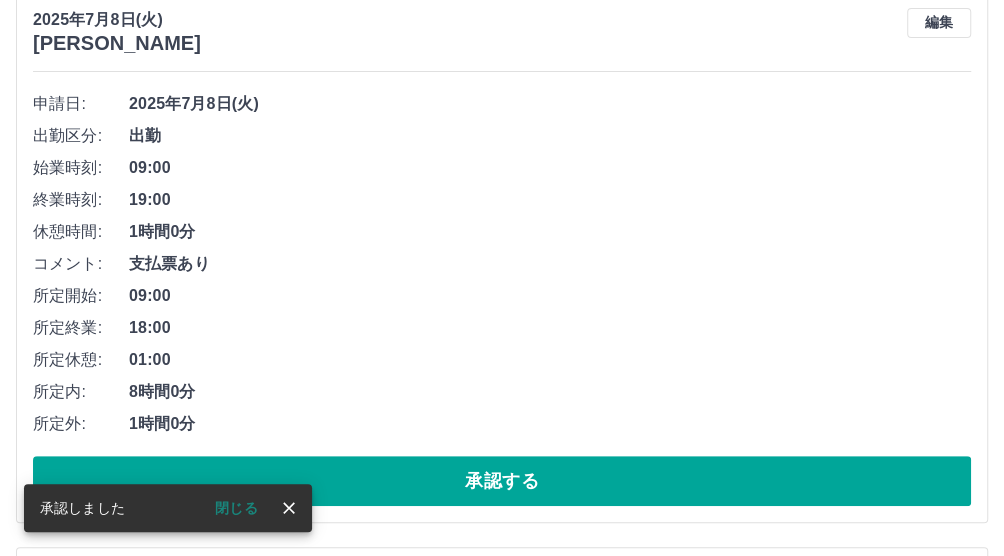 scroll, scrollTop: 250, scrollLeft: 0, axis: vertical 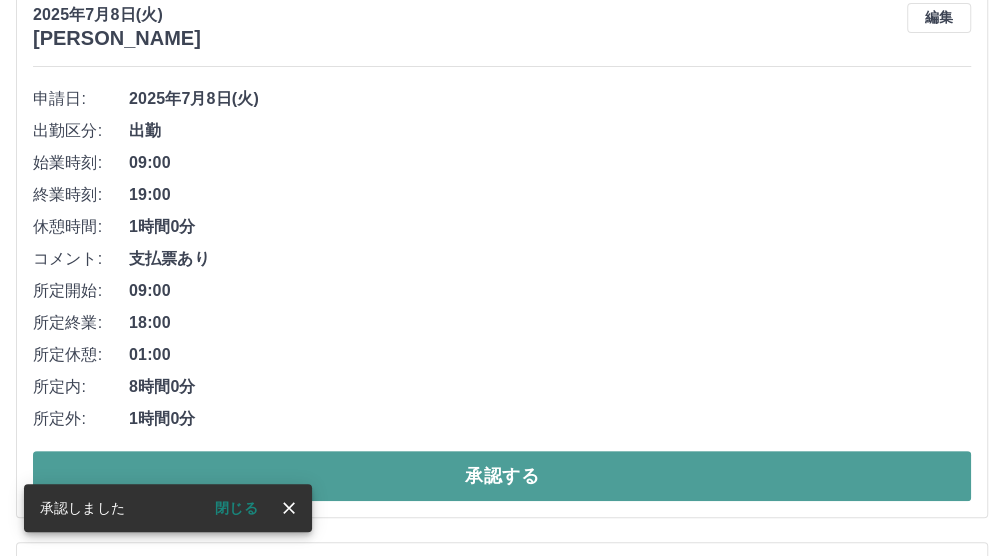 click on "承認する" at bounding box center [502, 476] 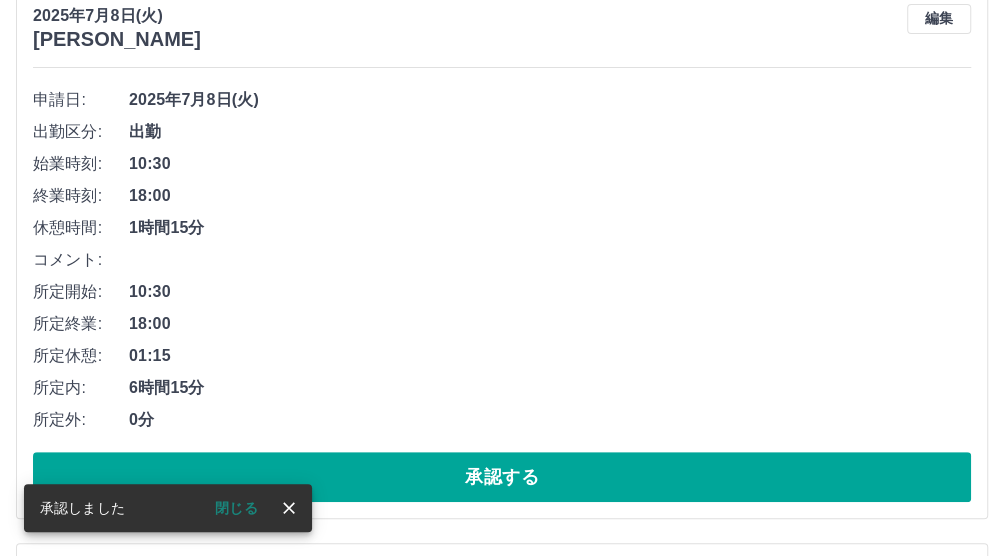 scroll, scrollTop: 250, scrollLeft: 0, axis: vertical 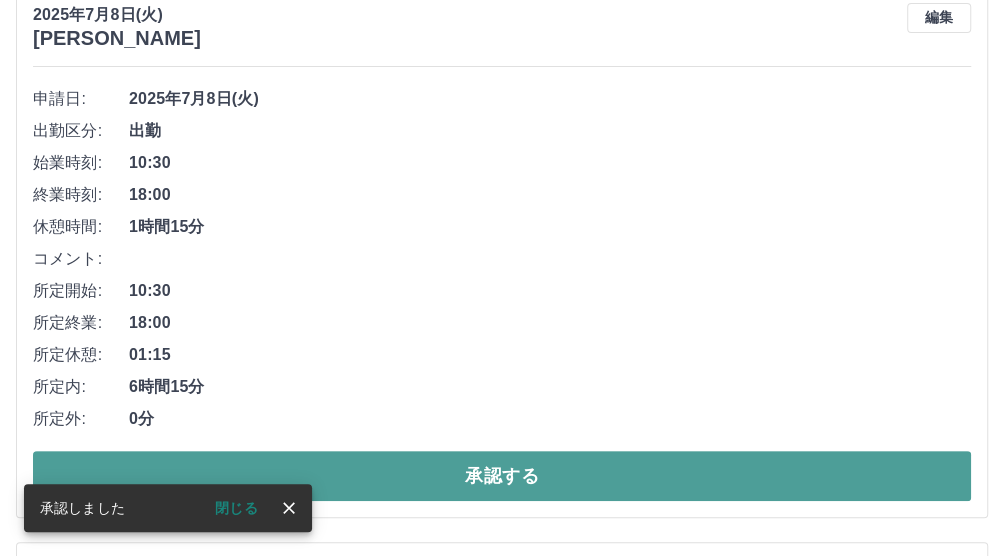 click on "承認する" at bounding box center (502, 476) 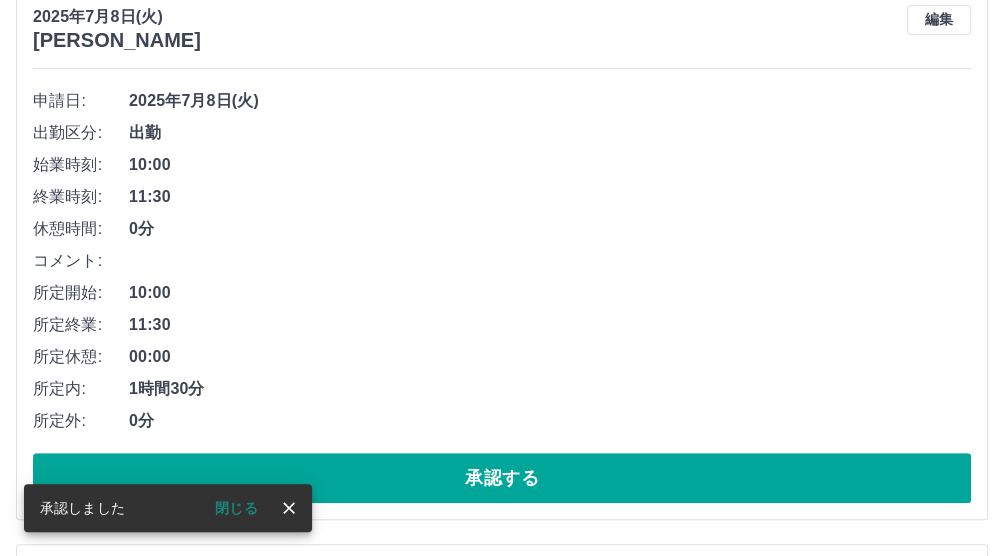scroll, scrollTop: 250, scrollLeft: 0, axis: vertical 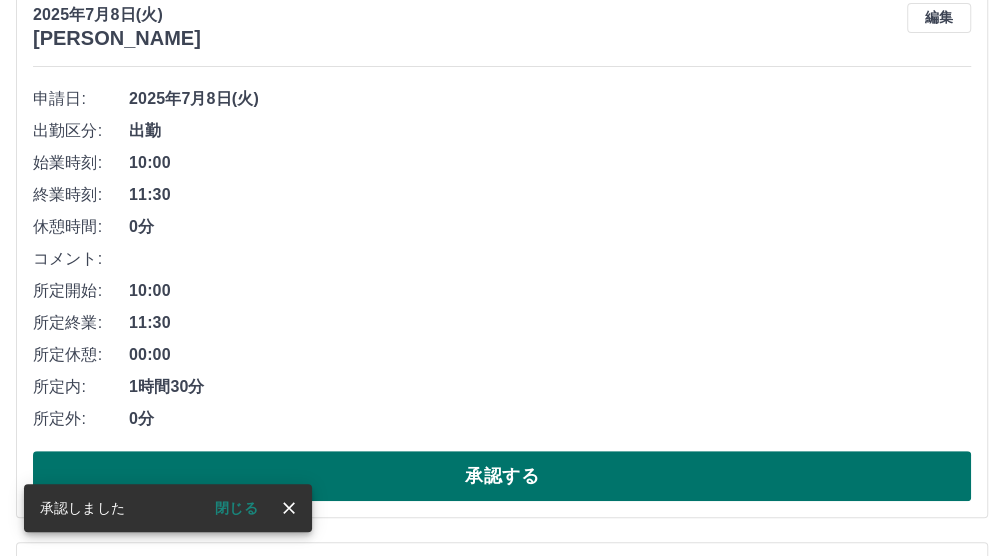 click on "承認する" at bounding box center (502, 476) 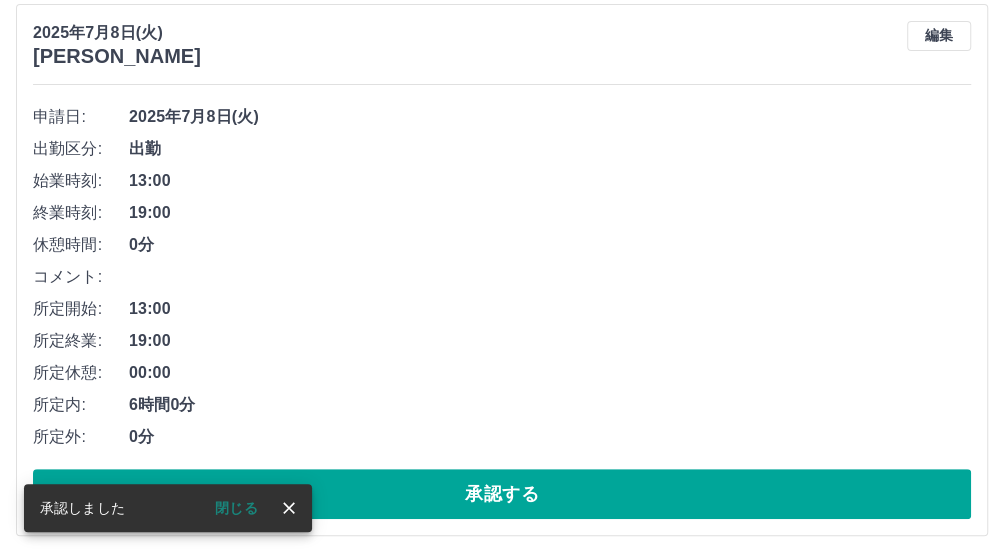 scroll, scrollTop: 250, scrollLeft: 0, axis: vertical 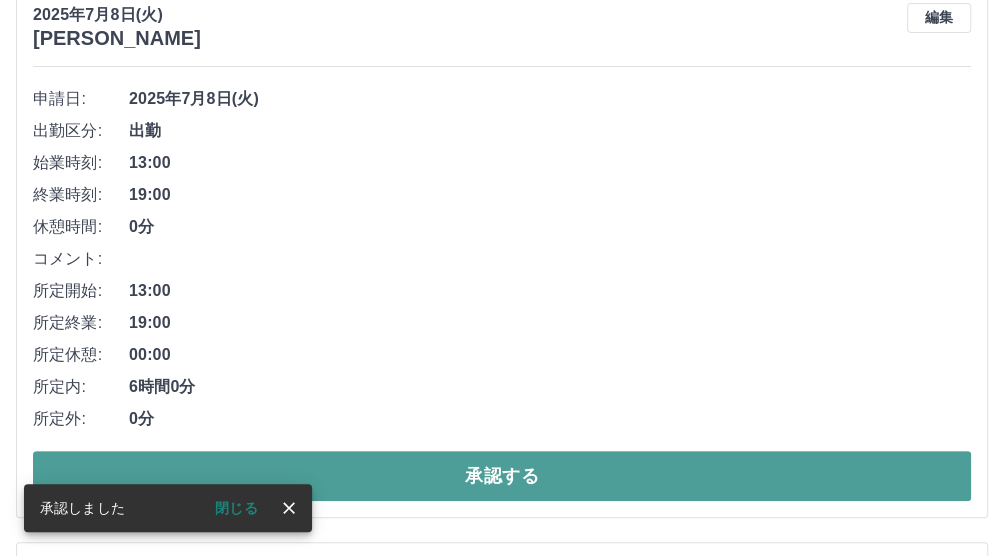 click on "承認する" at bounding box center (502, 476) 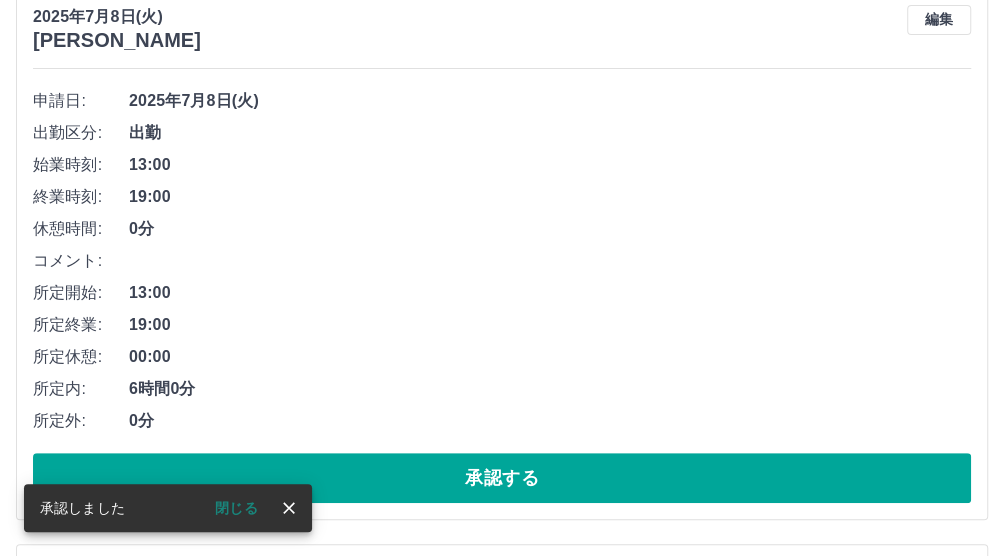 scroll, scrollTop: 250, scrollLeft: 0, axis: vertical 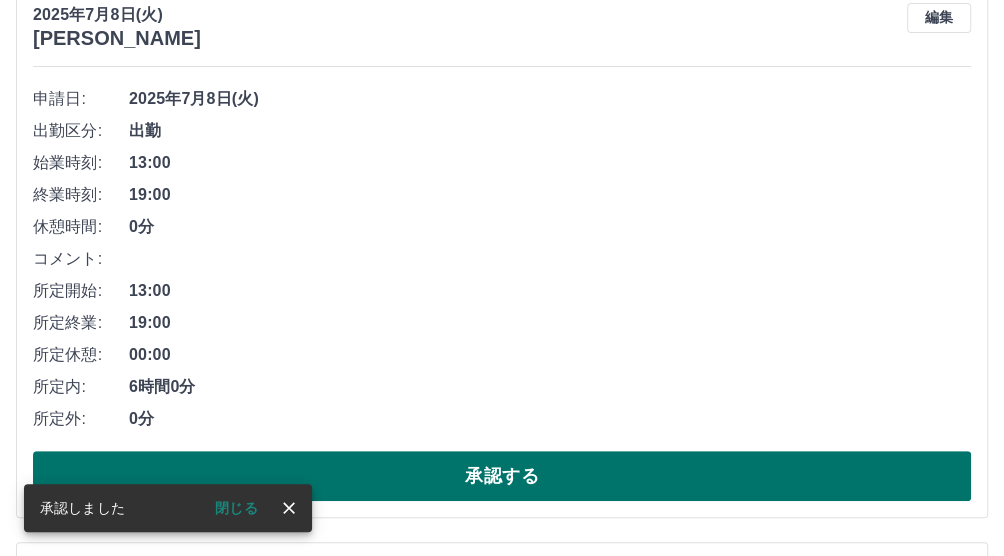 click on "承認する" at bounding box center (502, 476) 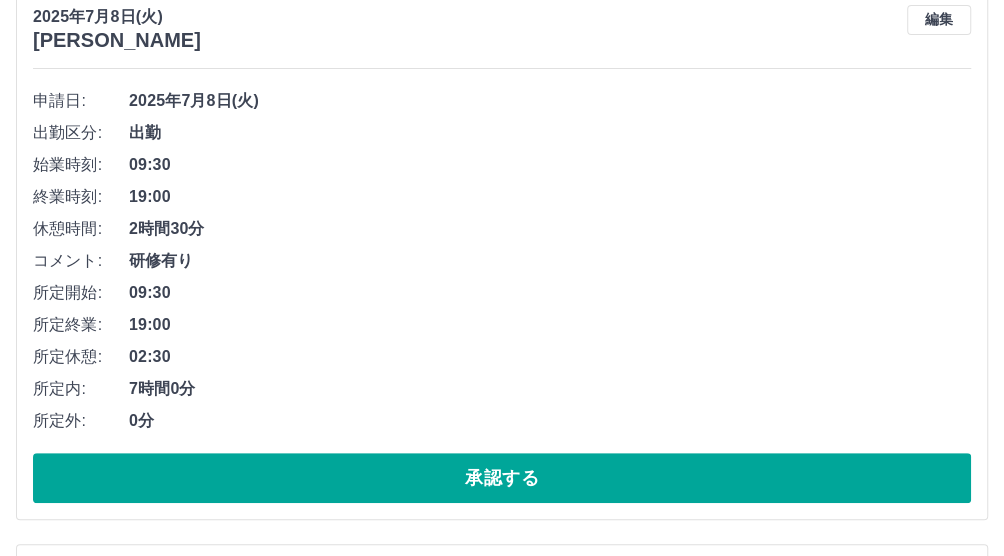 scroll, scrollTop: 250, scrollLeft: 0, axis: vertical 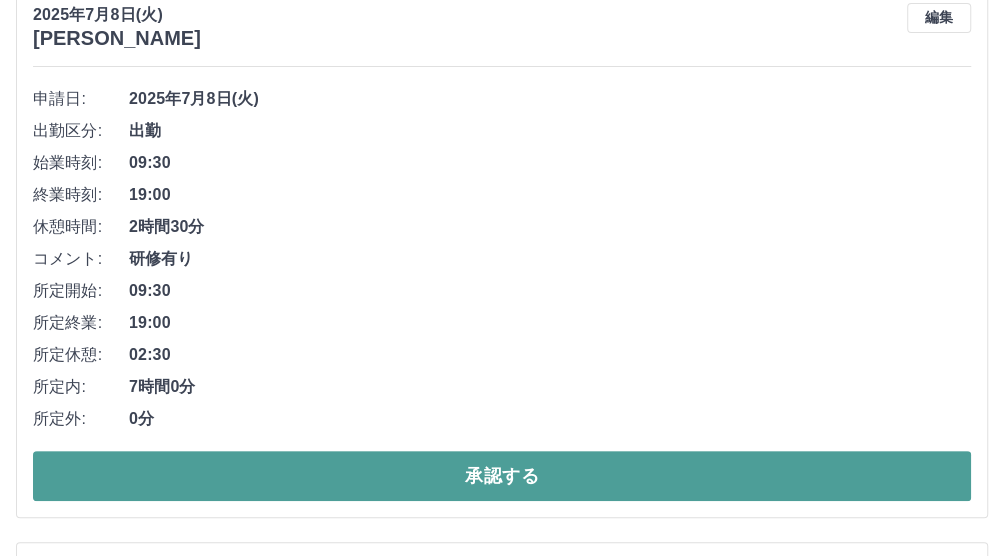 click on "承認する" at bounding box center (502, 476) 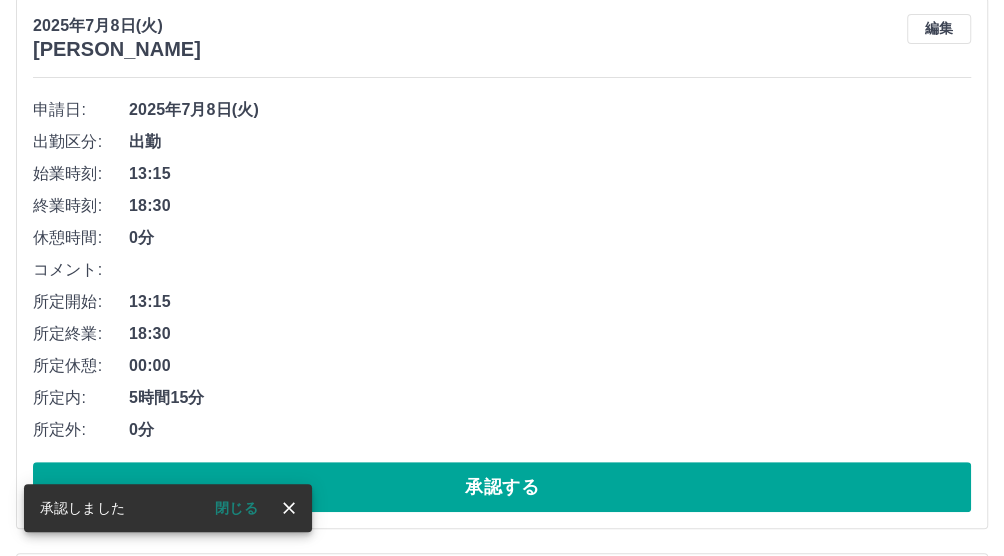 scroll, scrollTop: 250, scrollLeft: 0, axis: vertical 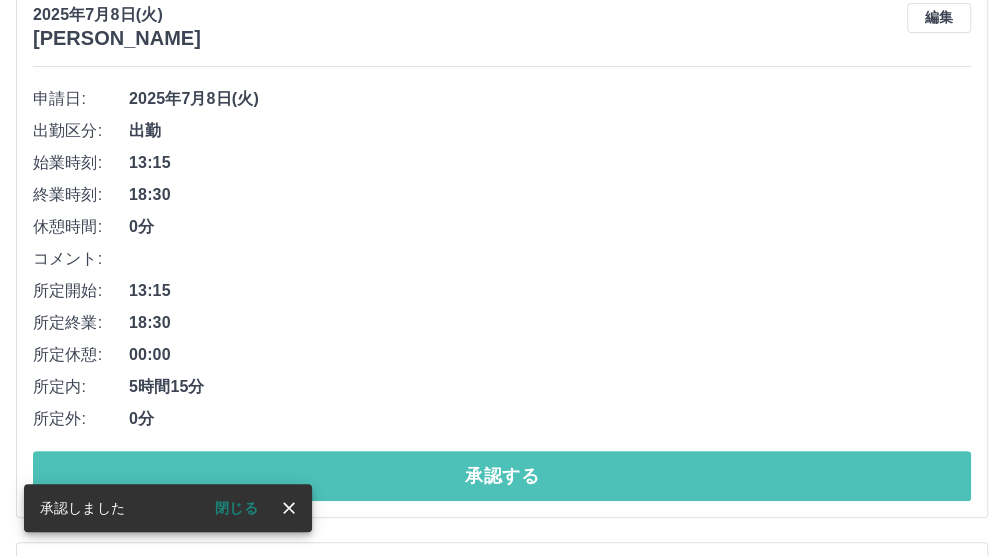 click on "承認する" at bounding box center [502, 476] 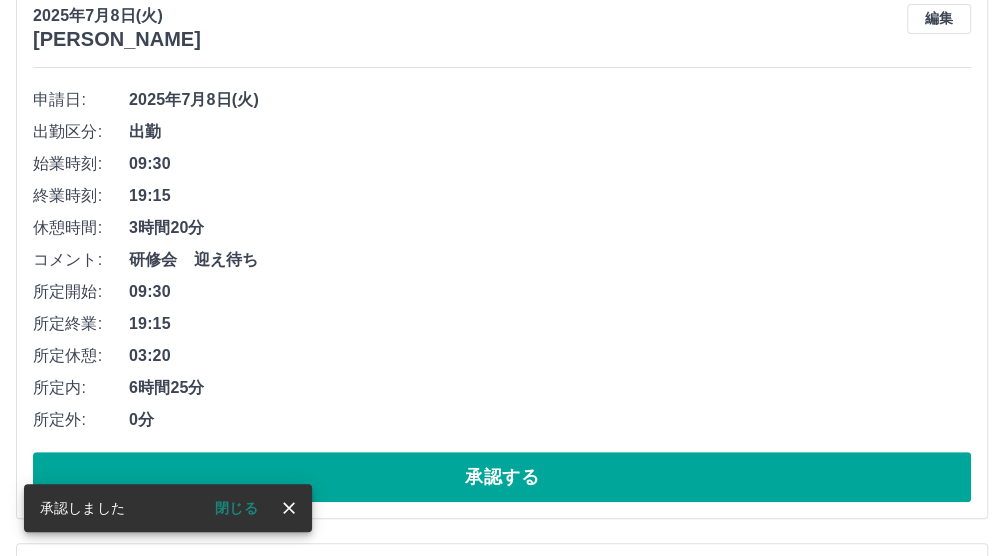scroll, scrollTop: 250, scrollLeft: 0, axis: vertical 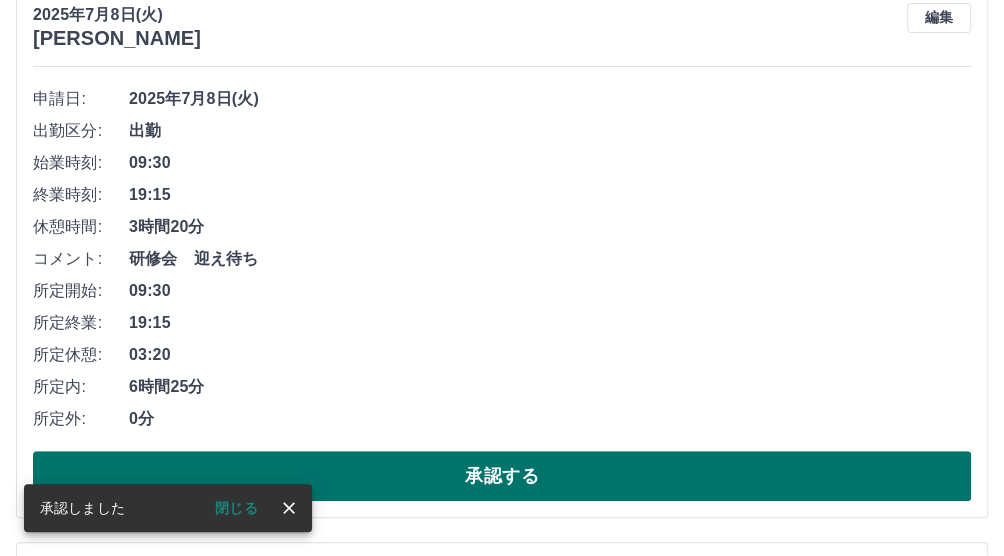 click on "承認する" at bounding box center [502, 476] 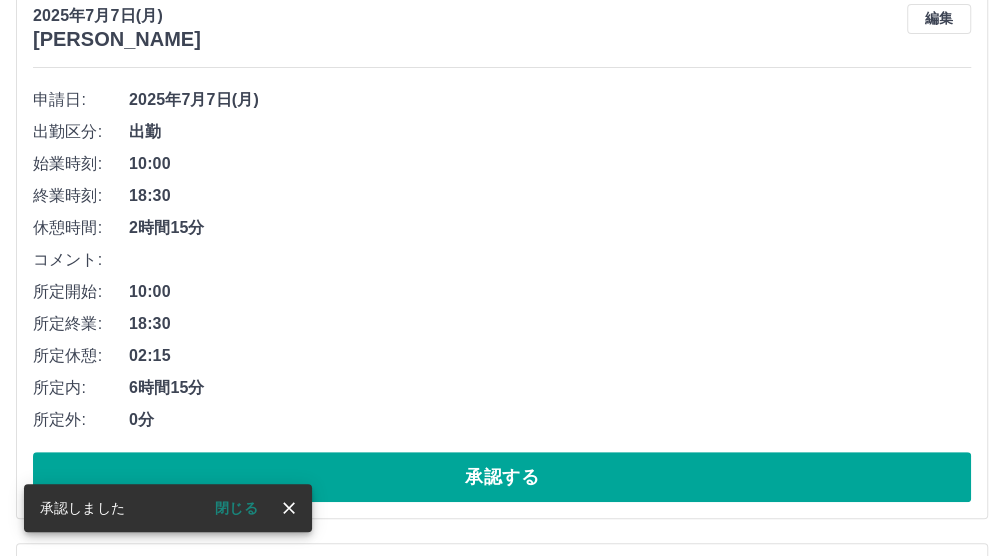 scroll, scrollTop: 250, scrollLeft: 0, axis: vertical 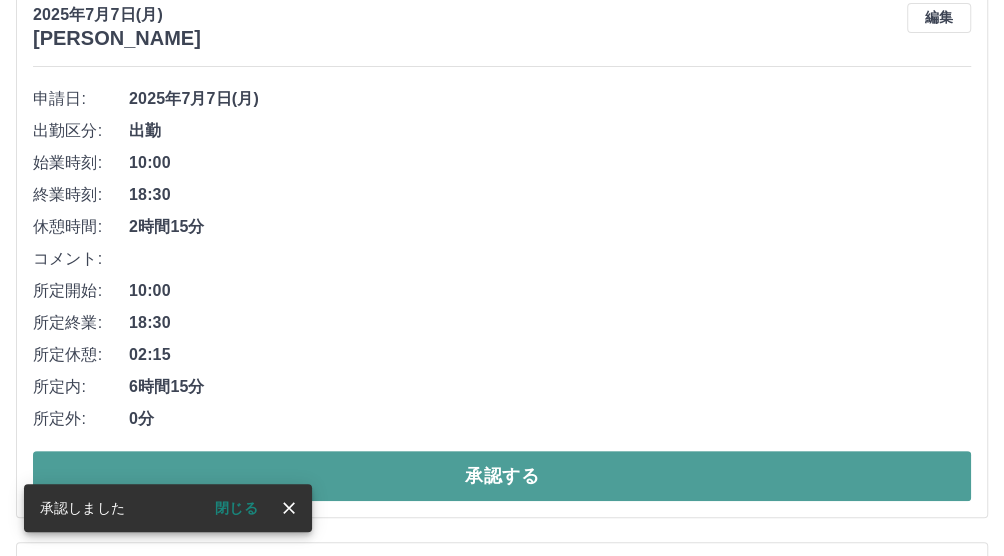 click on "承認する" at bounding box center (502, 476) 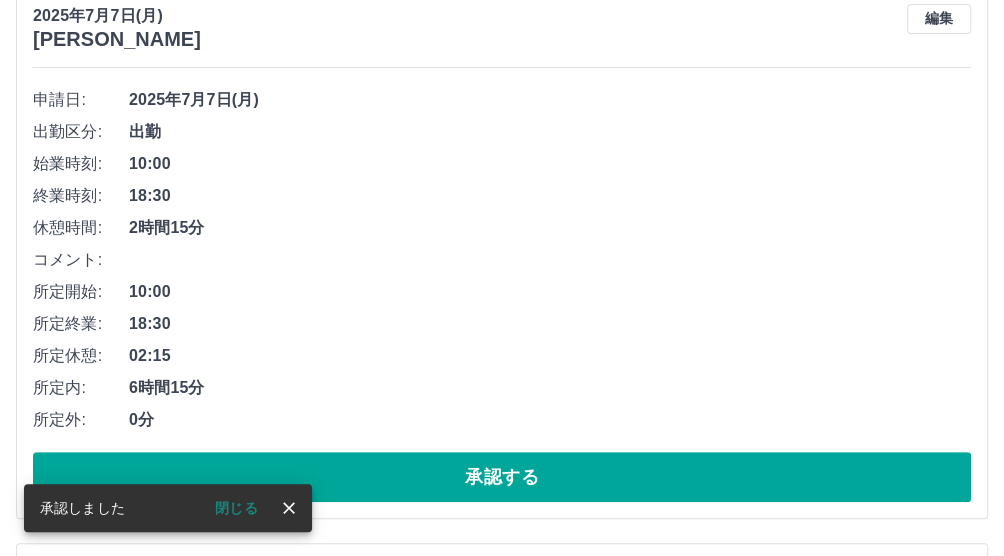 scroll, scrollTop: 250, scrollLeft: 0, axis: vertical 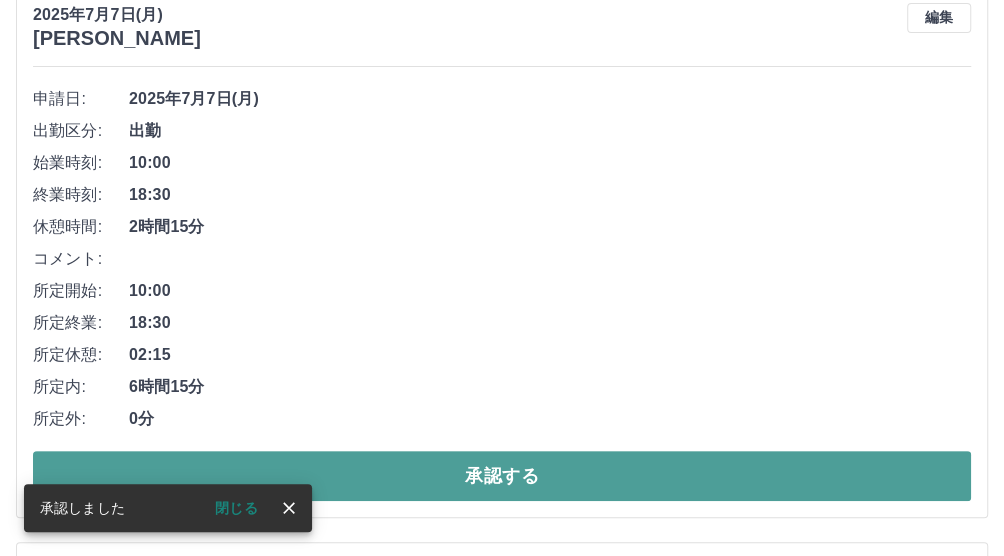 click on "承認する" at bounding box center (502, 476) 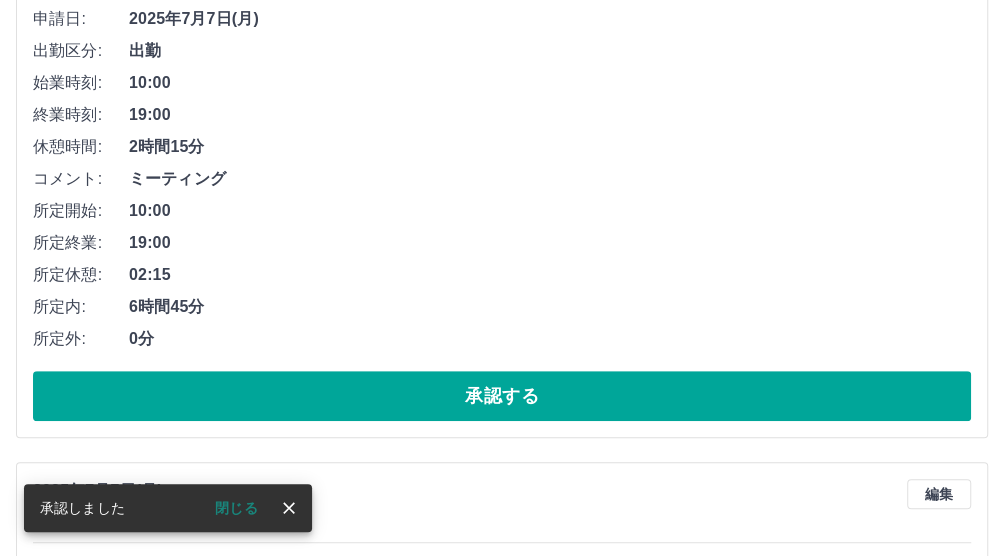 scroll, scrollTop: 333, scrollLeft: 0, axis: vertical 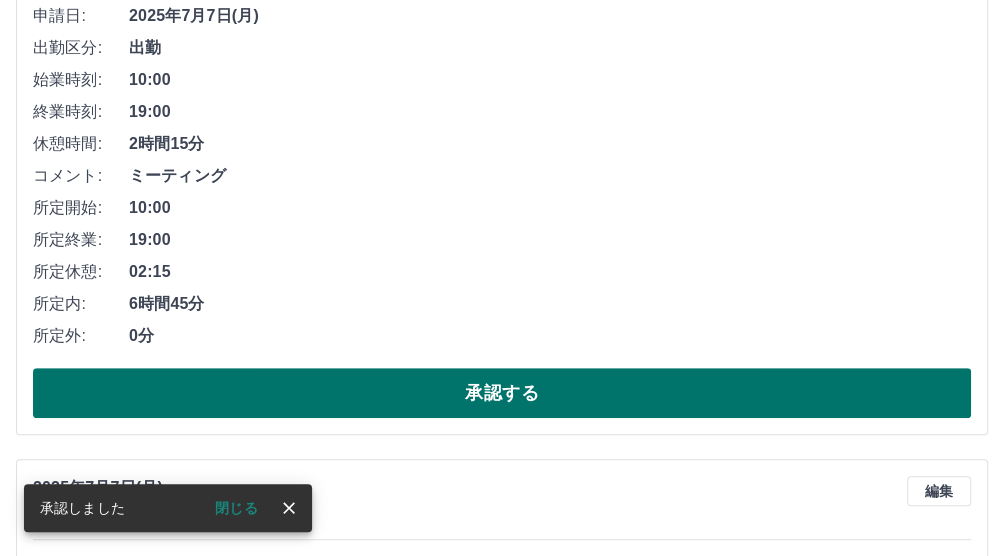 click on "承認する" at bounding box center (502, 393) 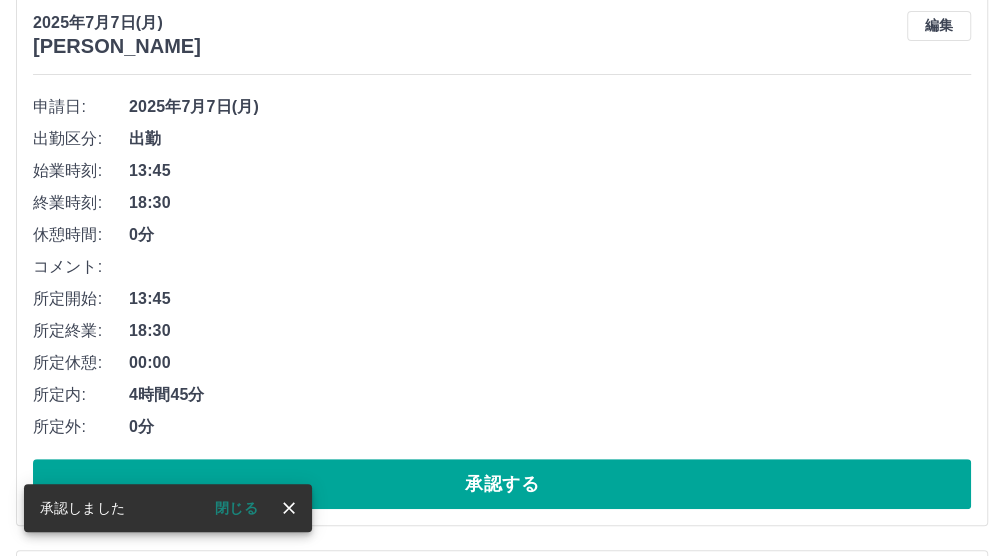 scroll, scrollTop: 250, scrollLeft: 0, axis: vertical 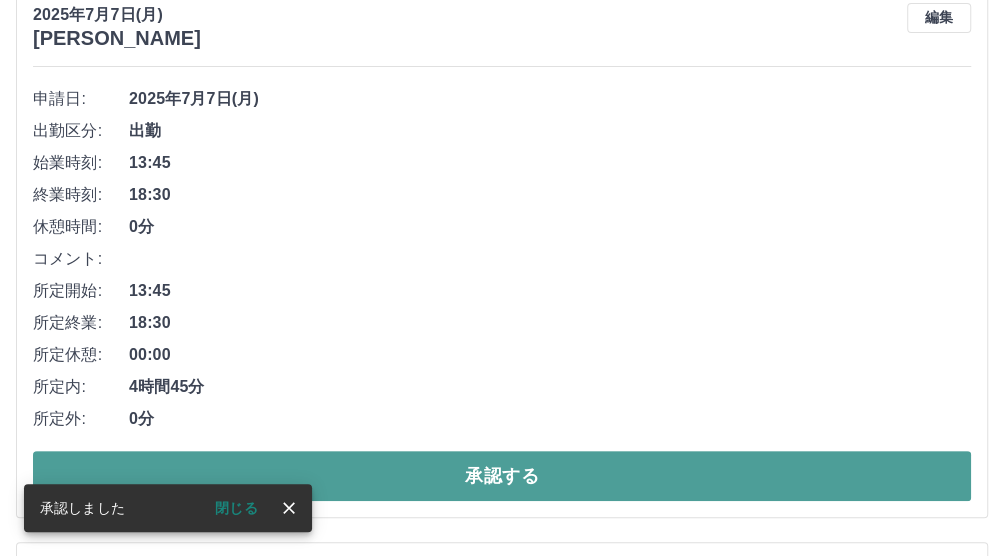 click on "承認する" at bounding box center (502, 476) 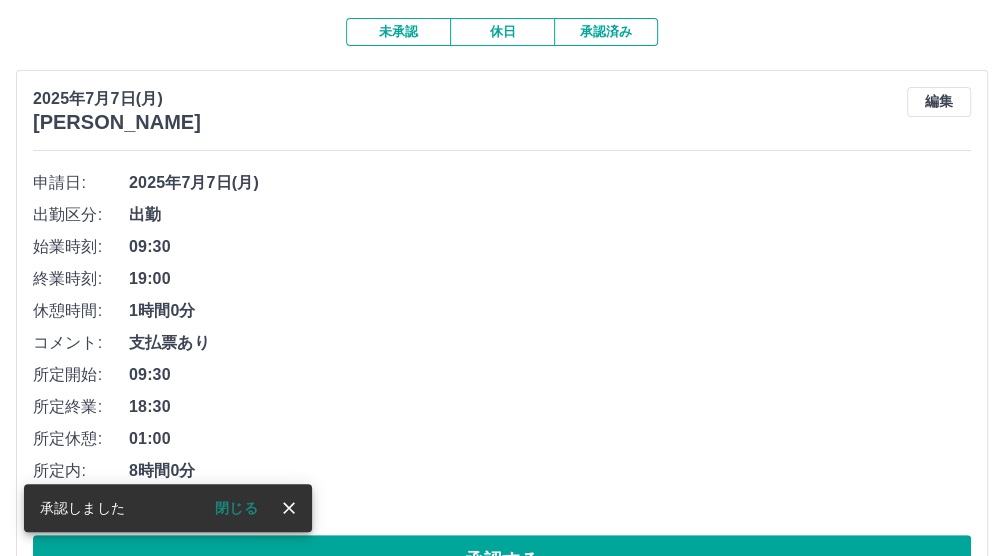 scroll, scrollTop: 250, scrollLeft: 0, axis: vertical 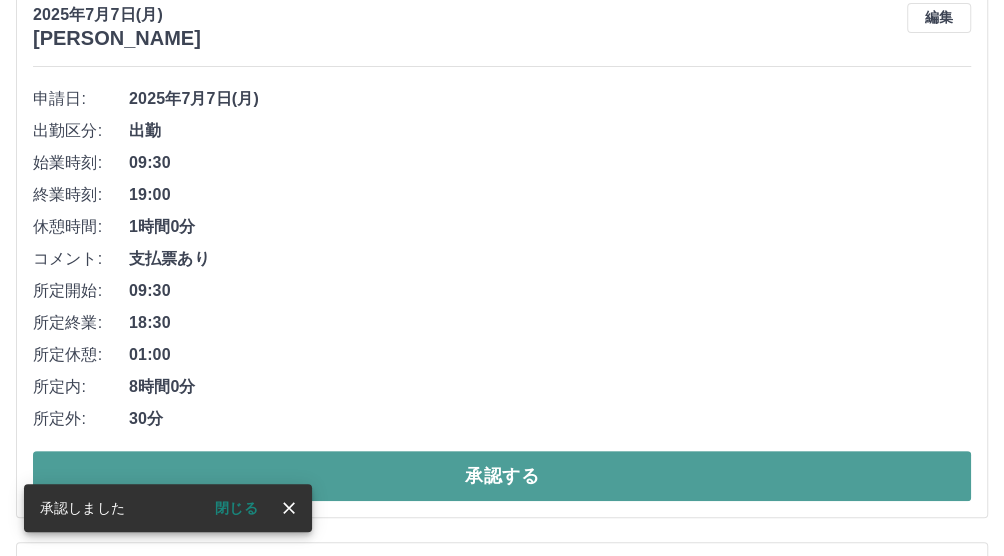click on "承認する" at bounding box center (502, 476) 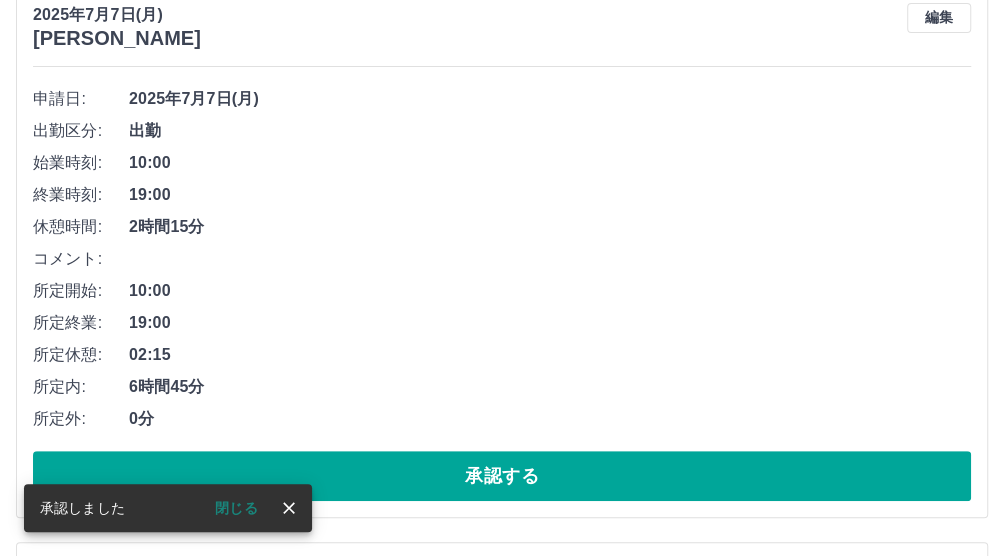 scroll, scrollTop: 333, scrollLeft: 0, axis: vertical 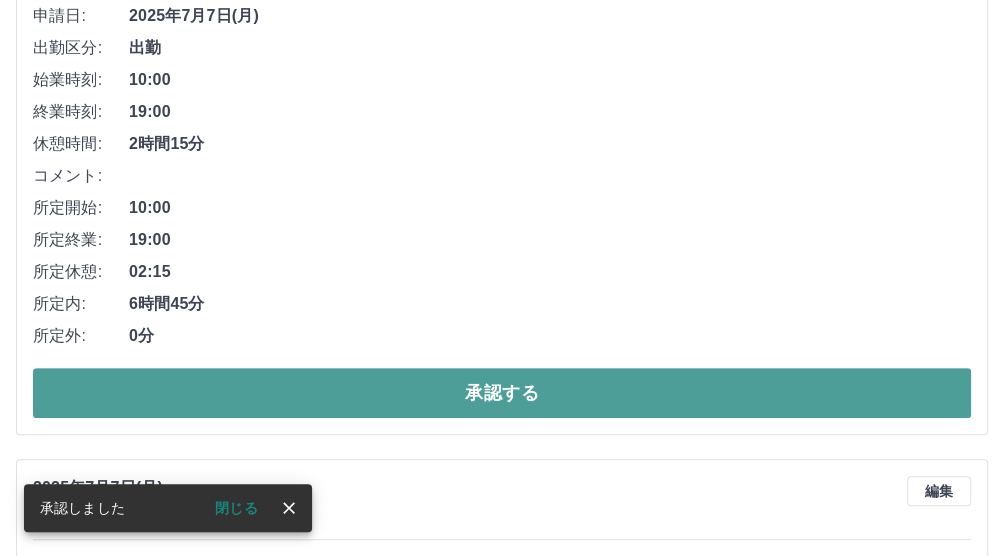 click on "承認する" at bounding box center [502, 393] 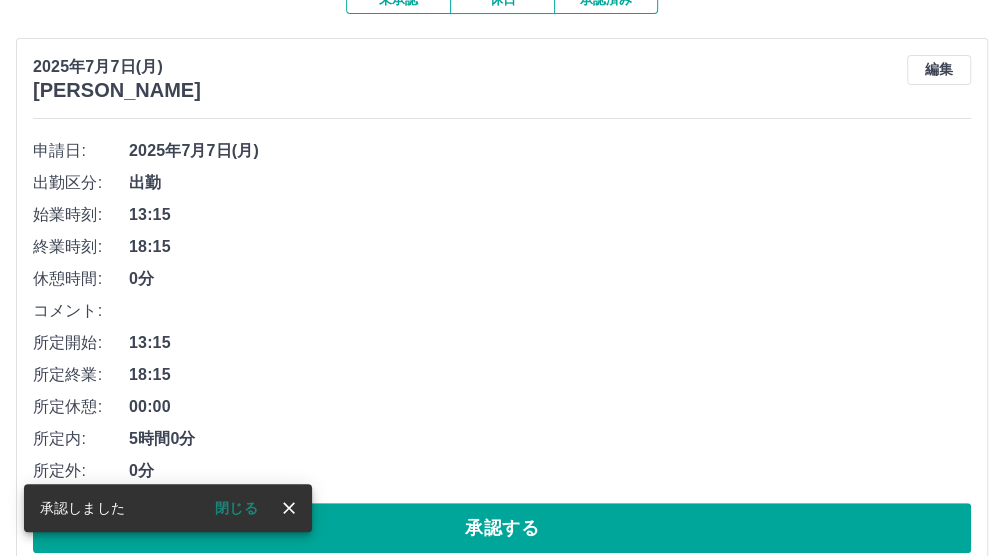 scroll, scrollTop: 250, scrollLeft: 0, axis: vertical 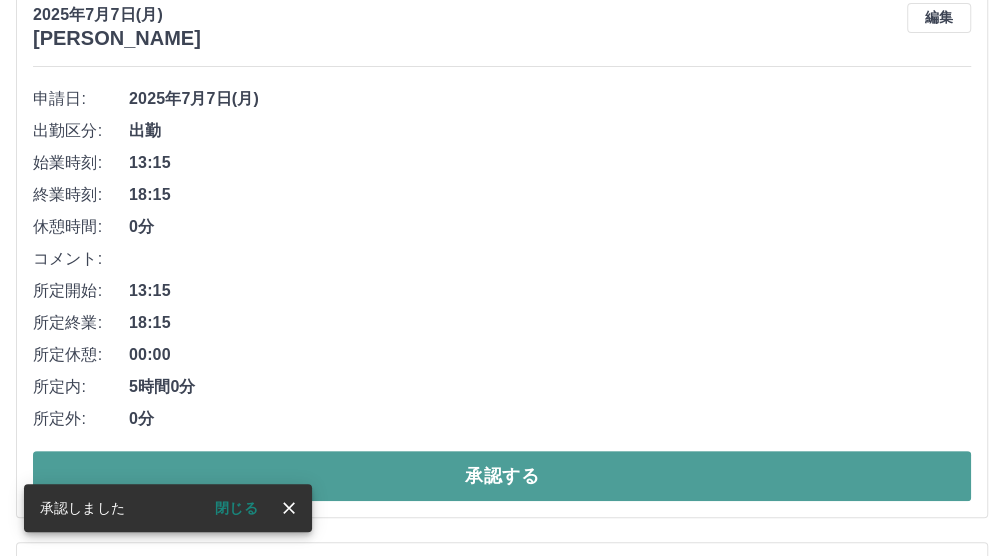 click on "承認する" at bounding box center [502, 476] 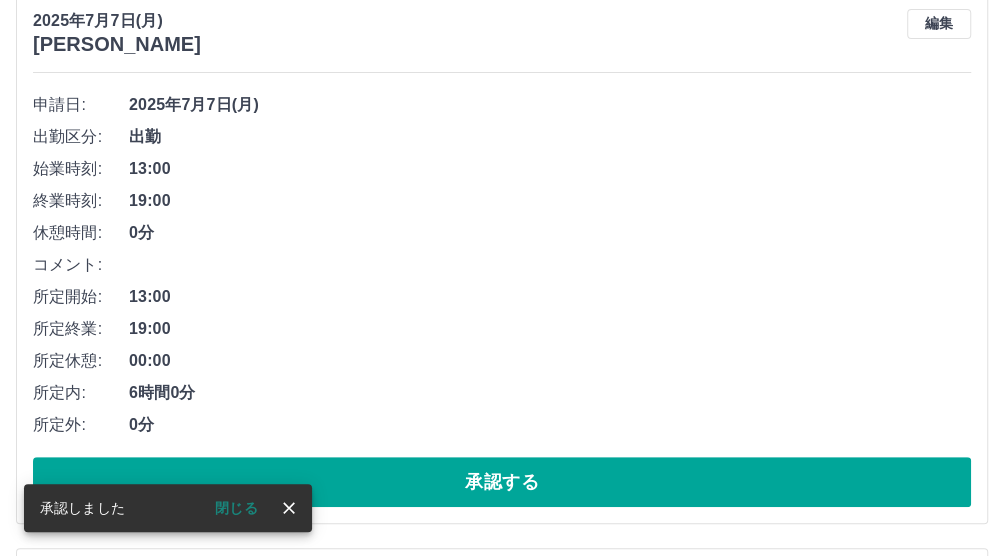 scroll, scrollTop: 250, scrollLeft: 0, axis: vertical 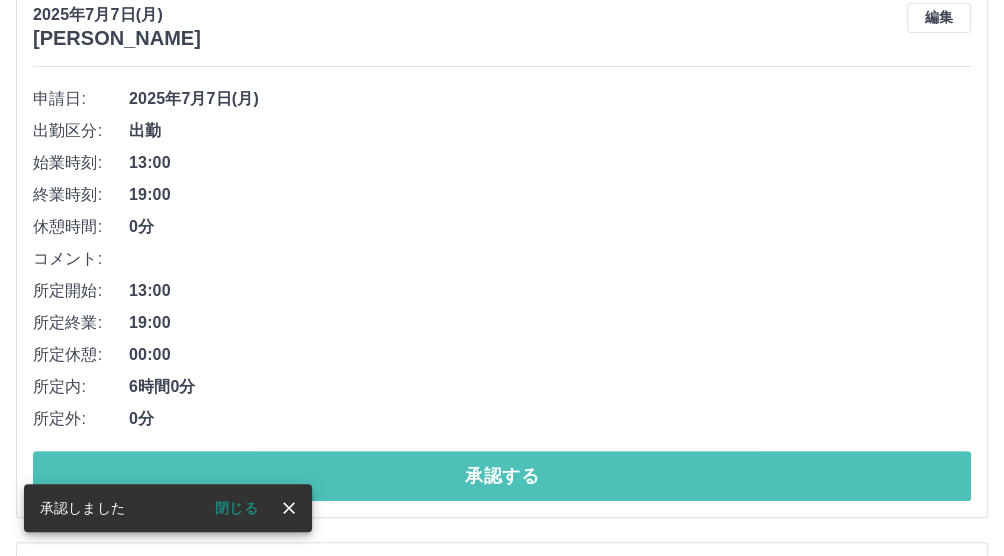 drag, startPoint x: 371, startPoint y: 467, endPoint x: 370, endPoint y: 443, distance: 24.020824 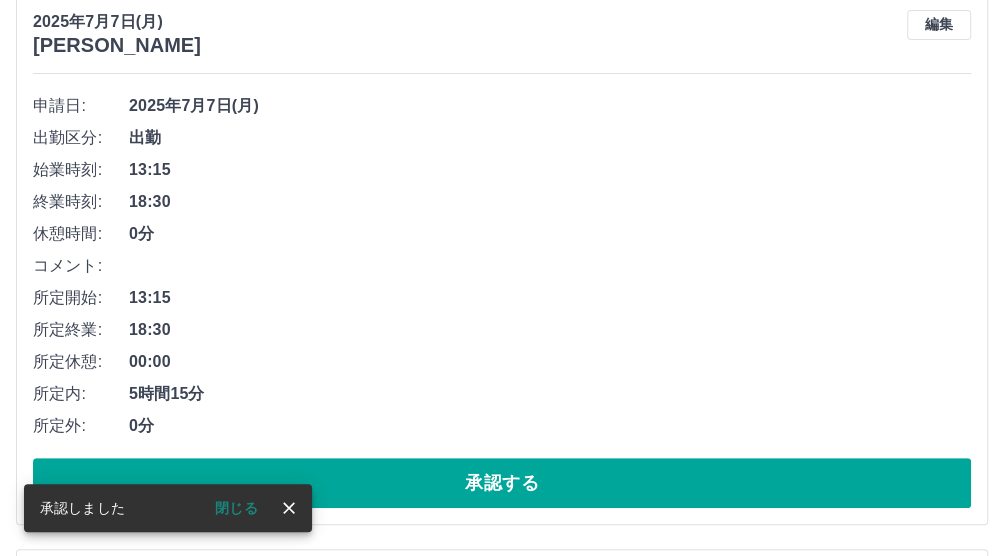 scroll, scrollTop: 250, scrollLeft: 0, axis: vertical 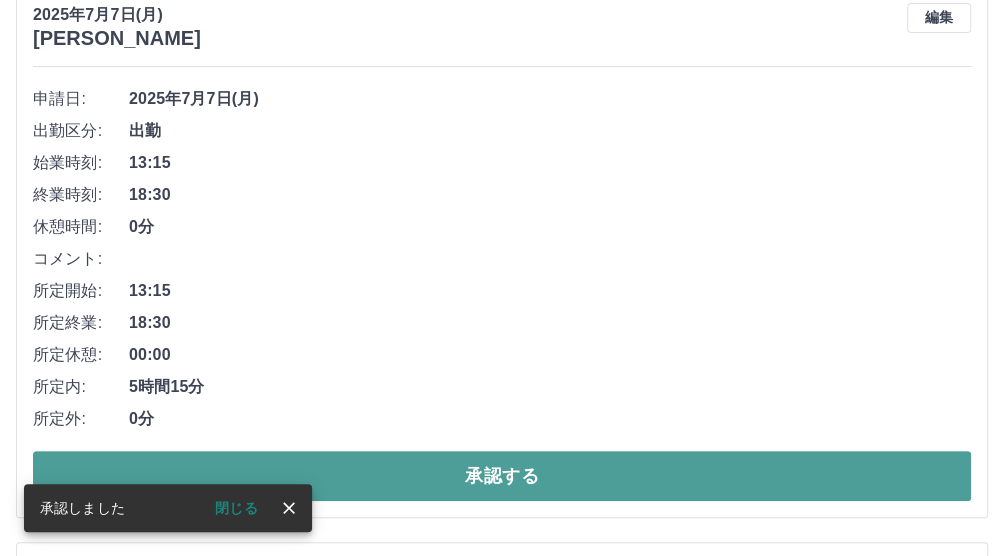 click on "承認する" at bounding box center (502, 476) 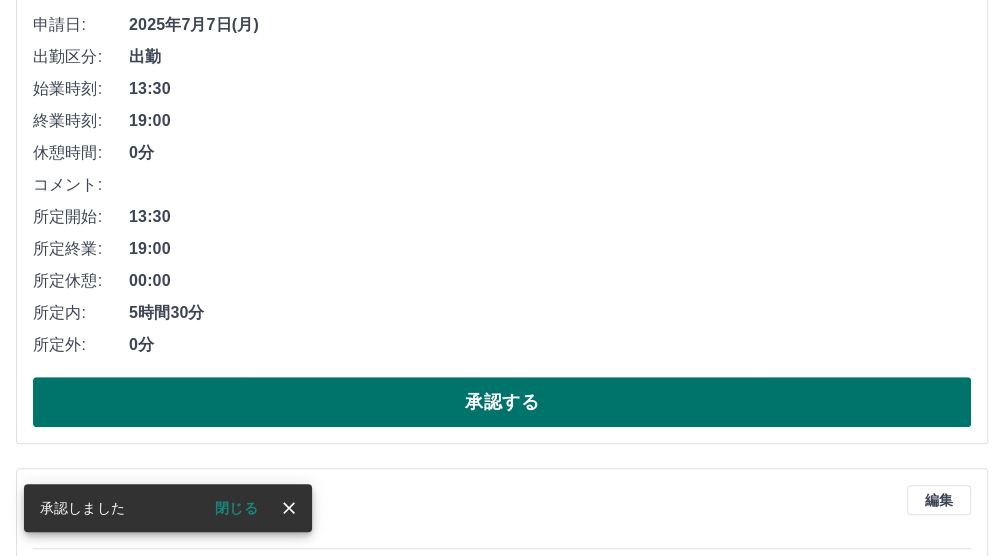 scroll, scrollTop: 333, scrollLeft: 0, axis: vertical 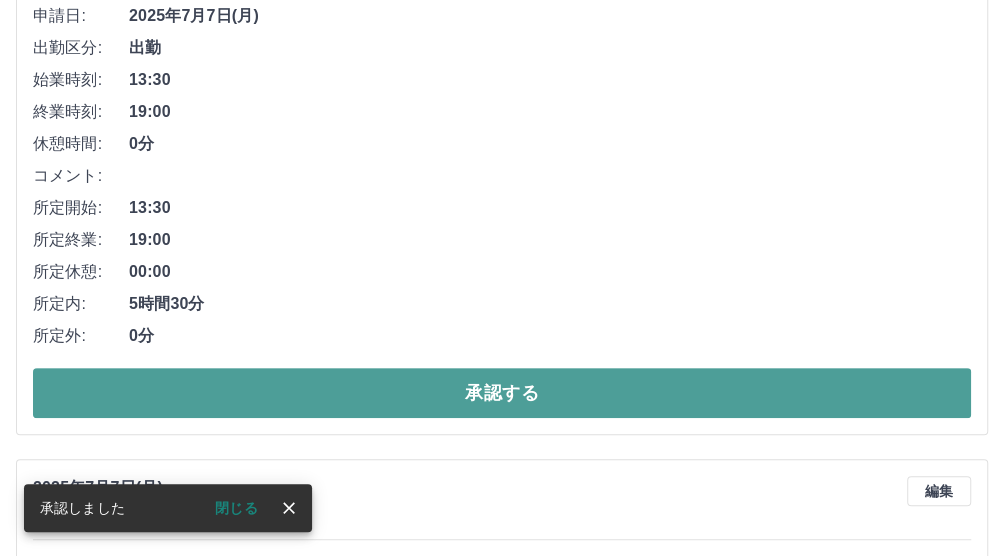 click on "承認する" at bounding box center (502, 393) 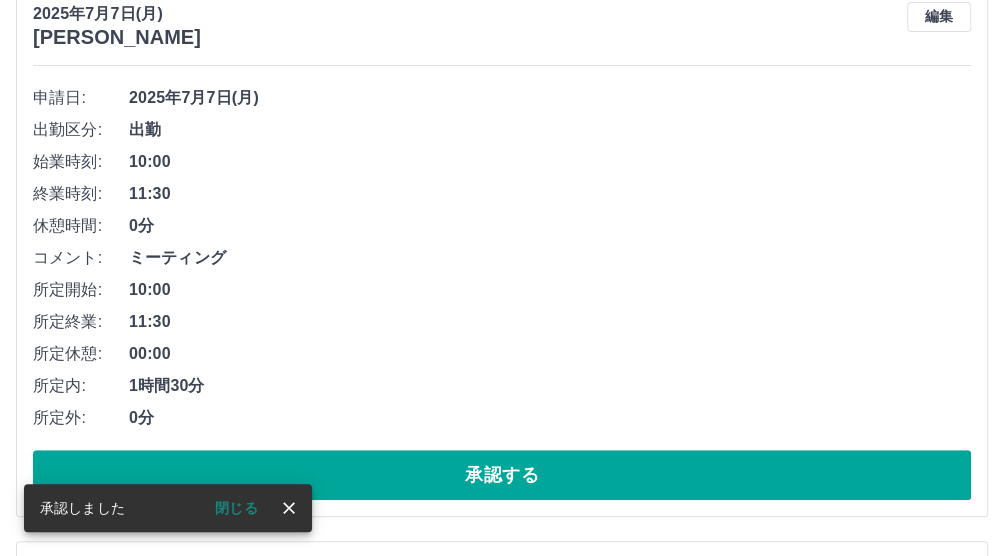 scroll, scrollTop: 333, scrollLeft: 0, axis: vertical 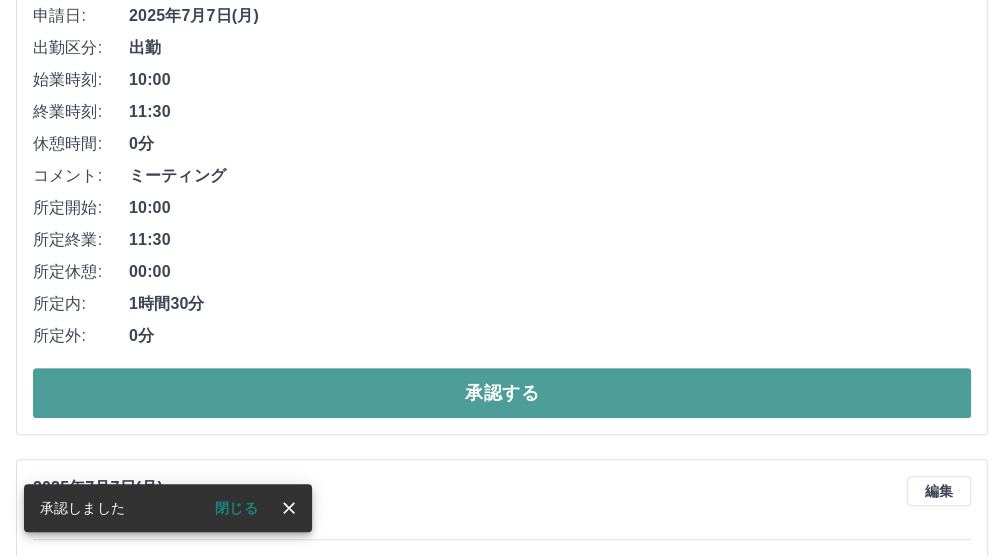 click on "承認する" at bounding box center (502, 393) 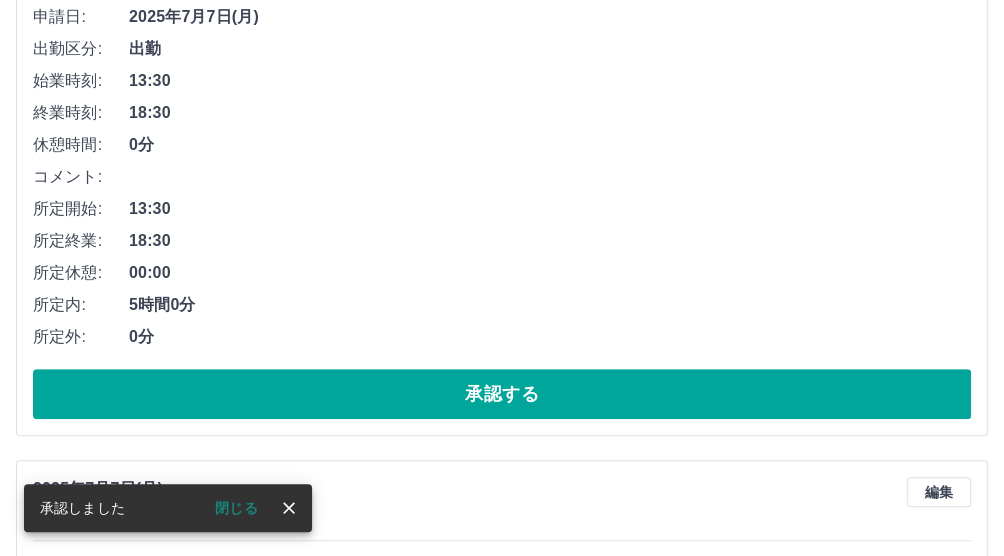 scroll, scrollTop: 333, scrollLeft: 0, axis: vertical 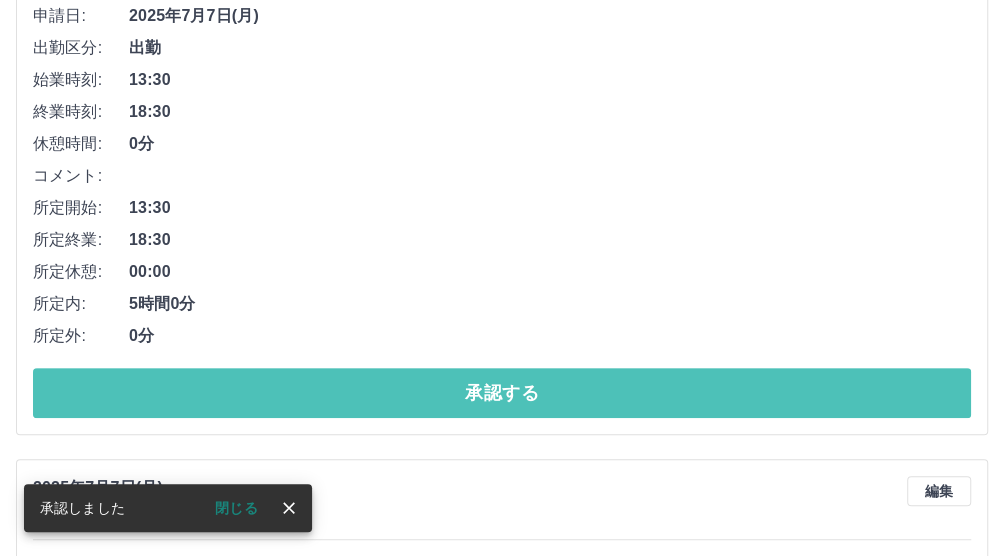 click on "承認する" at bounding box center (502, 393) 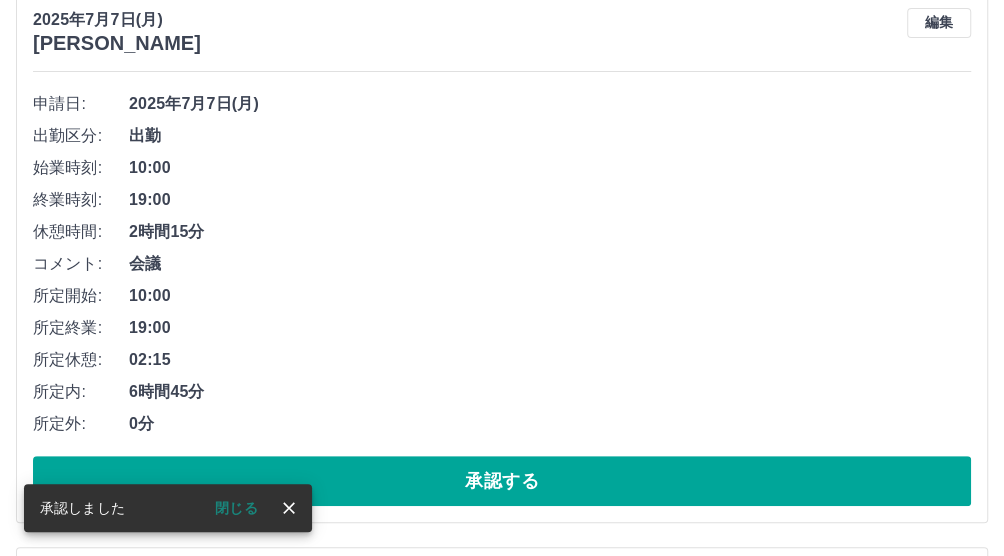 scroll, scrollTop: 250, scrollLeft: 0, axis: vertical 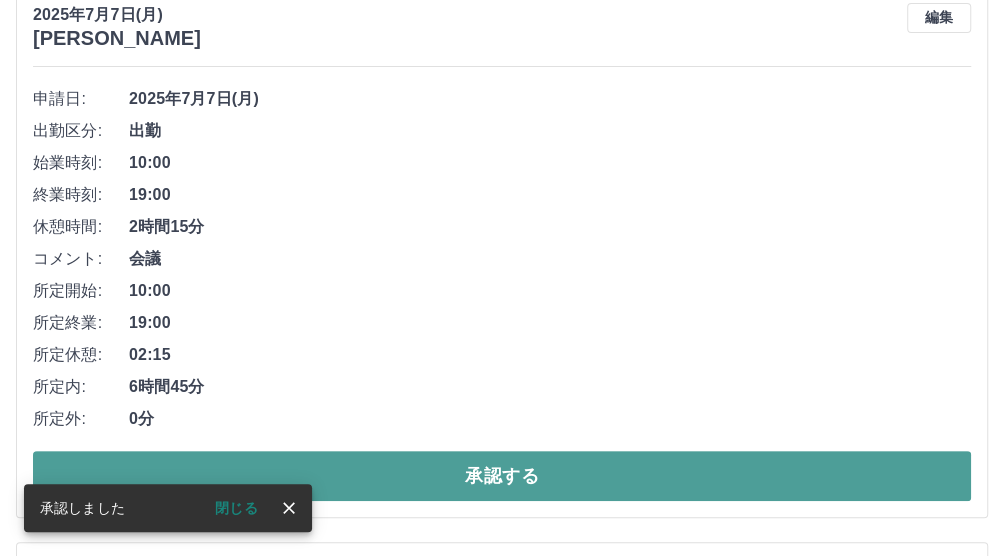 click on "承認する" at bounding box center [502, 476] 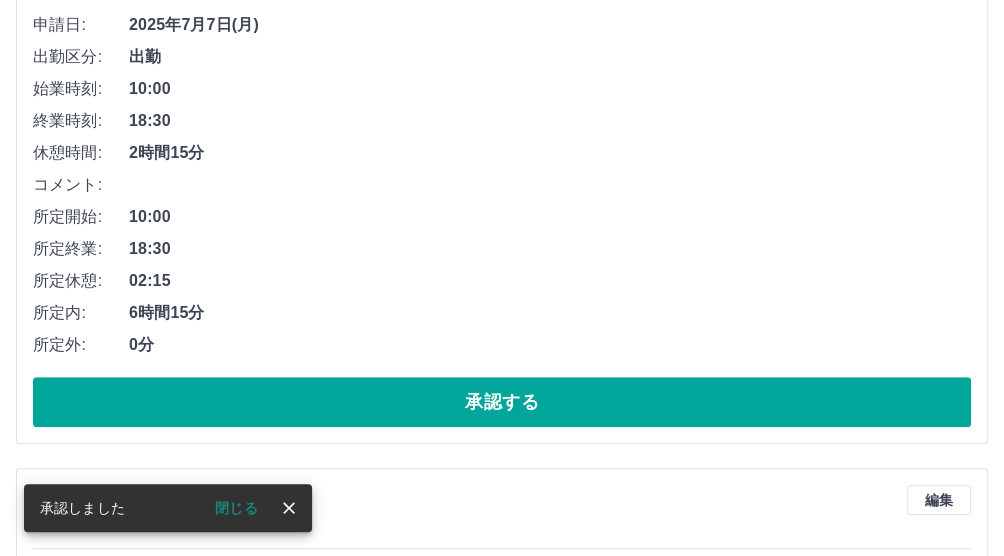 scroll, scrollTop: 333, scrollLeft: 0, axis: vertical 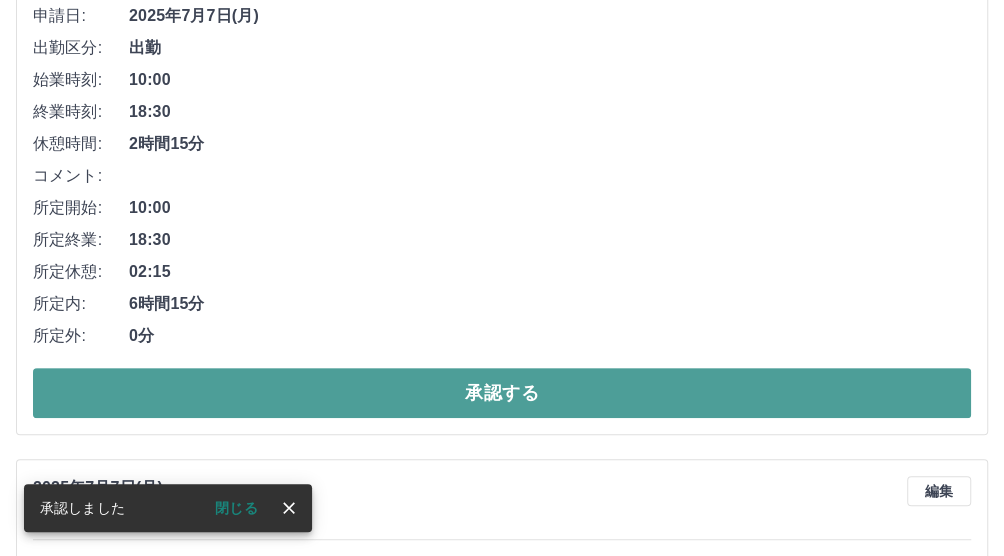 click on "承認する" at bounding box center [502, 393] 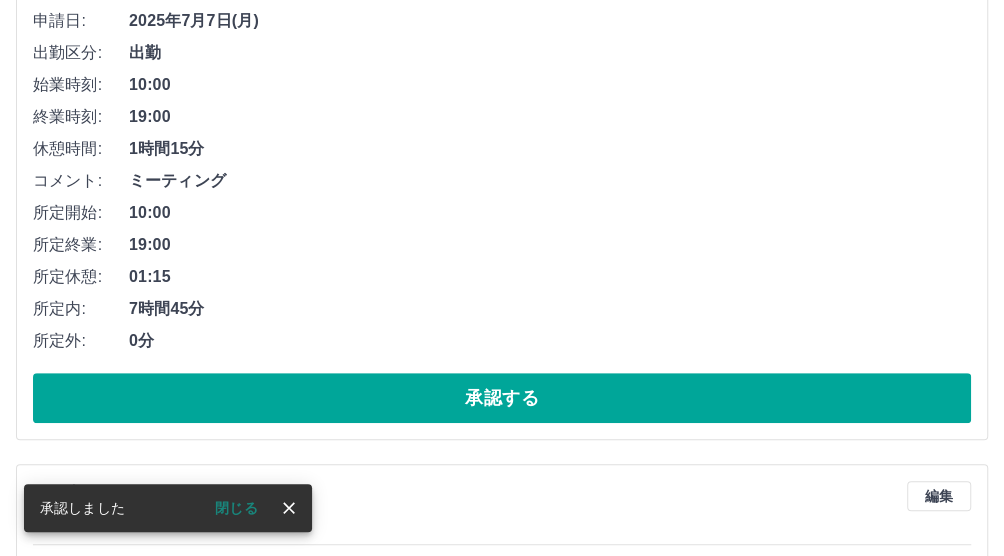 scroll, scrollTop: 333, scrollLeft: 0, axis: vertical 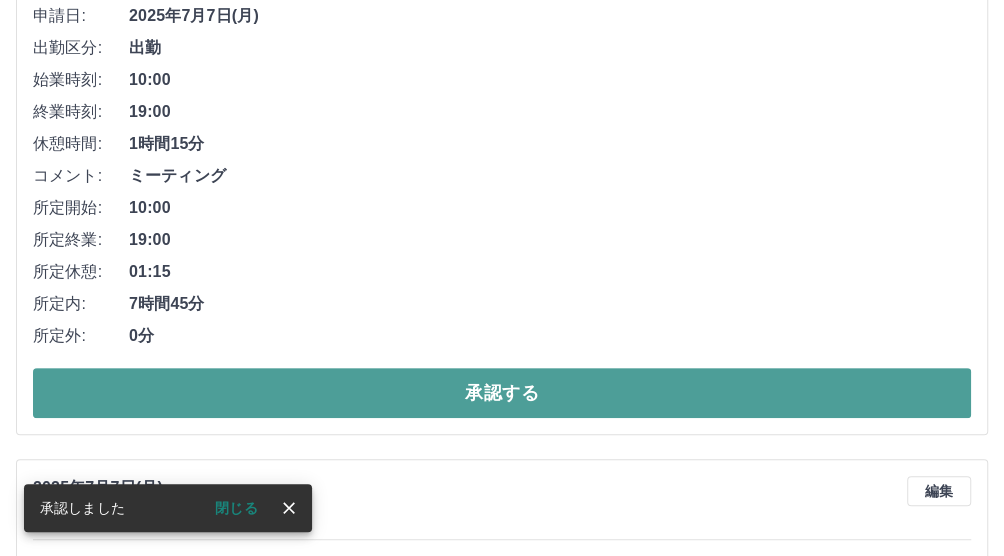 click on "承認する" at bounding box center [502, 393] 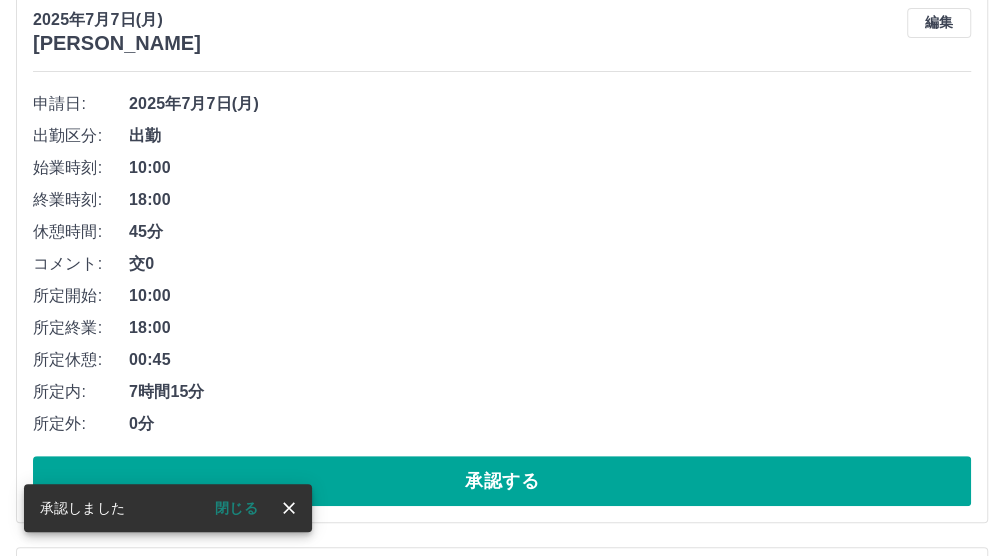 scroll, scrollTop: 250, scrollLeft: 0, axis: vertical 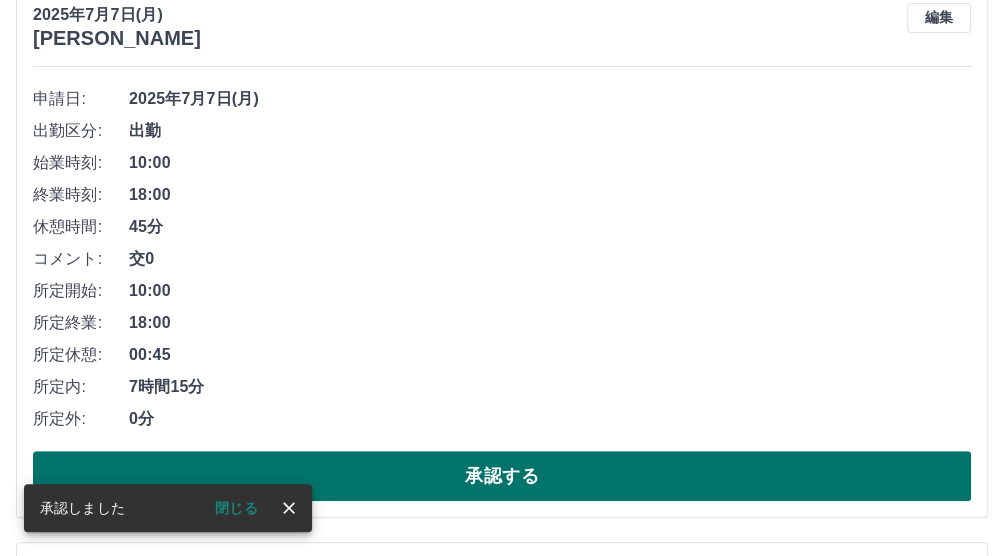 click on "承認する" at bounding box center (502, 476) 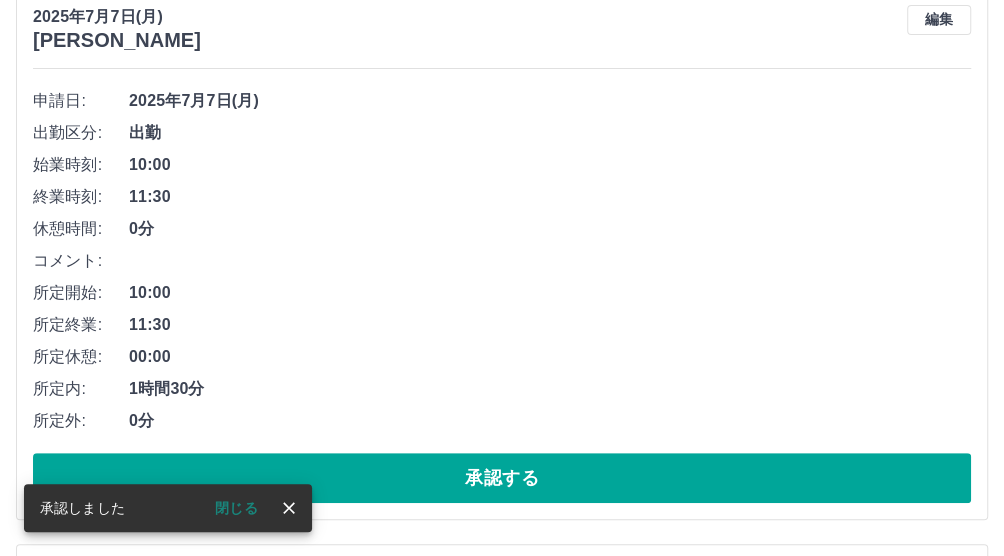 scroll, scrollTop: 250, scrollLeft: 0, axis: vertical 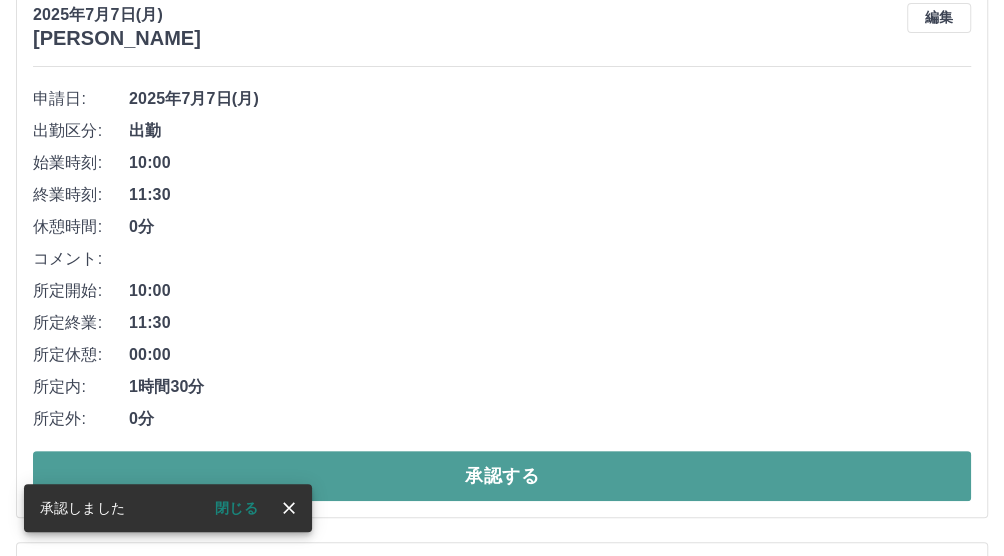 click on "承認する" at bounding box center (502, 476) 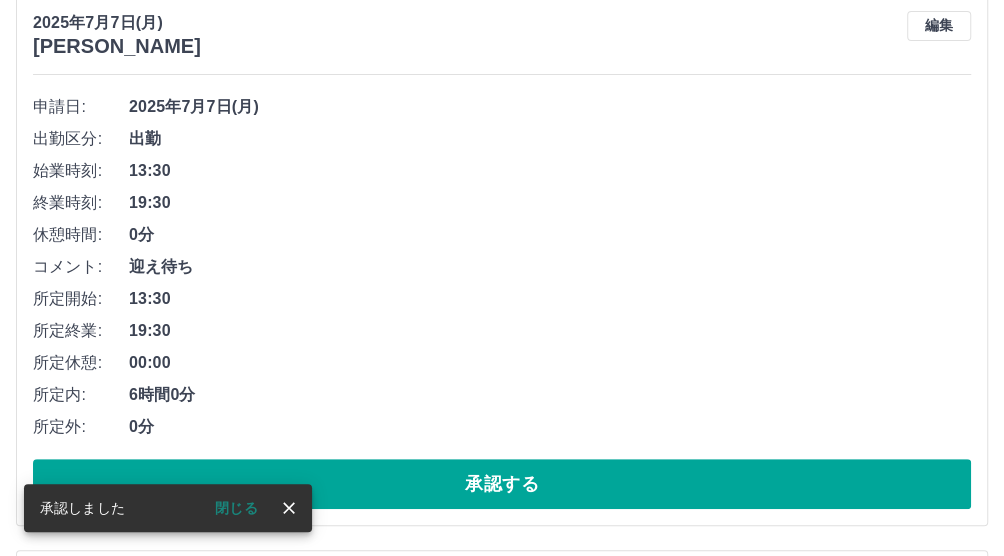 scroll, scrollTop: 250, scrollLeft: 0, axis: vertical 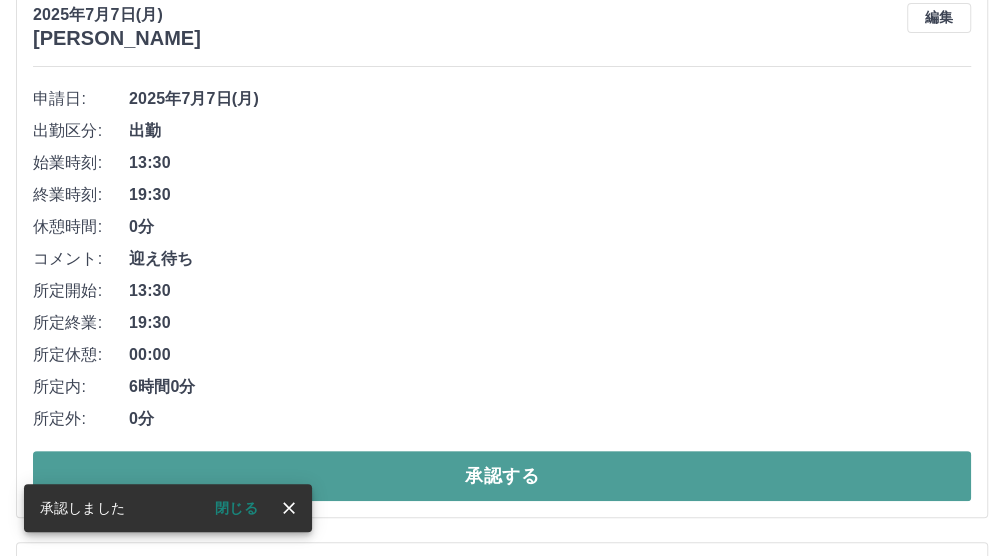 click on "承認する" at bounding box center [502, 476] 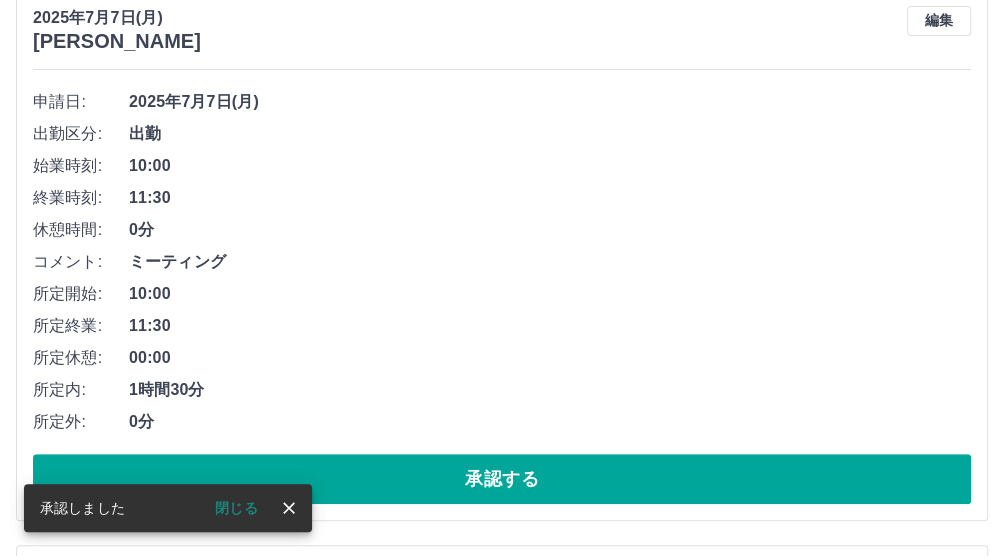 scroll, scrollTop: 250, scrollLeft: 0, axis: vertical 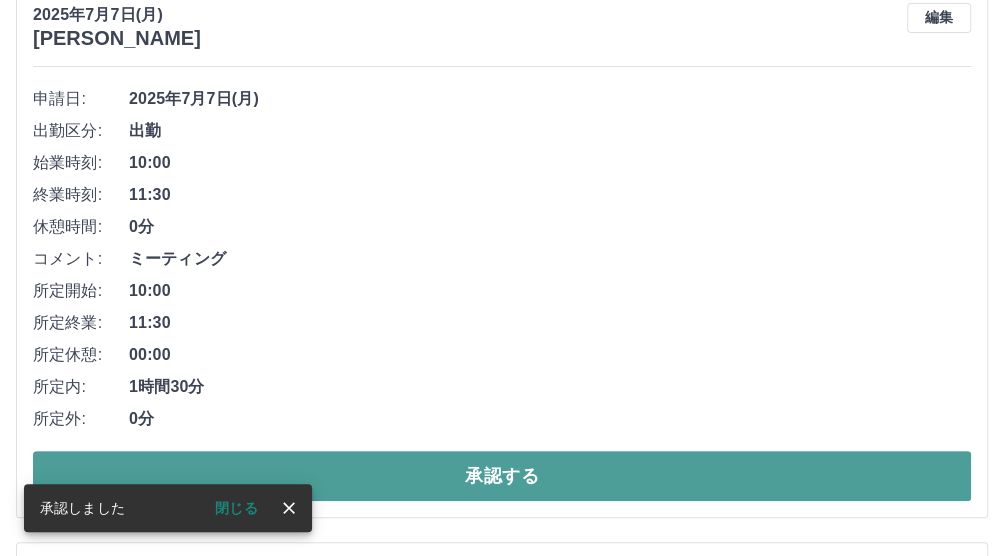 click on "承認する" at bounding box center [502, 476] 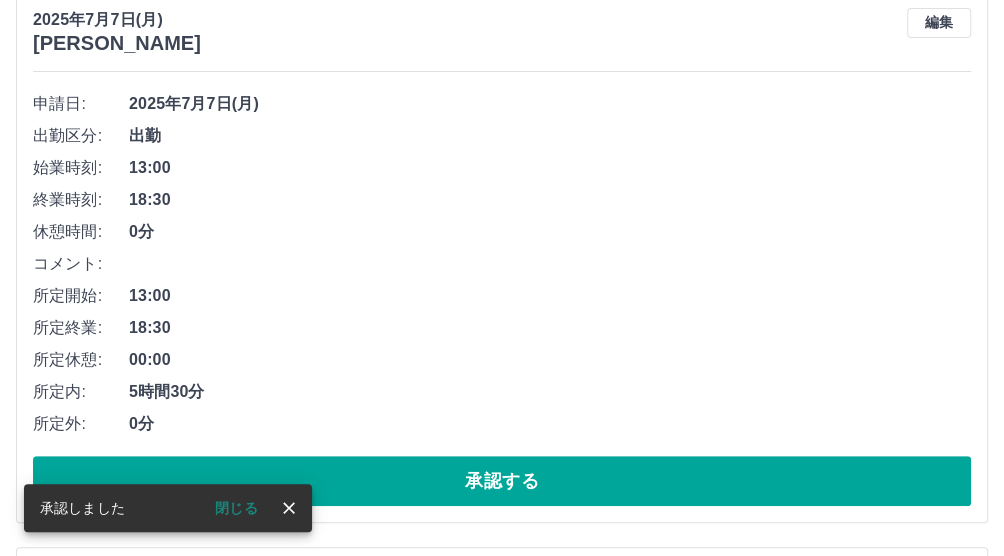scroll, scrollTop: 250, scrollLeft: 0, axis: vertical 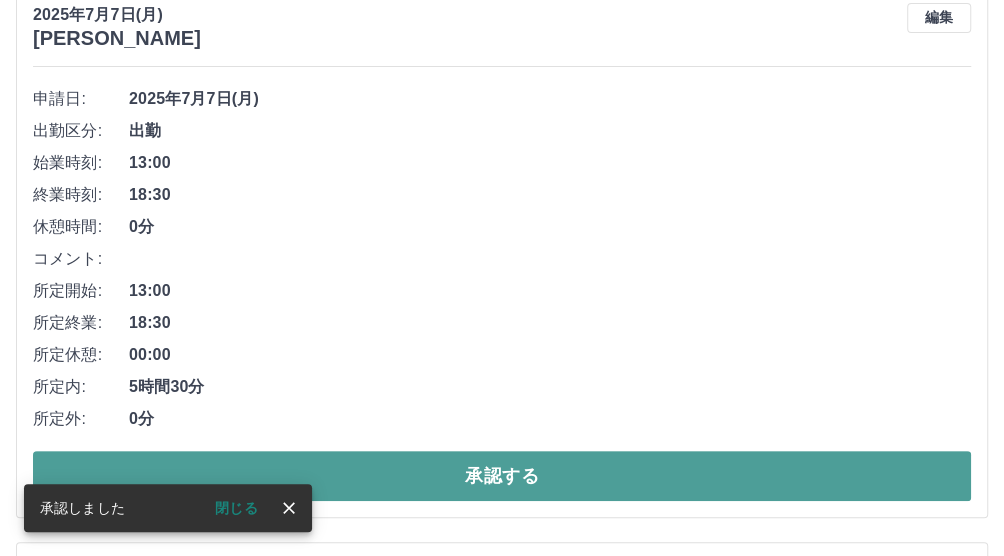 click on "承認する" at bounding box center [502, 476] 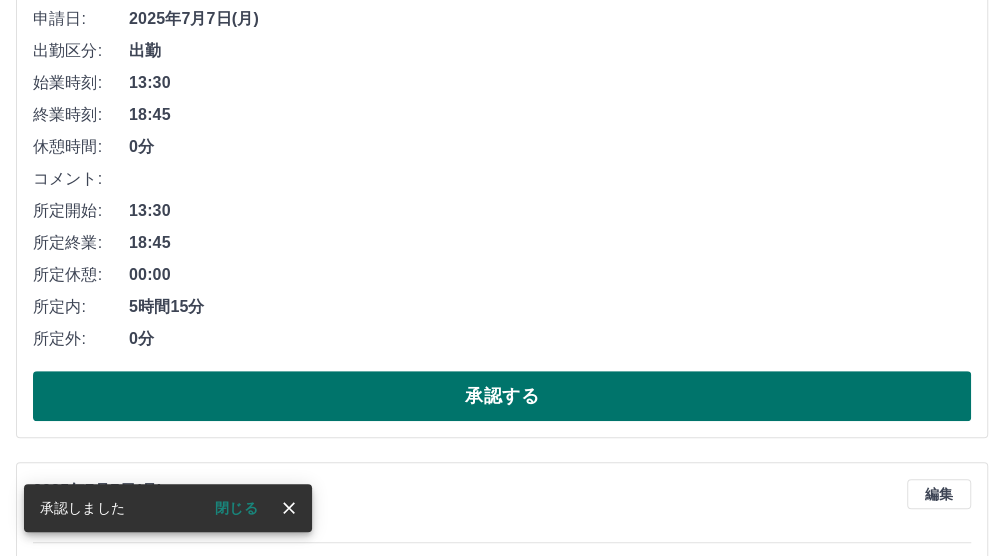 scroll, scrollTop: 333, scrollLeft: 0, axis: vertical 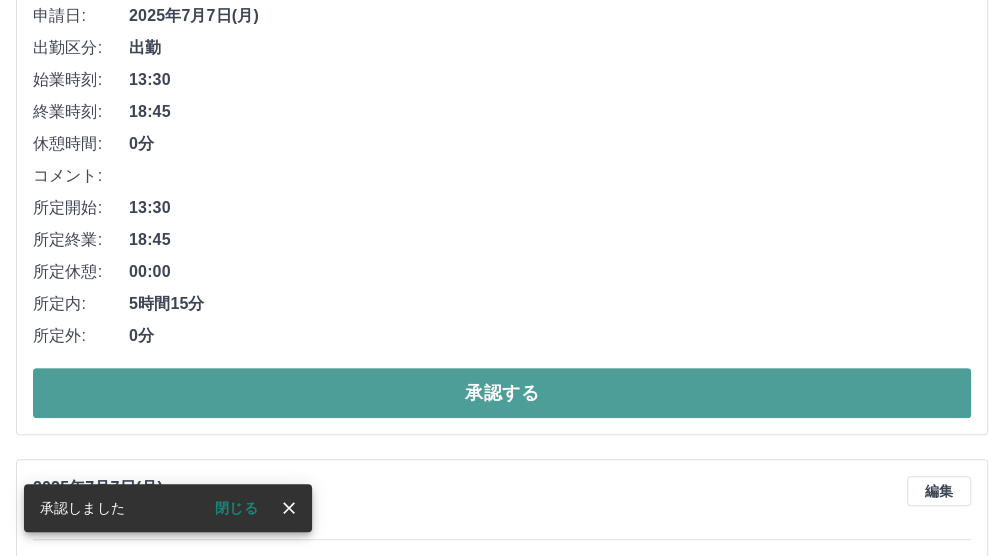 click on "承認する" at bounding box center [502, 393] 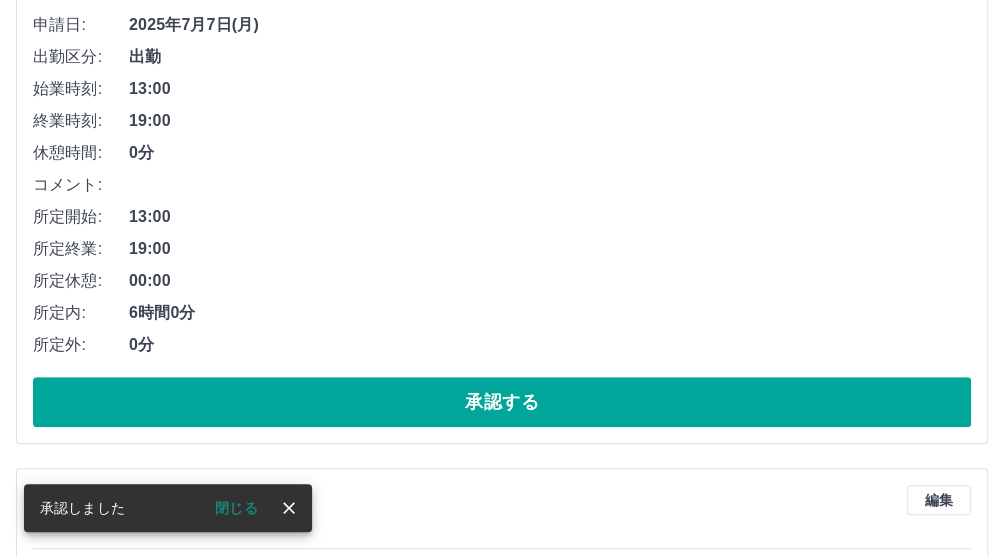 scroll, scrollTop: 333, scrollLeft: 0, axis: vertical 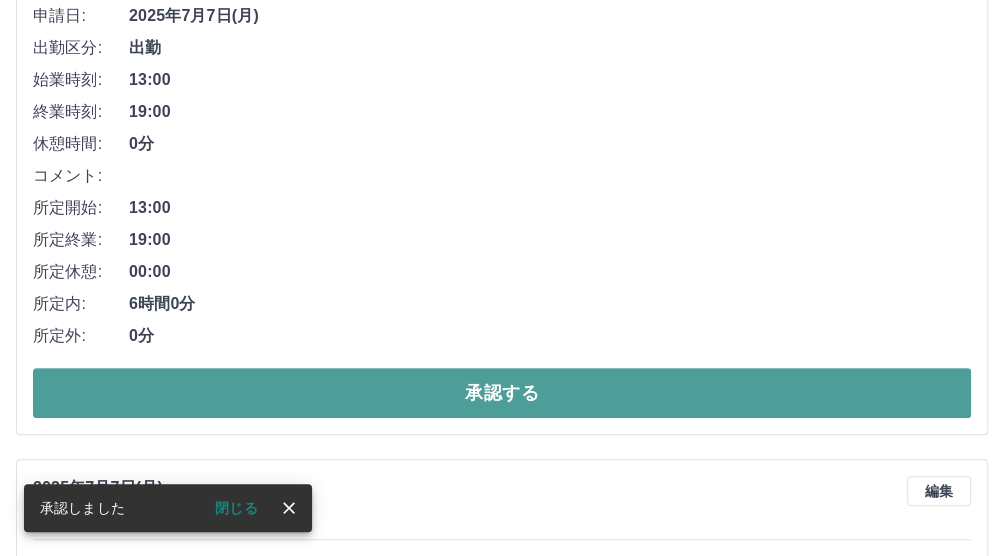 click on "承認する" at bounding box center [502, 393] 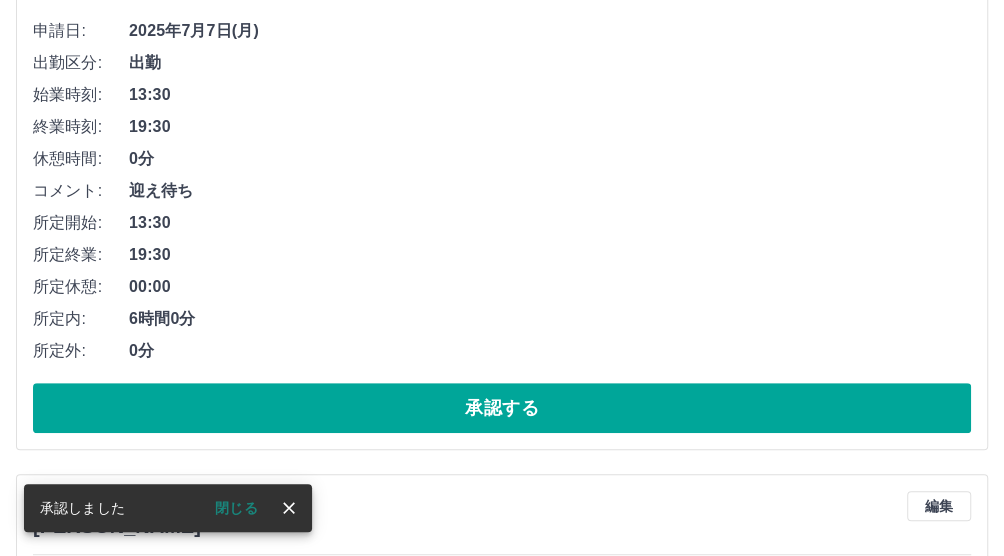 scroll, scrollTop: 333, scrollLeft: 0, axis: vertical 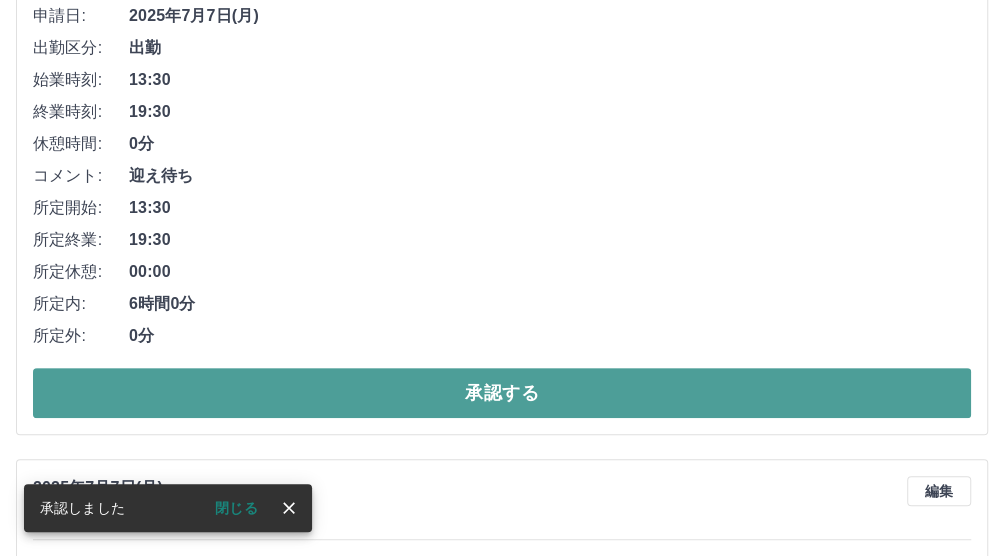 click on "承認する" at bounding box center (502, 393) 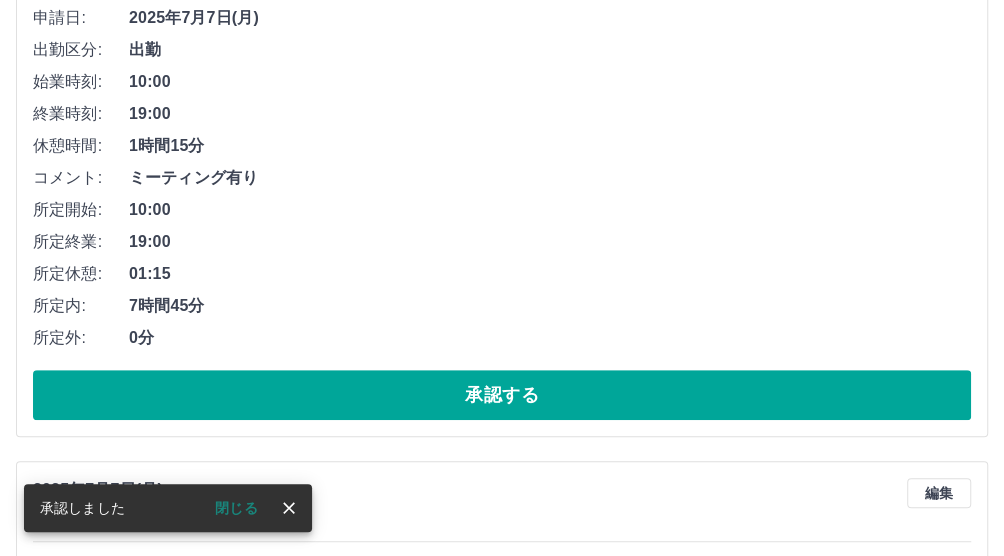 scroll, scrollTop: 333, scrollLeft: 0, axis: vertical 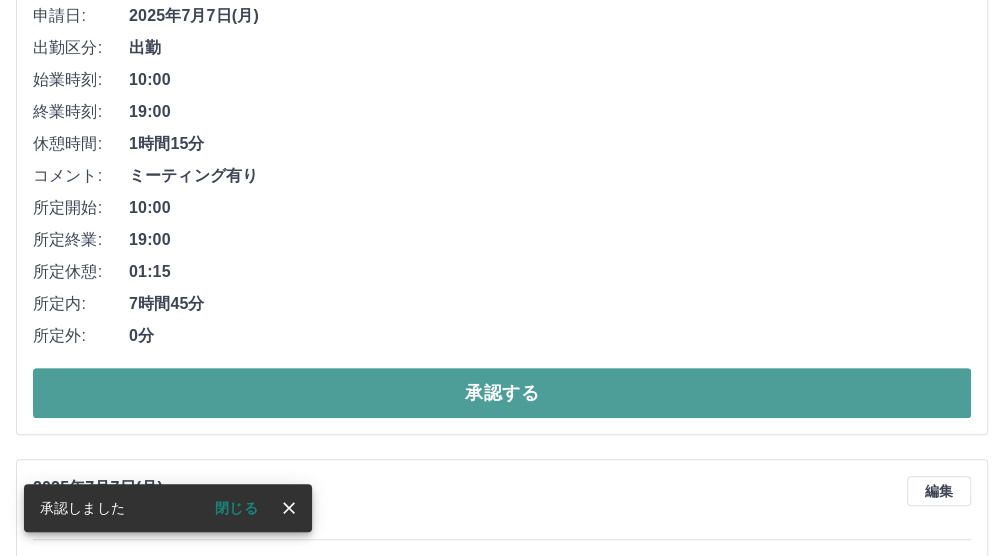 click on "承認する" at bounding box center (502, 393) 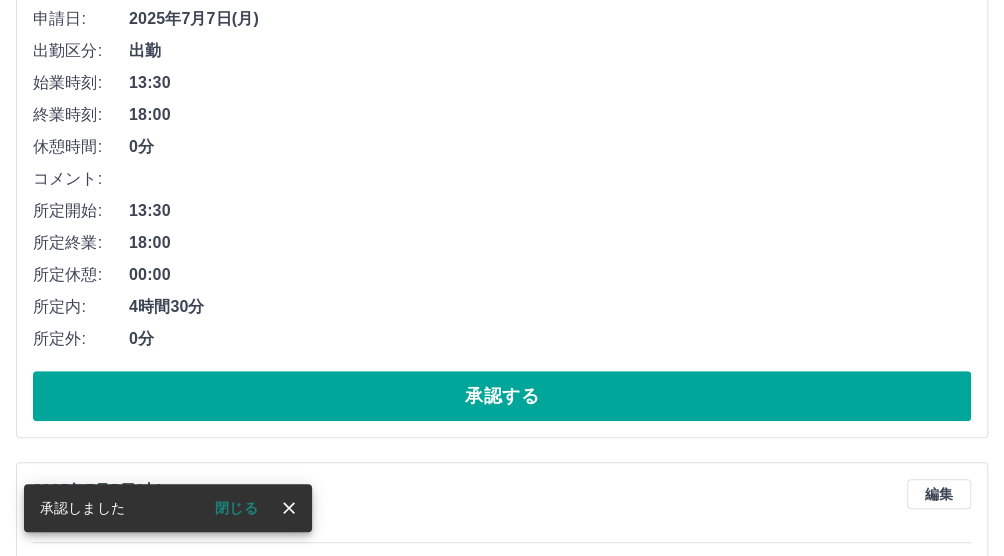 scroll, scrollTop: 333, scrollLeft: 0, axis: vertical 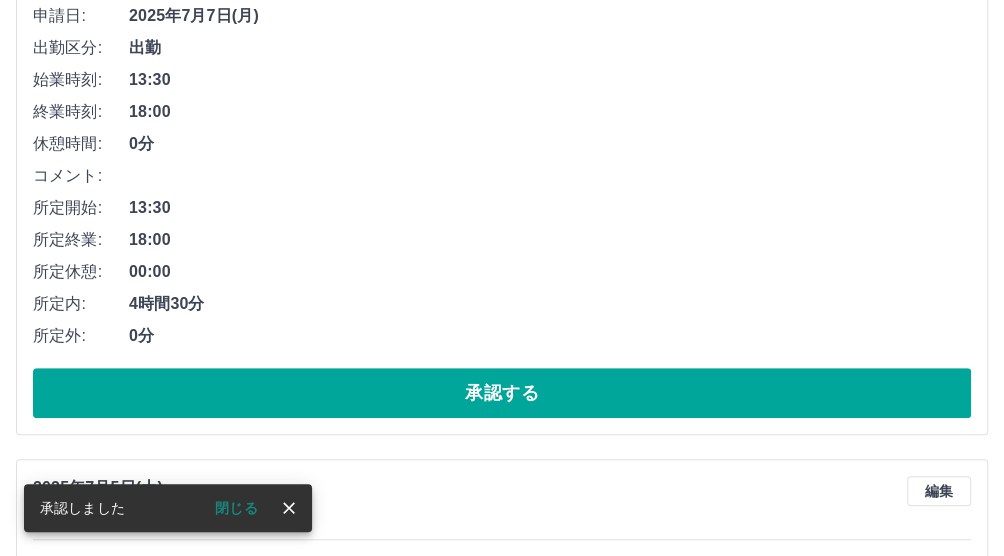 click on "承認する" at bounding box center [502, 393] 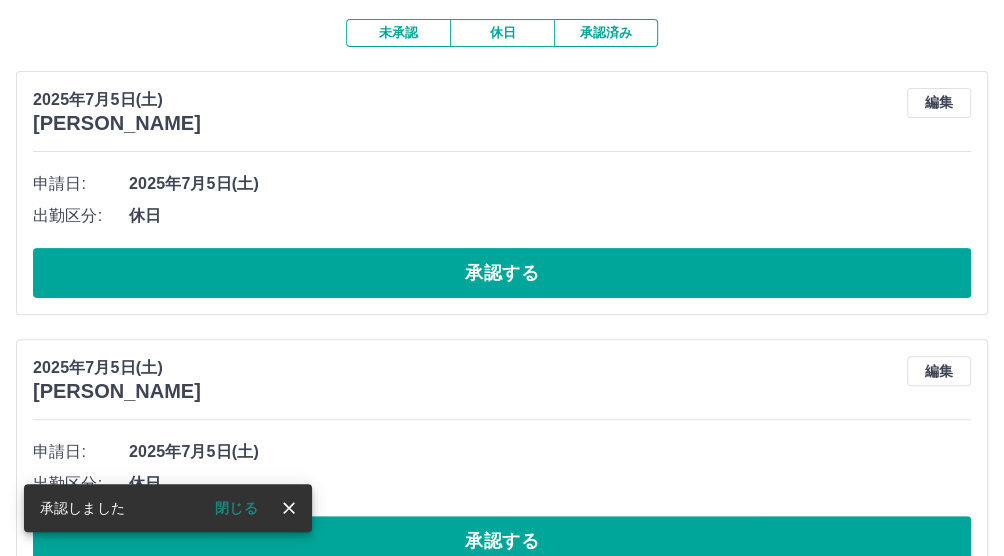scroll, scrollTop: 166, scrollLeft: 0, axis: vertical 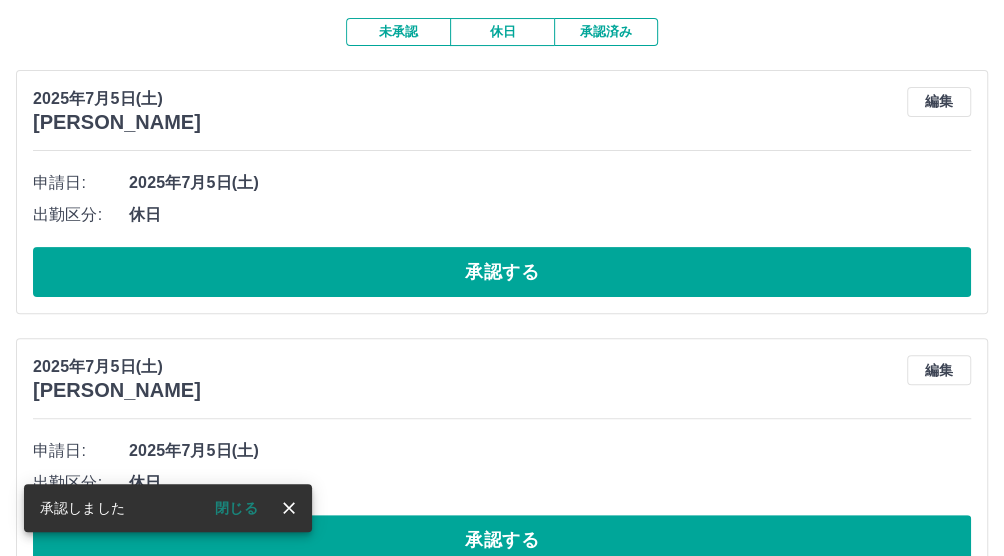 click on "休日" at bounding box center (502, 32) 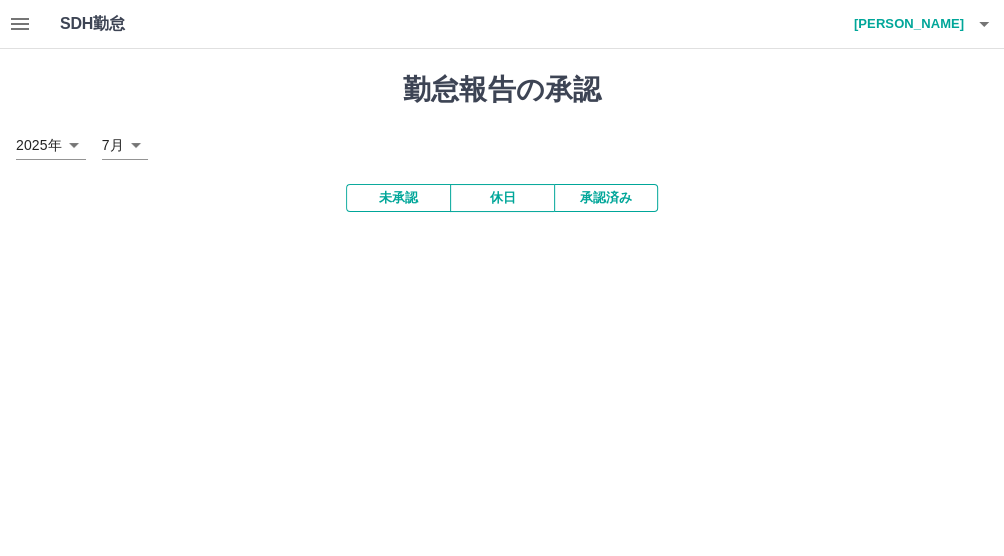 scroll, scrollTop: 0, scrollLeft: 0, axis: both 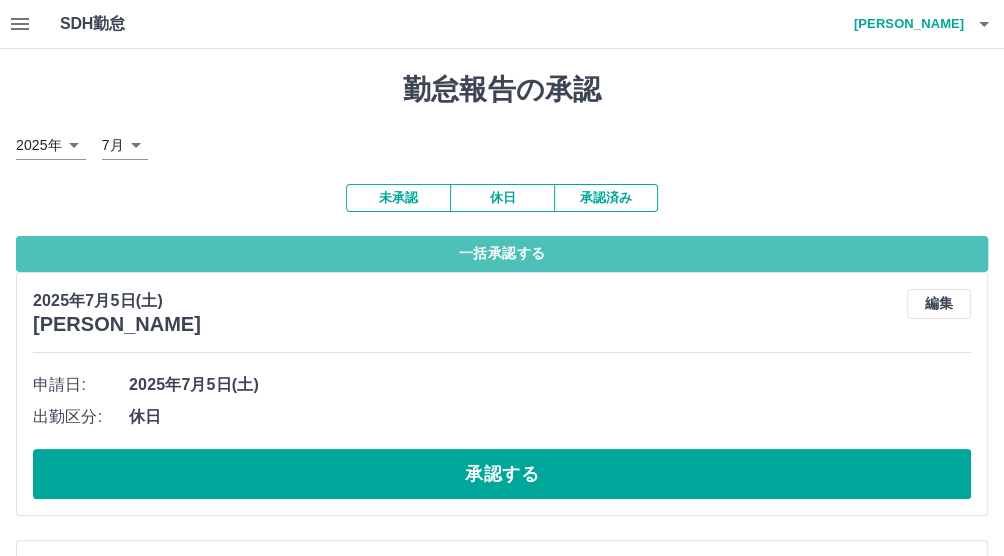 click on "一括承認する" at bounding box center [502, 254] 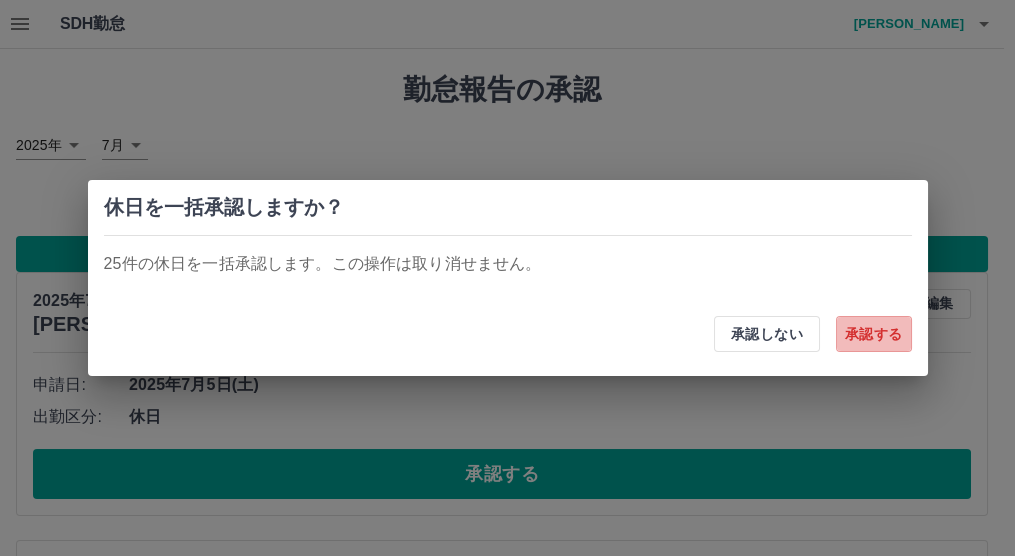 click on "承認する" at bounding box center (874, 334) 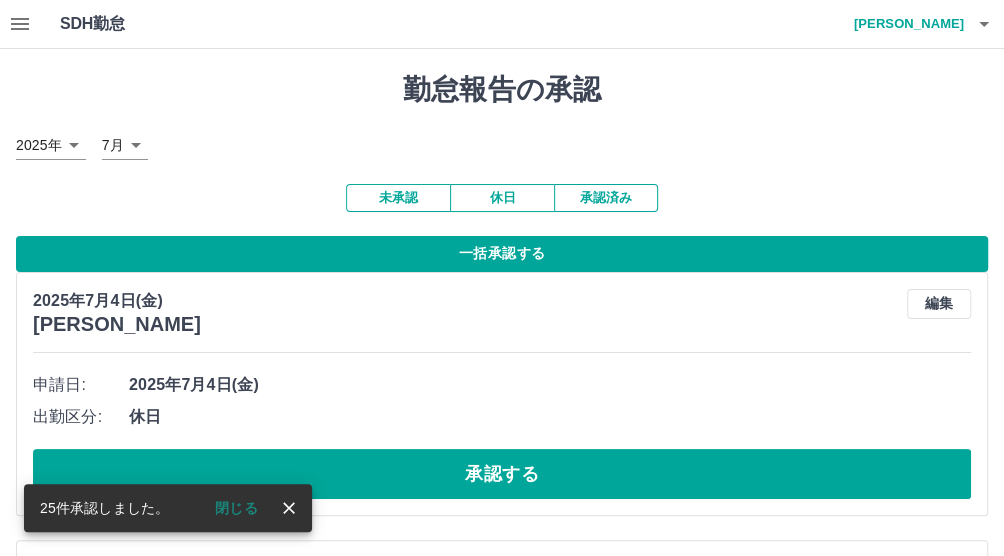 click on "一括承認する" at bounding box center (502, 254) 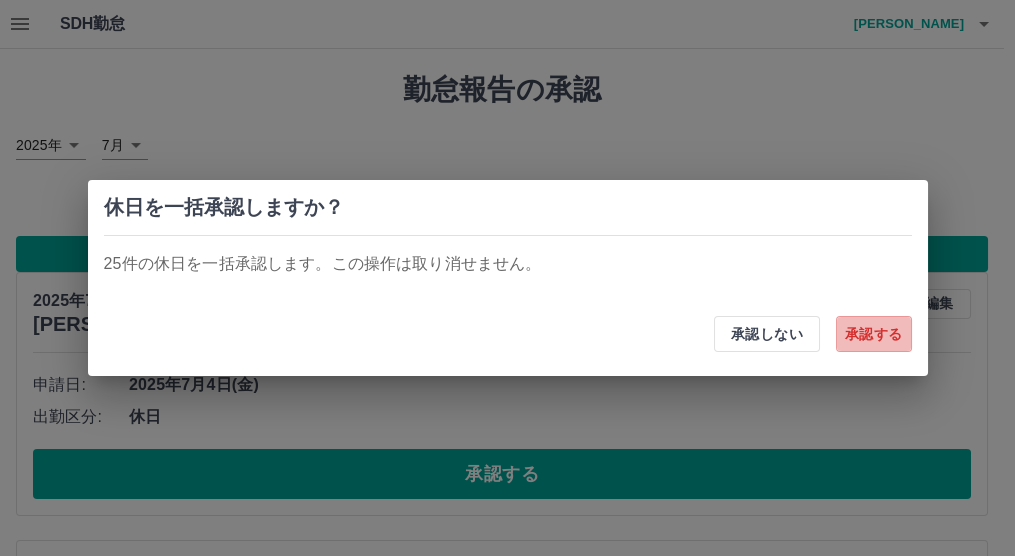 click on "承認する" at bounding box center (874, 334) 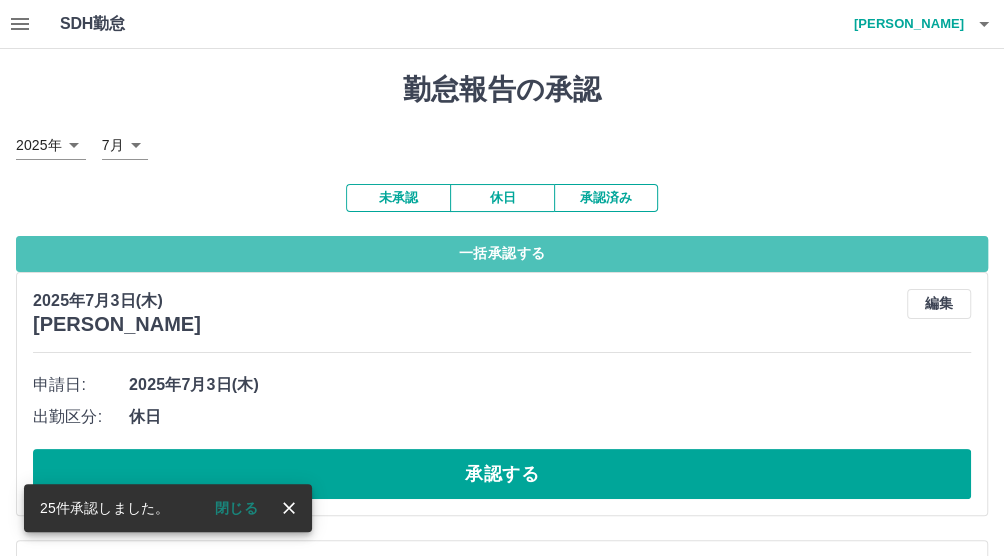 click on "一括承認する" at bounding box center (502, 254) 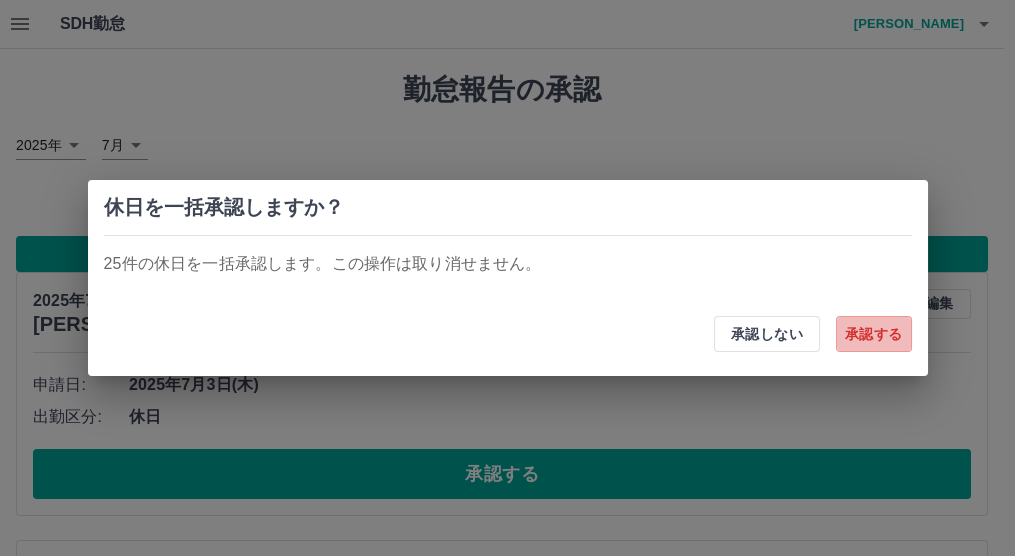 click on "承認する" at bounding box center [874, 334] 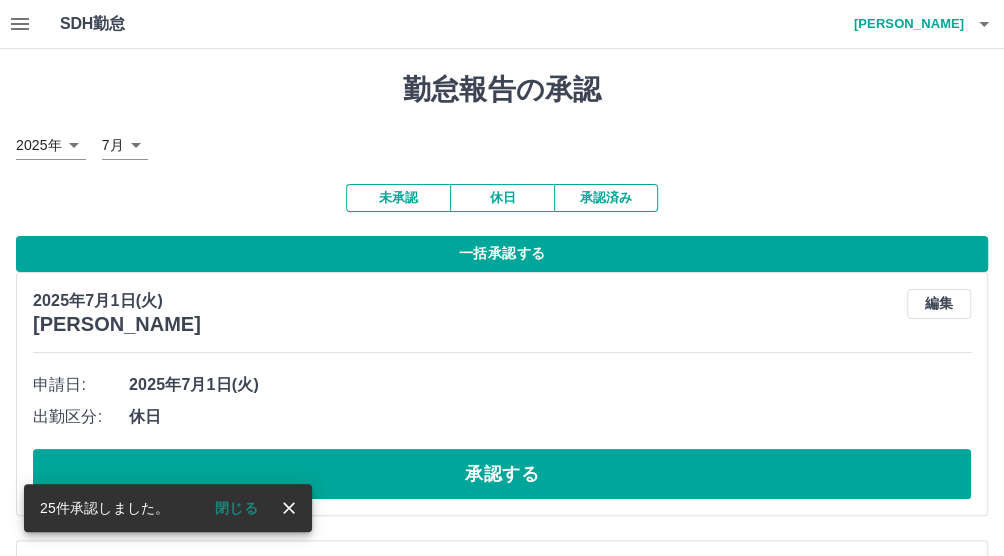 click on "一括承認する" at bounding box center [502, 254] 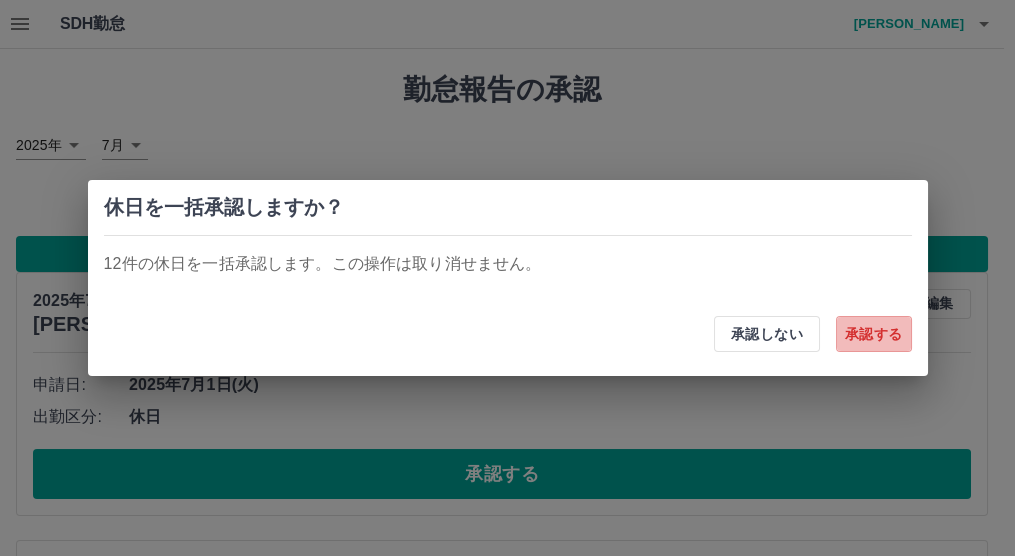 click on "承認する" at bounding box center [874, 334] 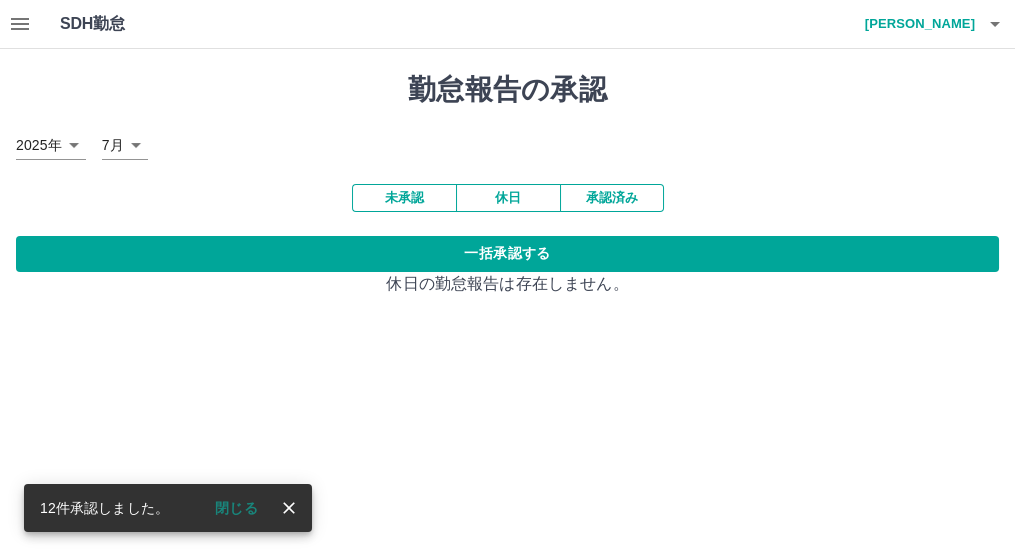 click on "未承認" at bounding box center (404, 198) 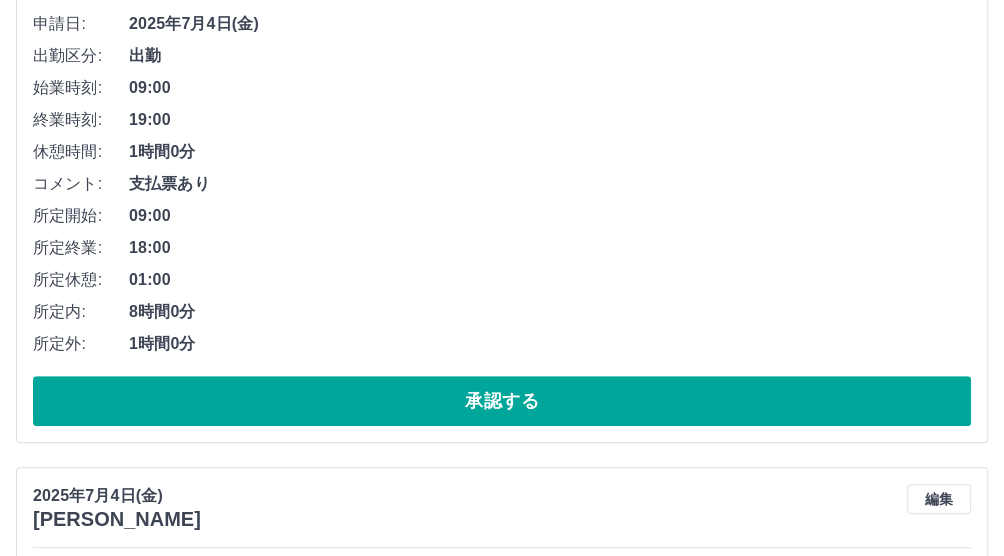 scroll, scrollTop: 333, scrollLeft: 0, axis: vertical 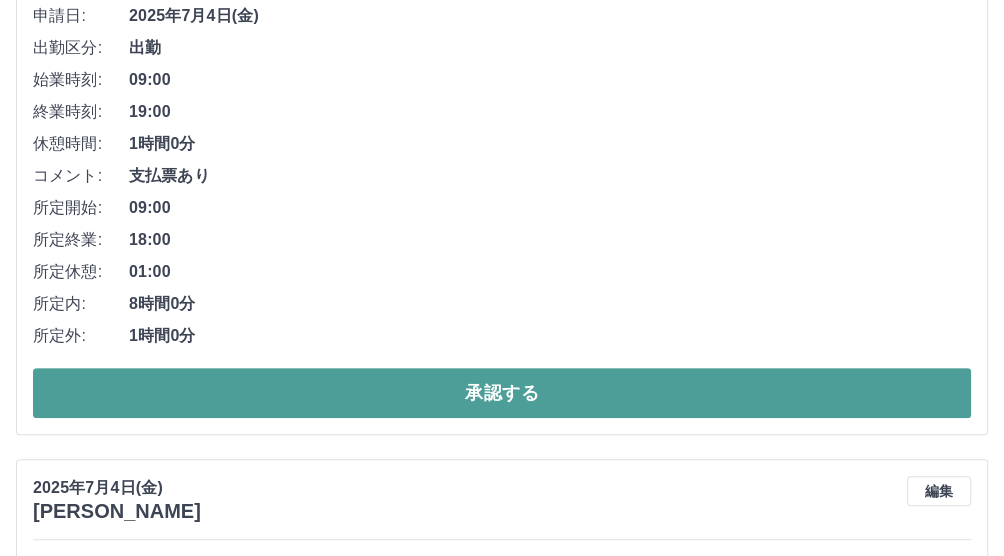click on "承認する" at bounding box center (502, 393) 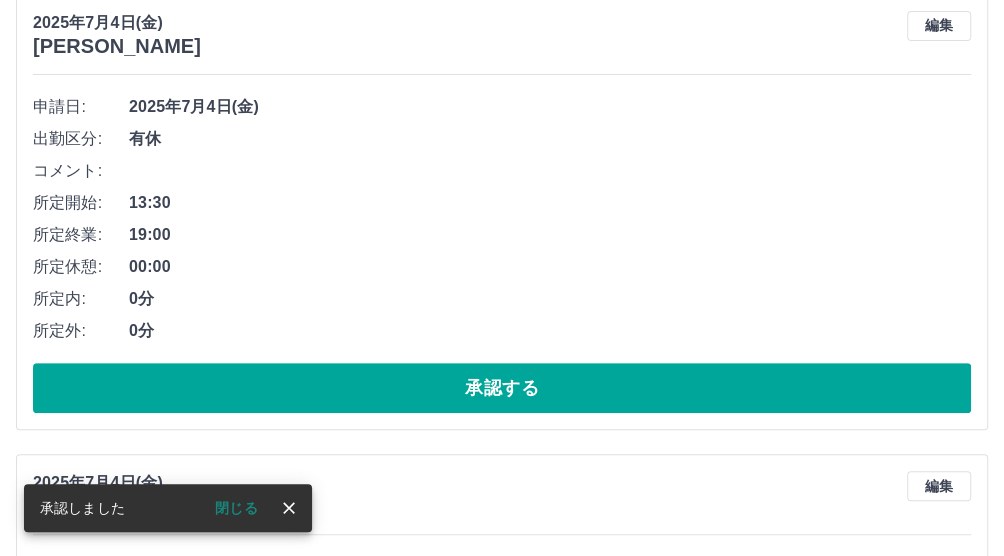 scroll, scrollTop: 250, scrollLeft: 0, axis: vertical 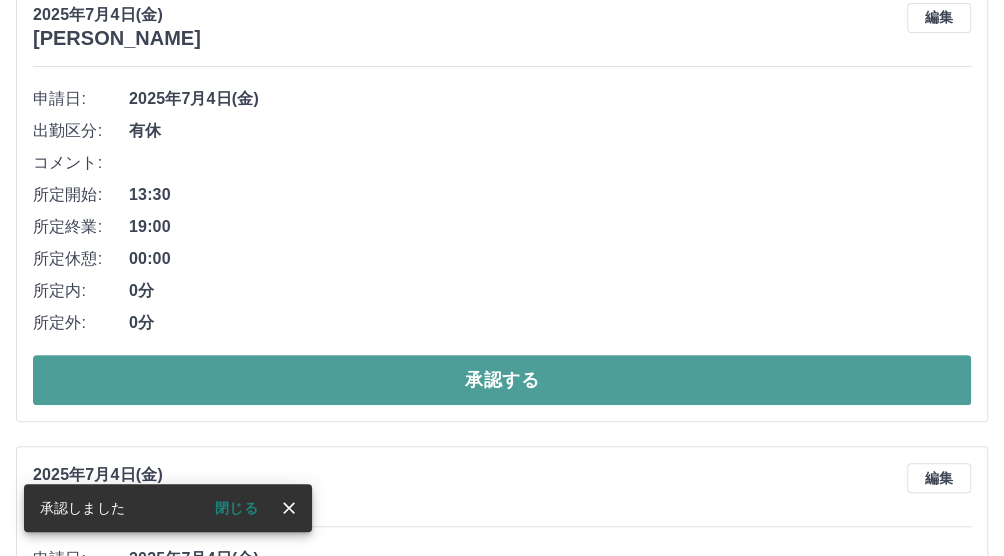 click on "承認する" at bounding box center [502, 380] 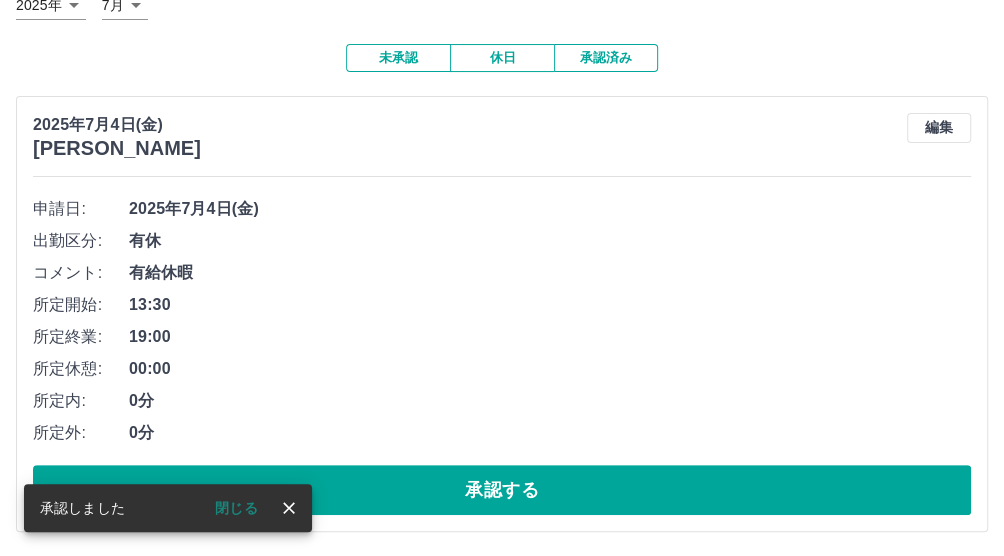 scroll, scrollTop: 142, scrollLeft: 0, axis: vertical 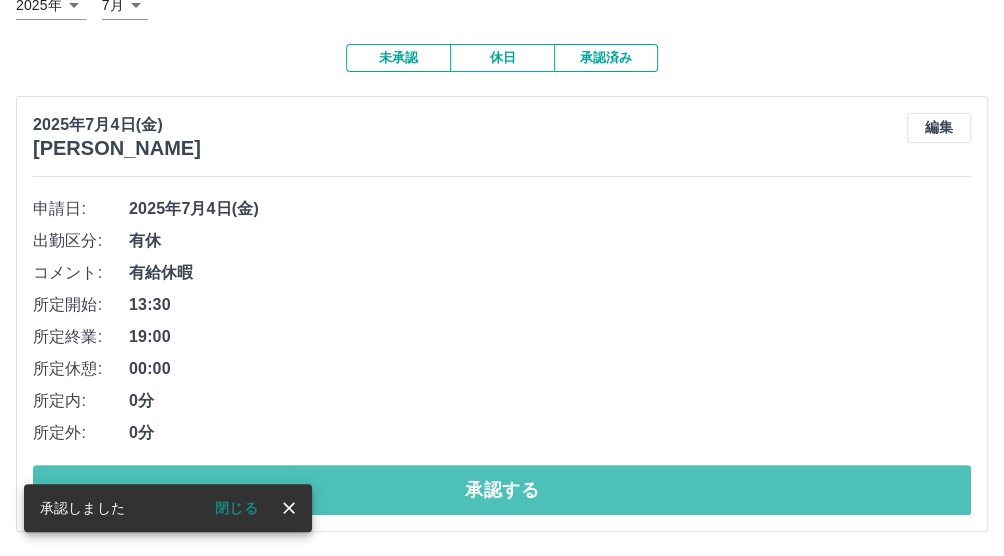 click on "承認する" at bounding box center (502, 490) 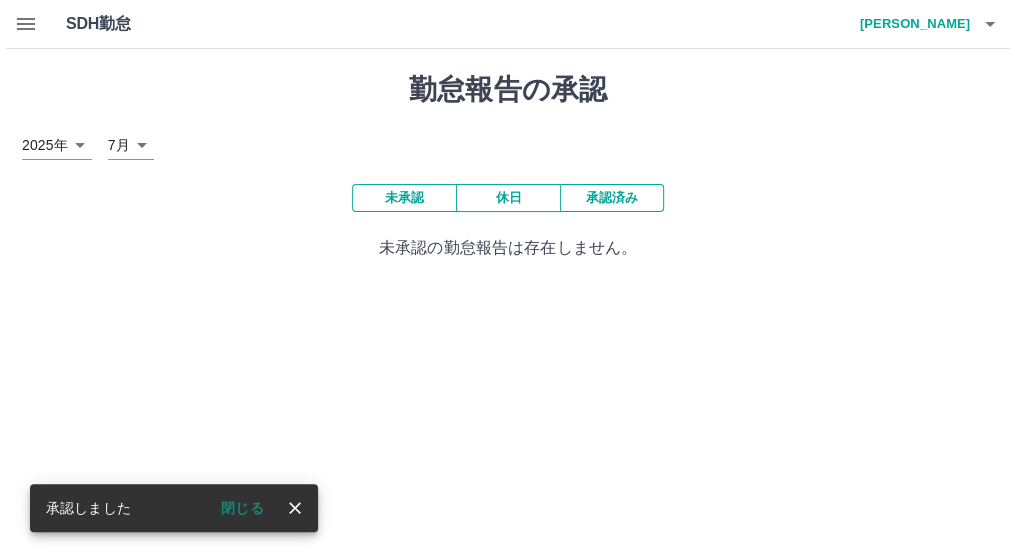 scroll, scrollTop: 0, scrollLeft: 0, axis: both 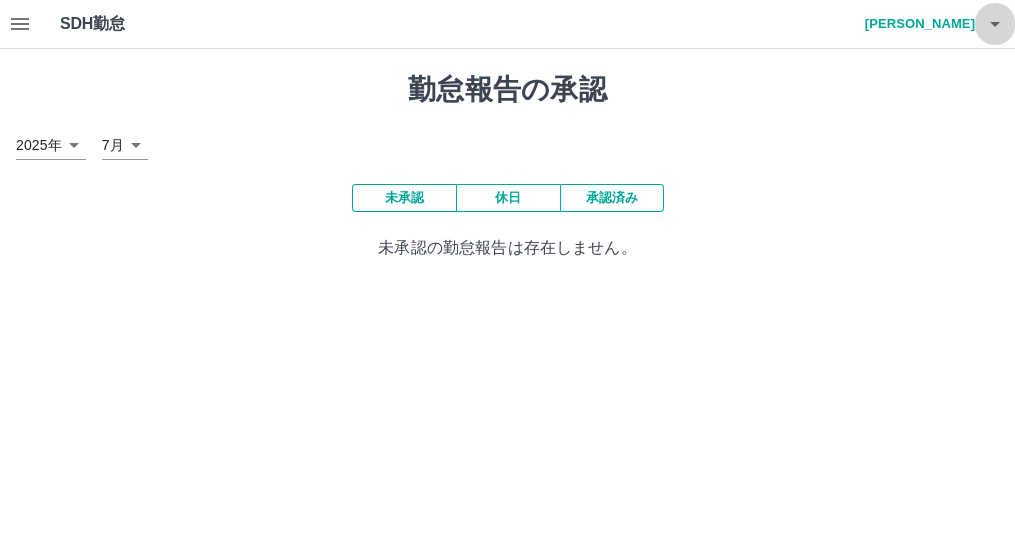 click 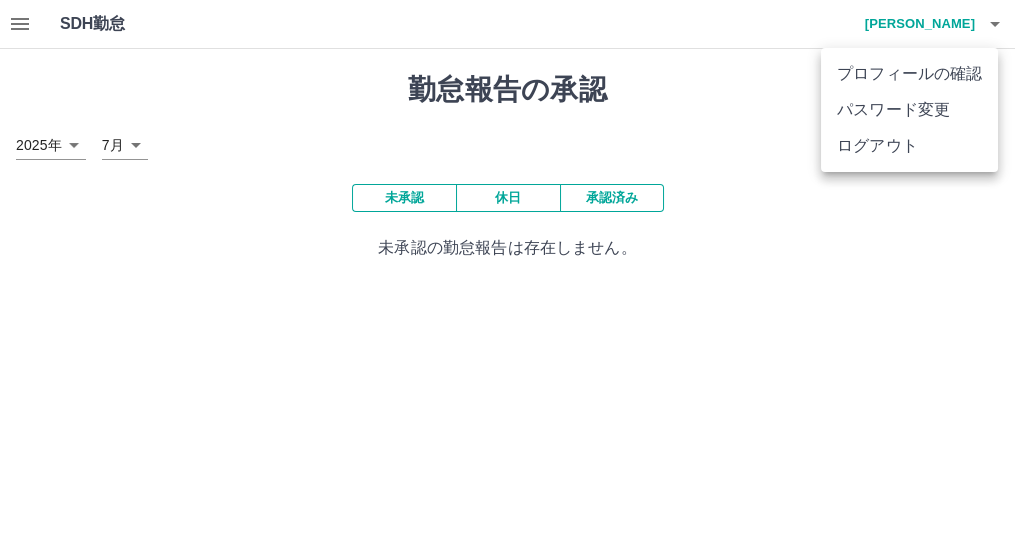 click on "ログアウト" at bounding box center [909, 146] 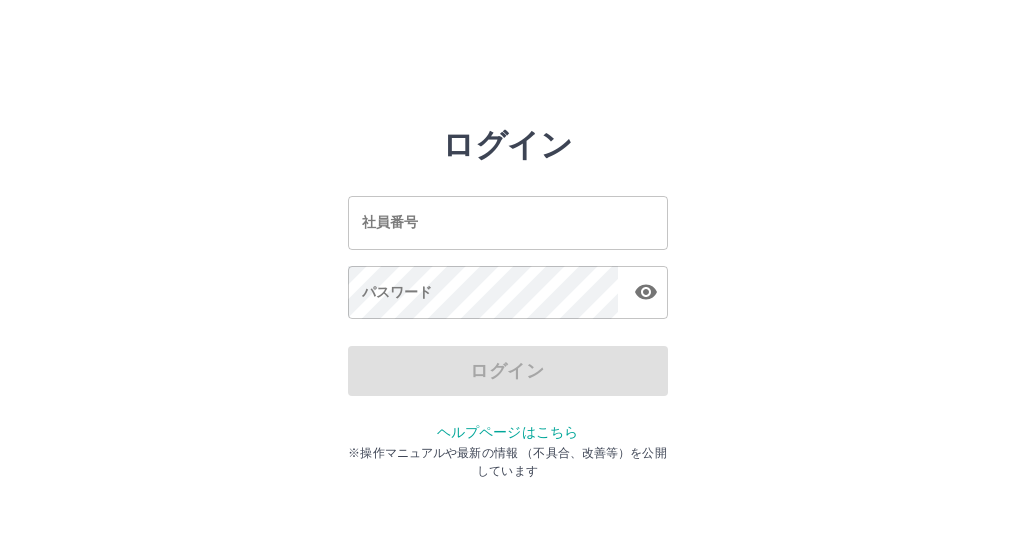 scroll, scrollTop: 0, scrollLeft: 0, axis: both 